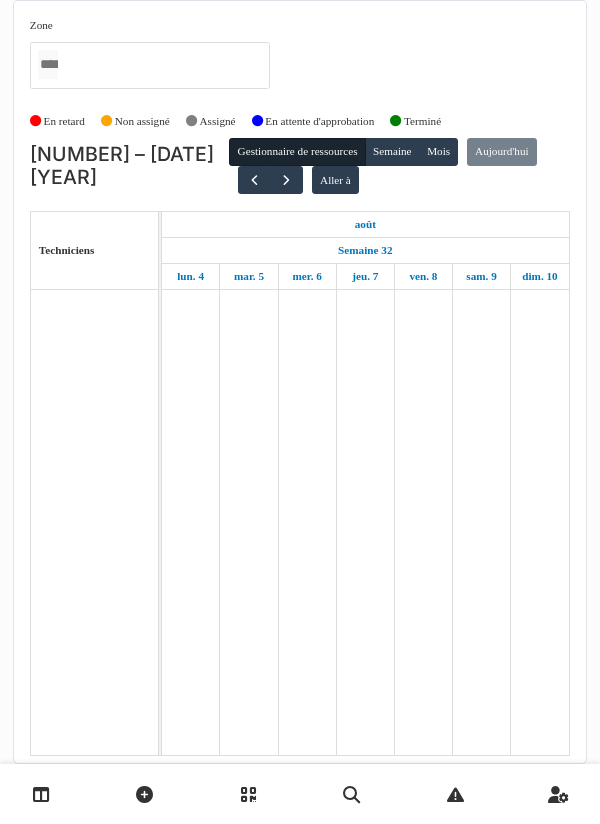 scroll, scrollTop: 0, scrollLeft: 0, axis: both 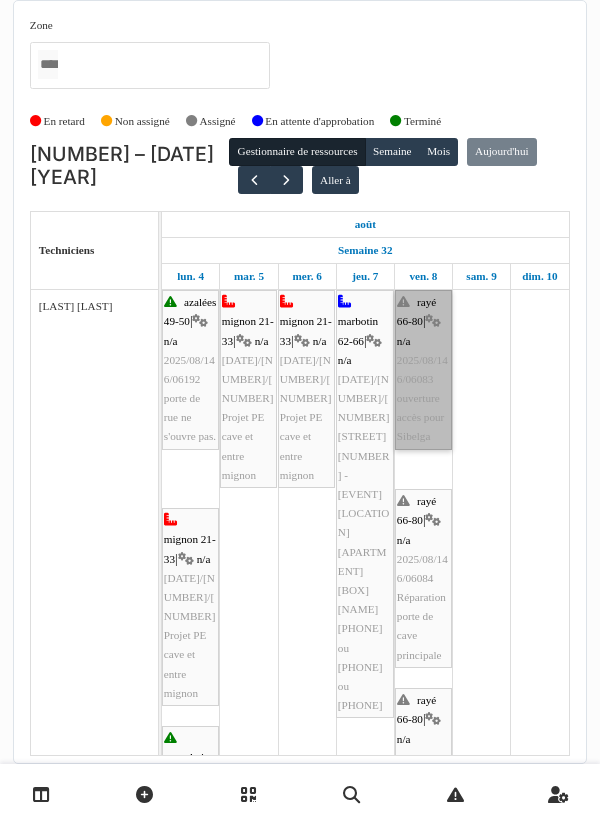 click on "rayé 66-80
|     n/a
2025/08/146/06083
ouverture accès pour Sibelga" at bounding box center [423, 370] 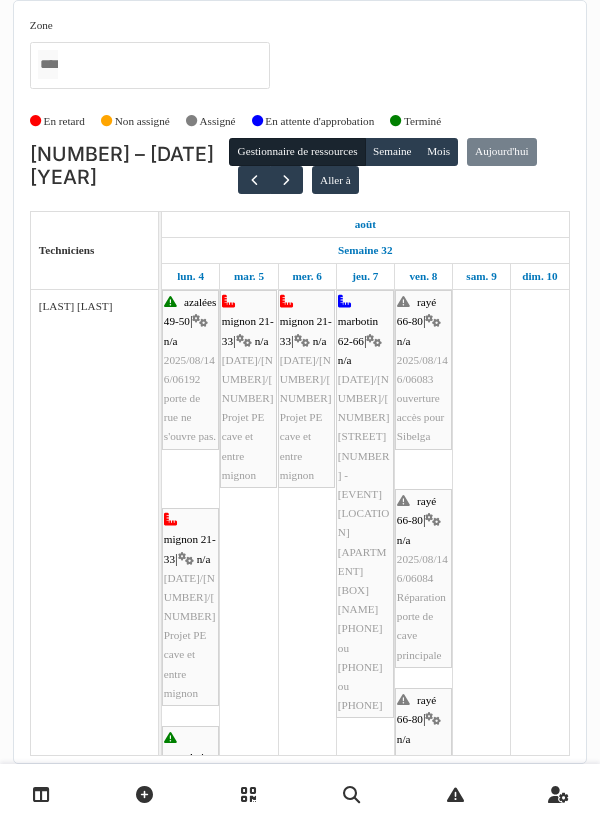 scroll, scrollTop: 552, scrollLeft: 0, axis: vertical 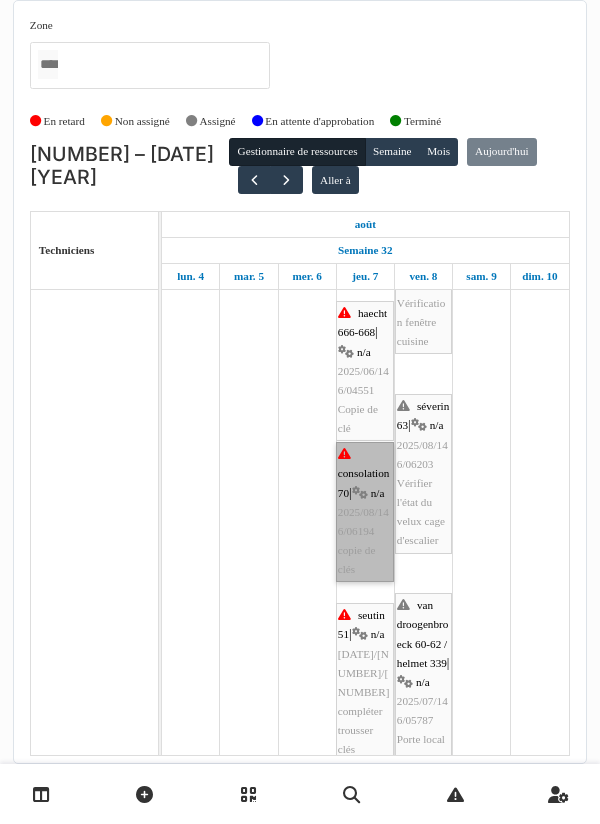 click on "consolation 70
|     n/a
2025/08/146/06194
copie de clés" at bounding box center [365, 512] 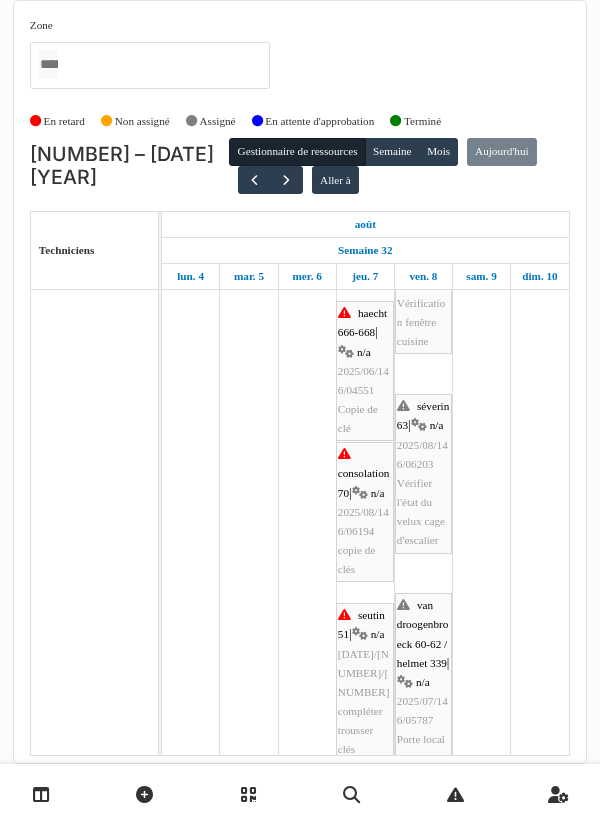 scroll, scrollTop: 1246, scrollLeft: 0, axis: vertical 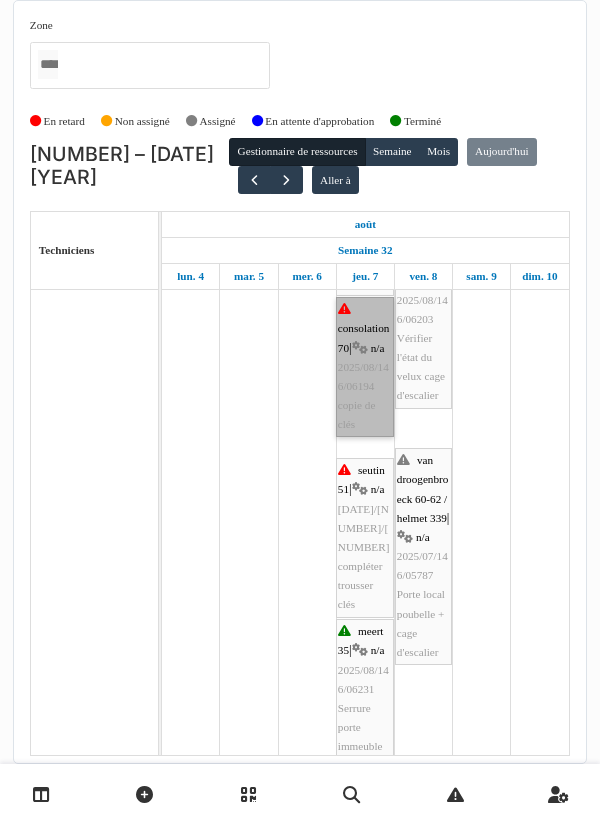 click on "consolation 70
|     n/a
2025/08/146/06194
copie de clés" at bounding box center [365, 367] 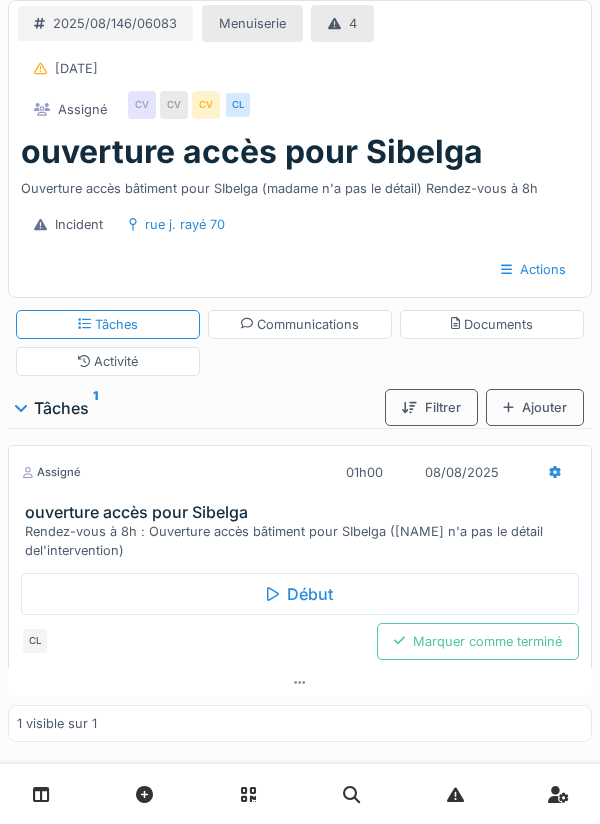 scroll, scrollTop: 0, scrollLeft: 0, axis: both 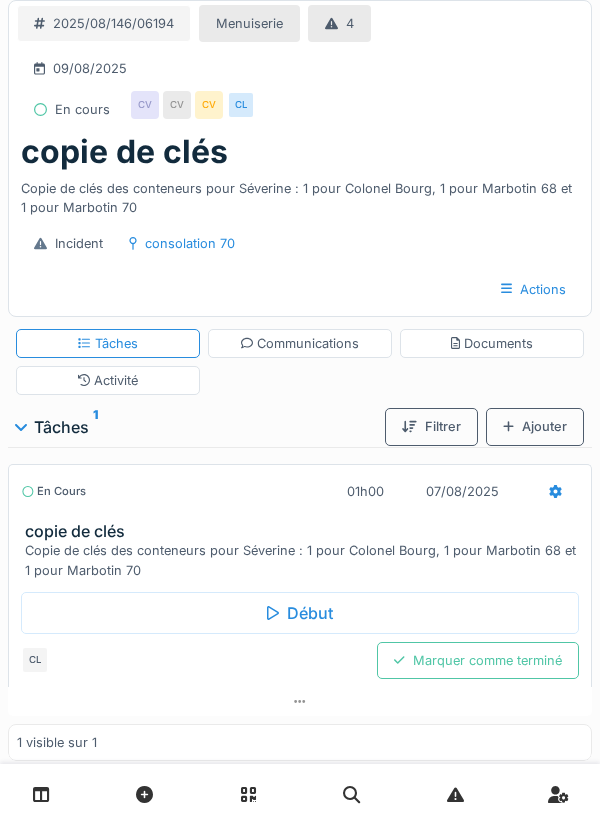 click on "Début" at bounding box center [300, 613] 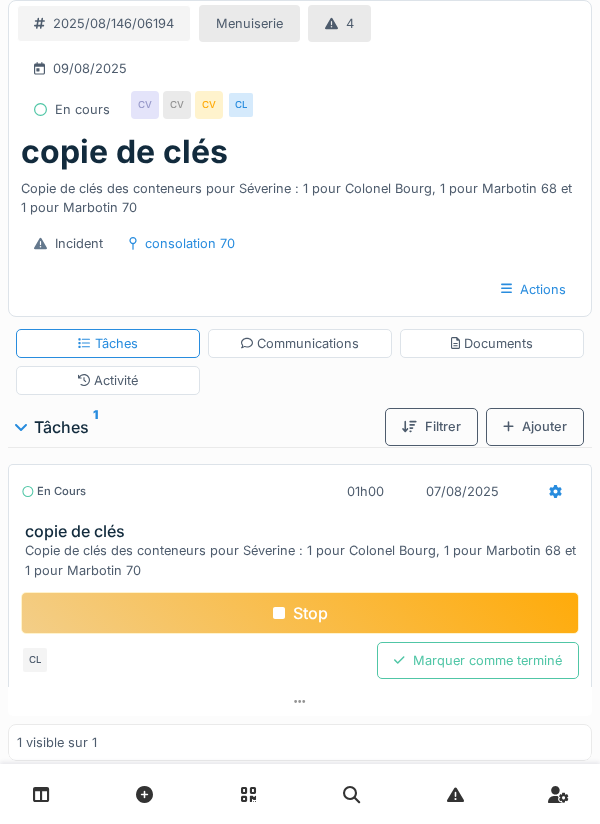 scroll, scrollTop: 0, scrollLeft: 0, axis: both 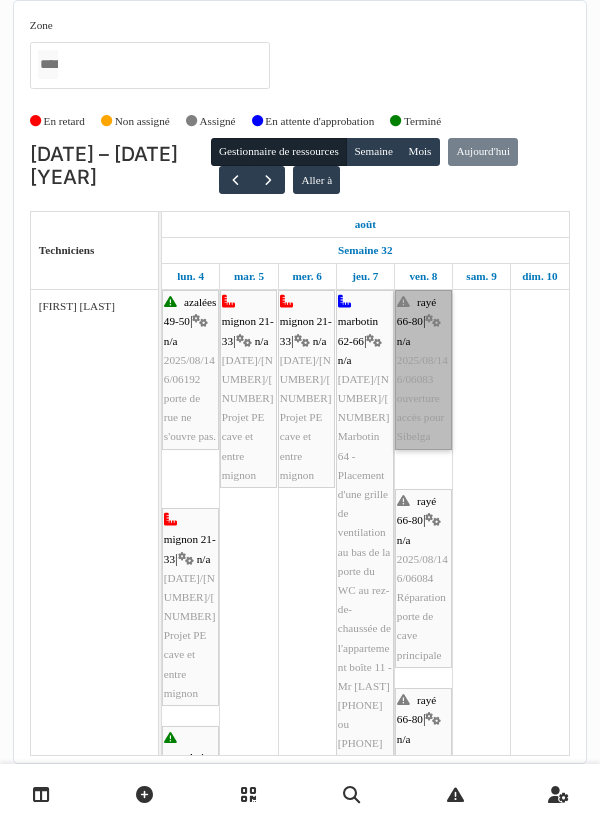 click on "rayé 66-80
|     n/a
2025/08/146/06083
ouverture accès pour Sibelga" at bounding box center (423, 370) 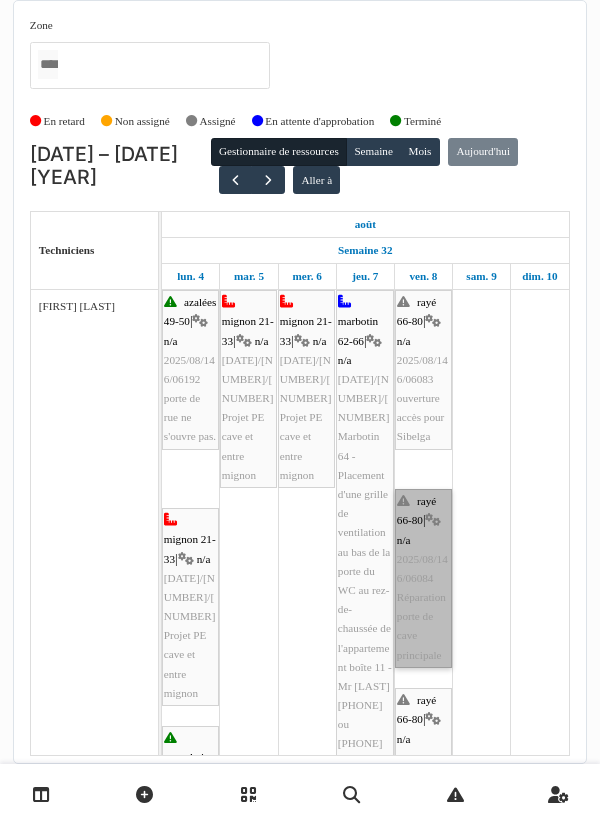 click on "rayé 66-80
|     n/a
2025/08/146/06084
Réparation porte de cave principale" at bounding box center [423, 578] 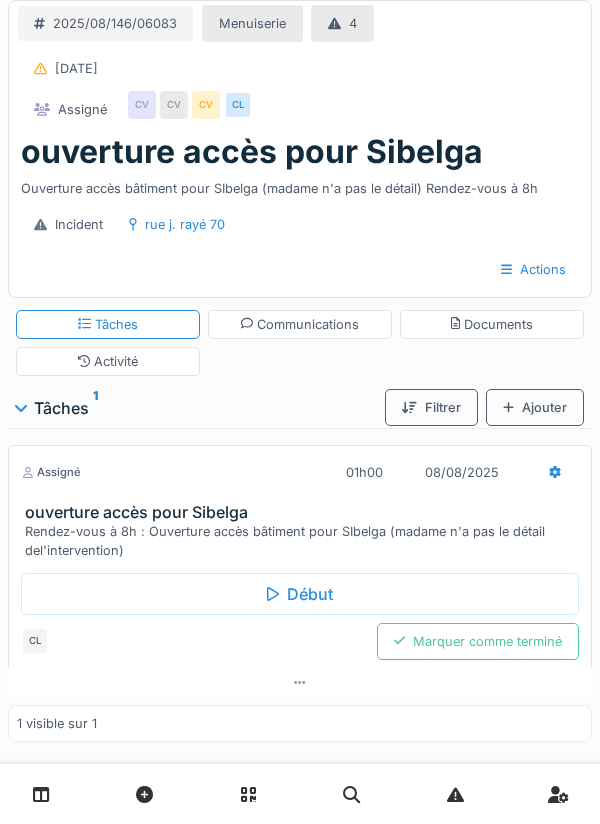 scroll, scrollTop: 0, scrollLeft: 0, axis: both 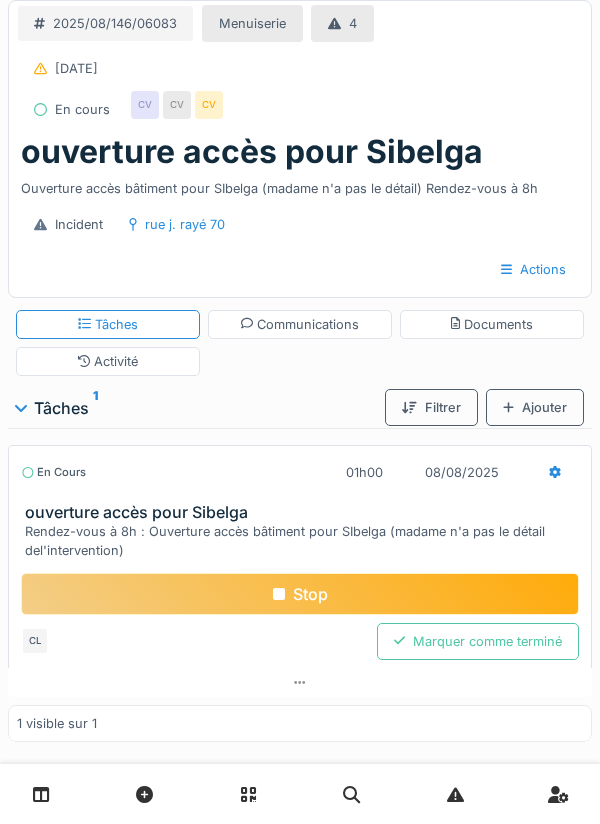 click on "Communications" at bounding box center (300, 324) 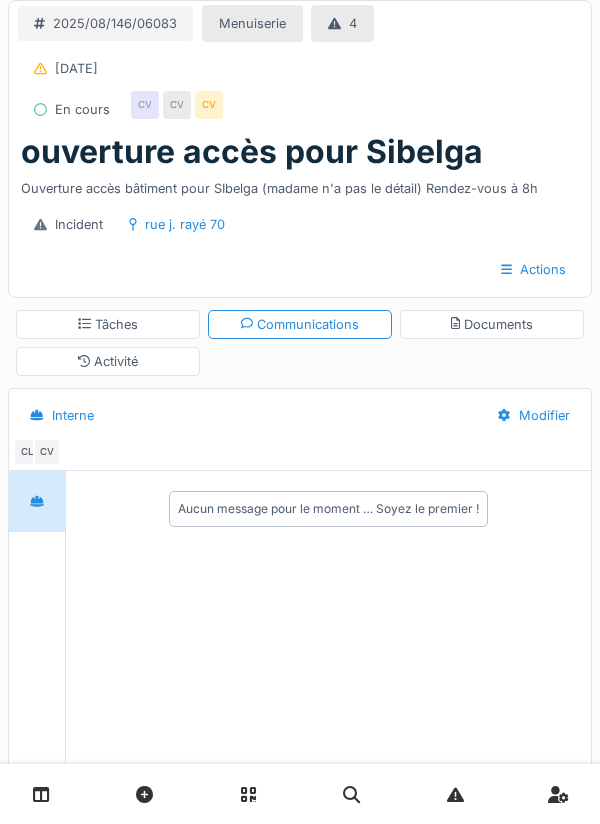 scroll, scrollTop: 65, scrollLeft: 0, axis: vertical 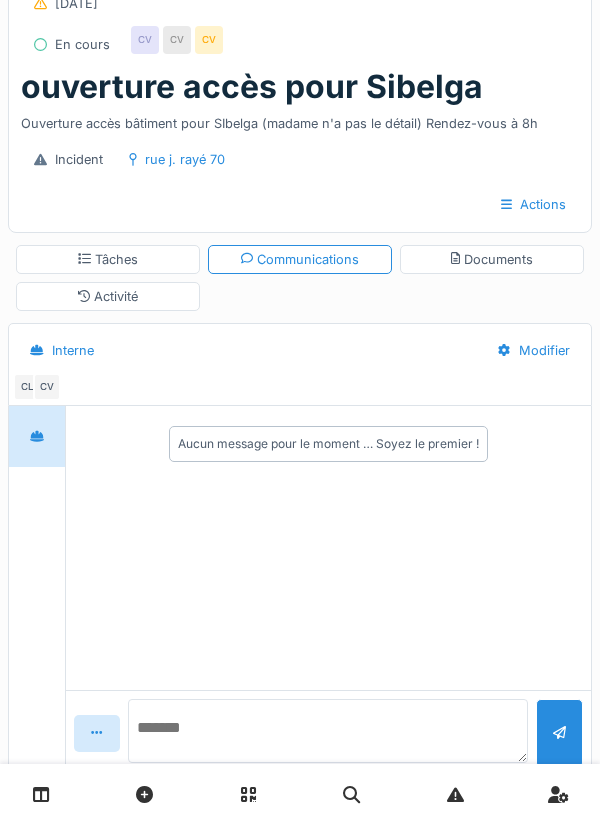 click at bounding box center (328, 731) 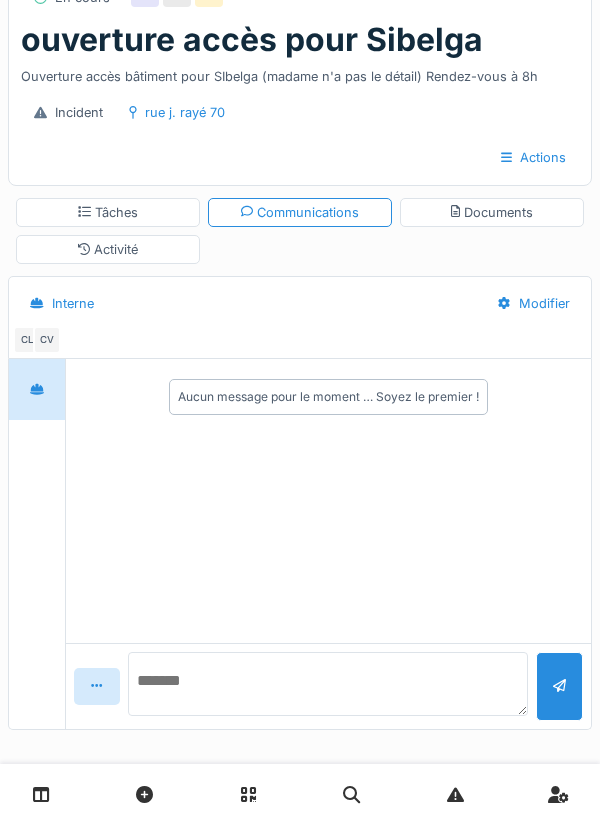 scroll, scrollTop: 118, scrollLeft: 0, axis: vertical 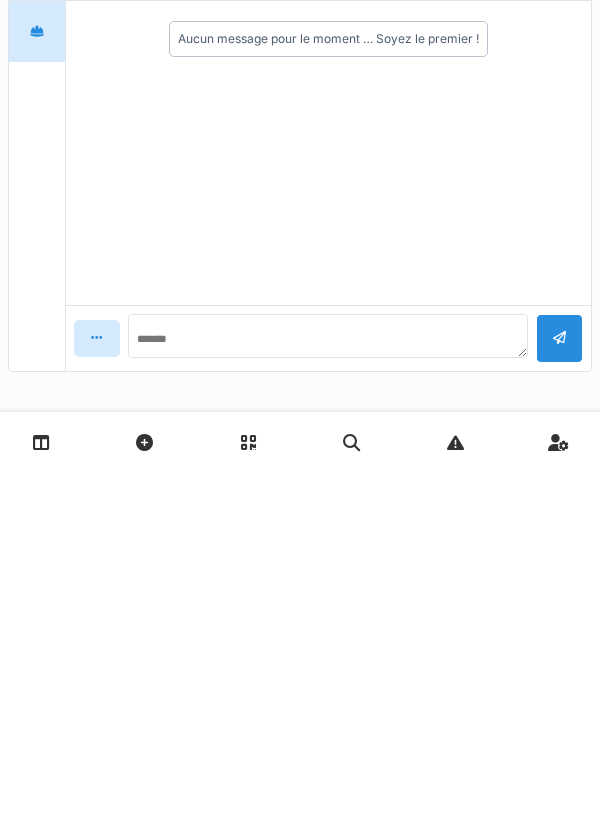 click on "Aucun message pour le moment … Soyez le premier !" at bounding box center [328, 505] 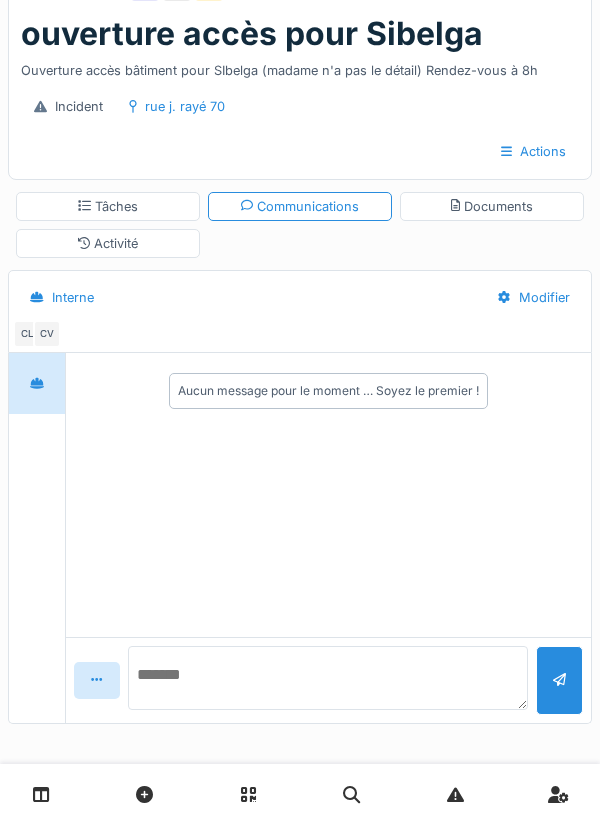 click at bounding box center [328, 678] 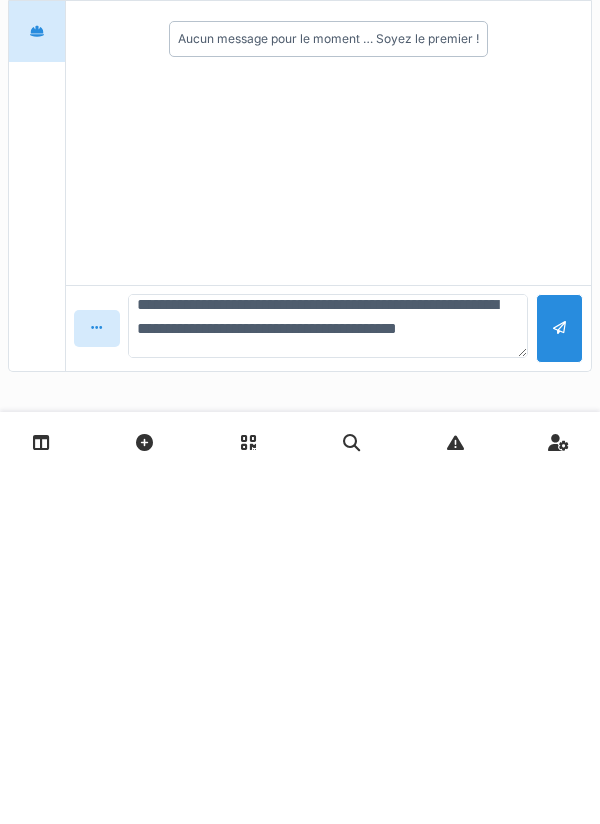 scroll, scrollTop: 18, scrollLeft: 0, axis: vertical 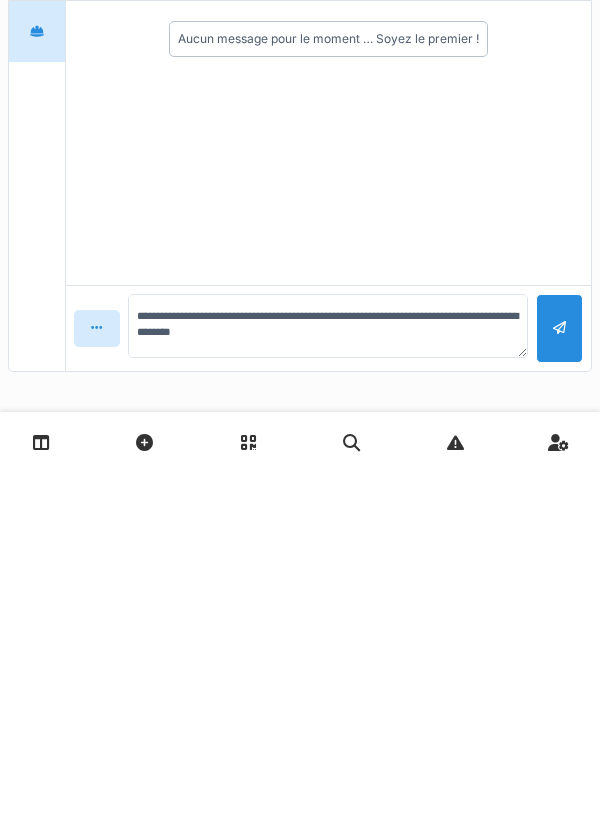 click at bounding box center (559, 680) 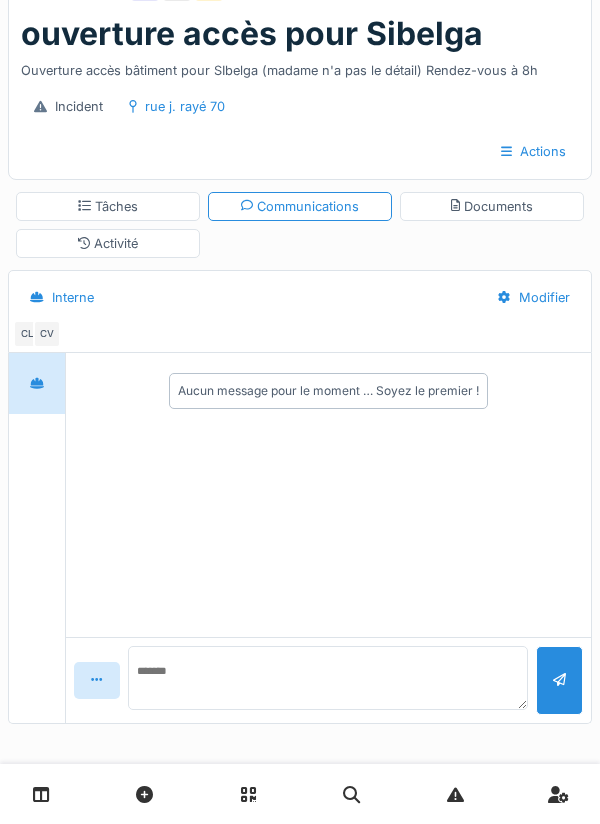scroll, scrollTop: 0, scrollLeft: 0, axis: both 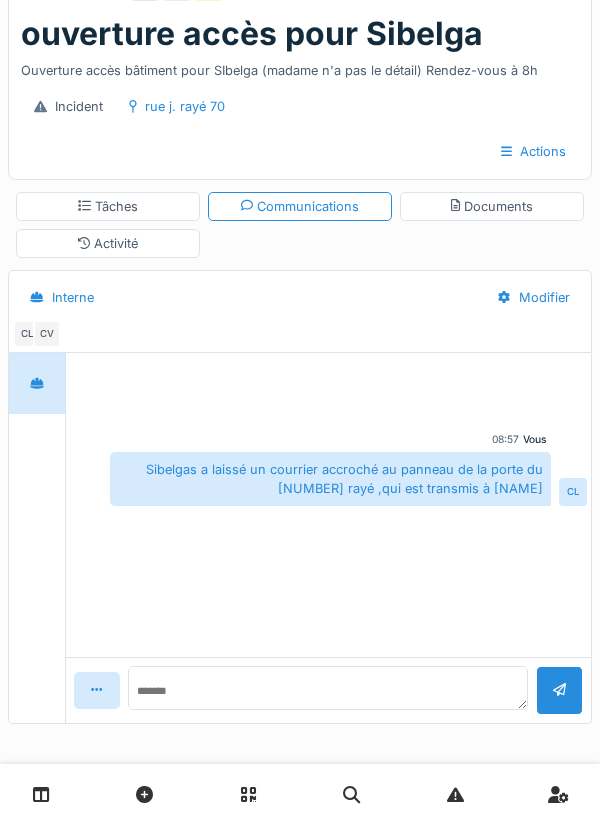 click on "Documents" at bounding box center [492, 206] 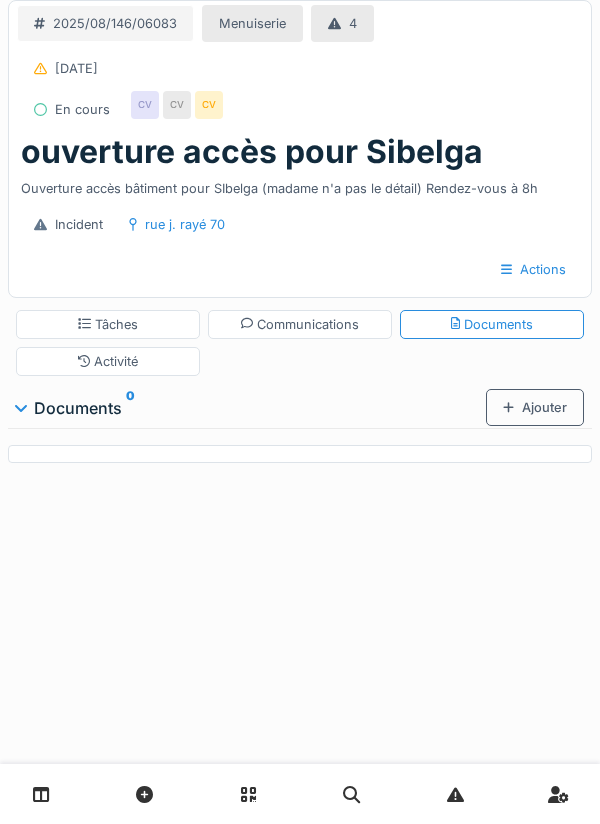 click on "Ajouter" at bounding box center (535, 407) 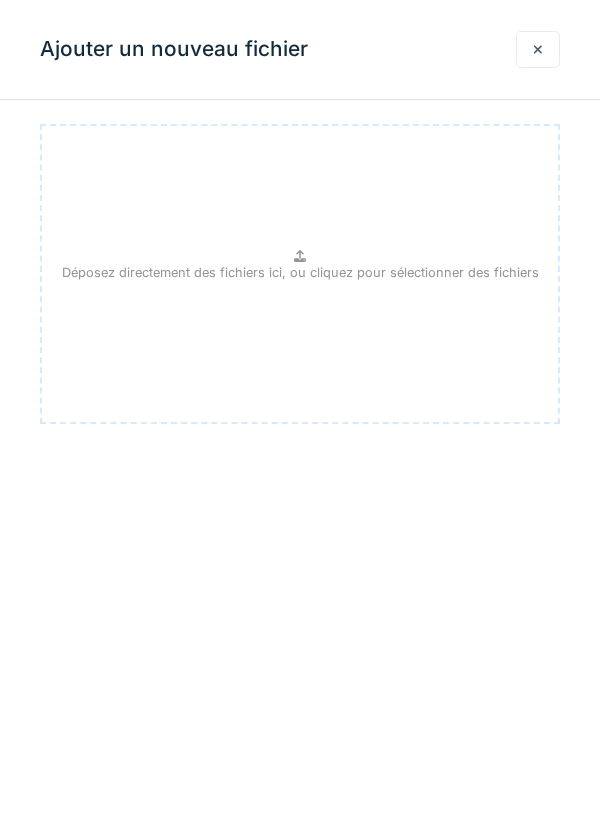 click 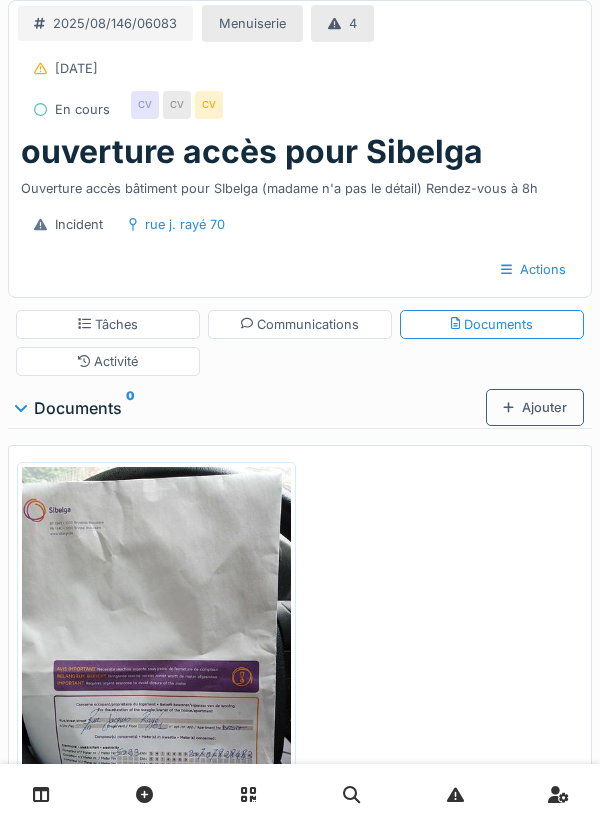 click on "Tâches" at bounding box center (108, 324) 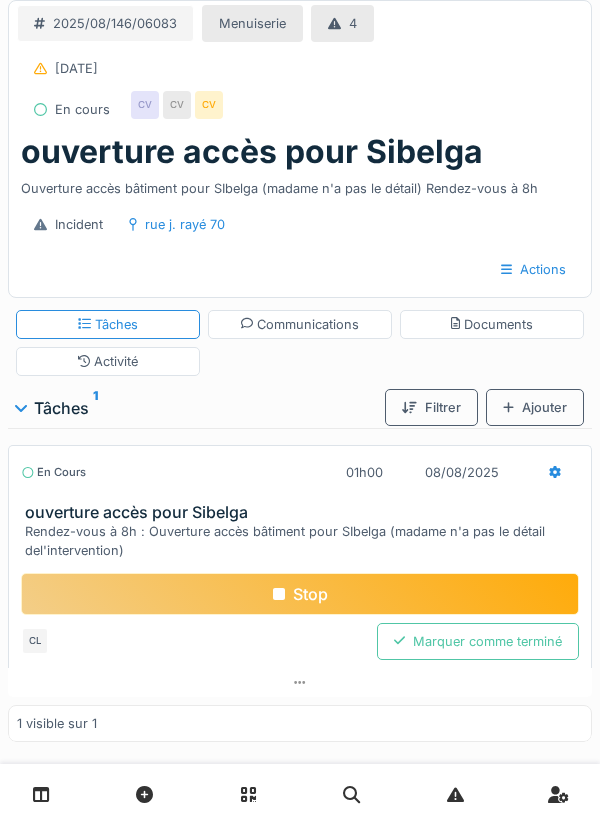 click on "Stop" at bounding box center (300, 594) 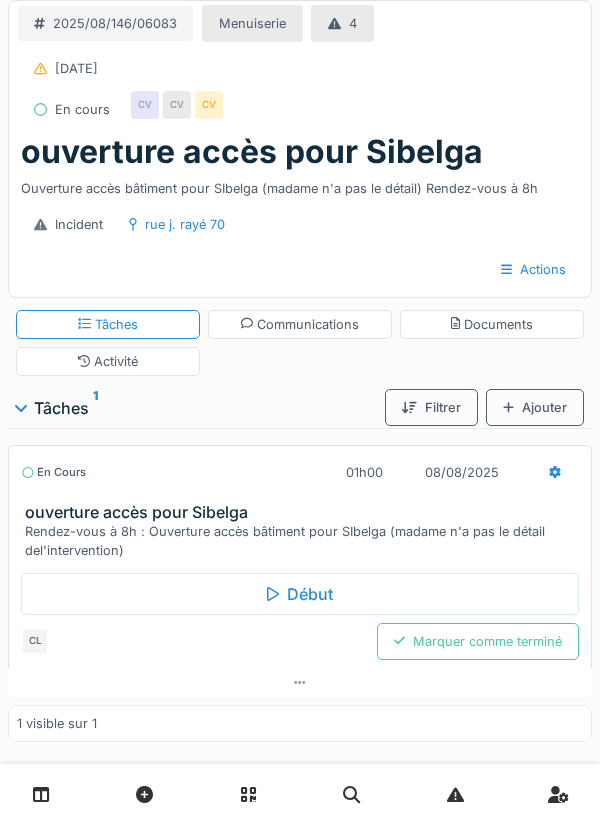 click 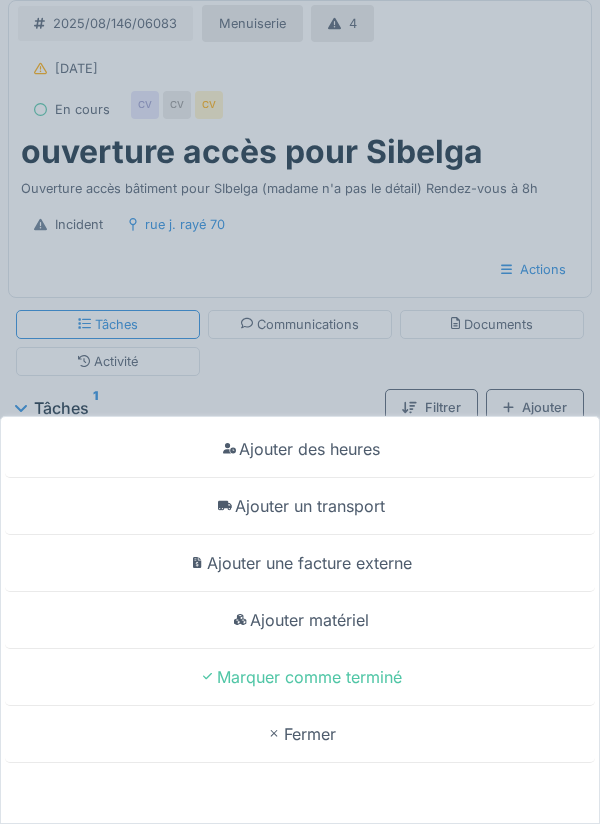 click on "Ajouter un transport" at bounding box center (300, 506) 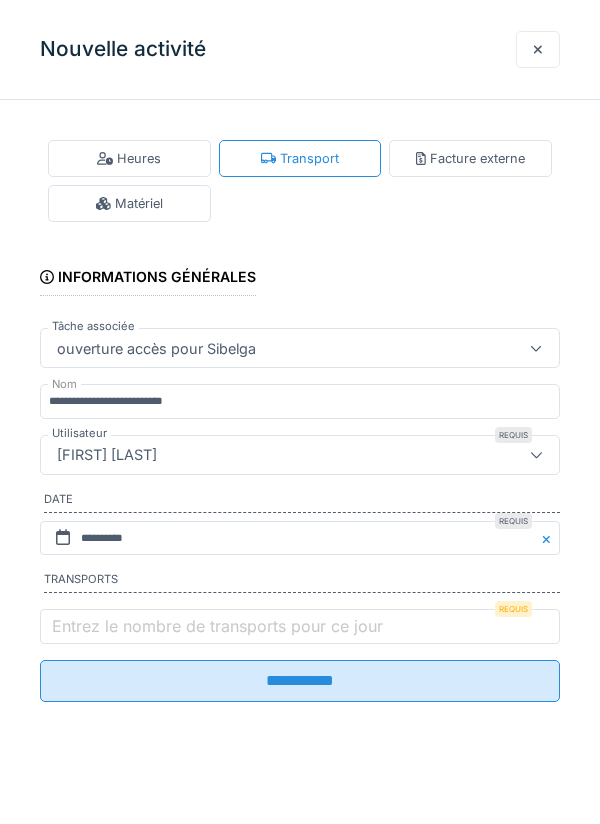 click on "Entrez le nombre de transports pour ce jour" at bounding box center (217, 626) 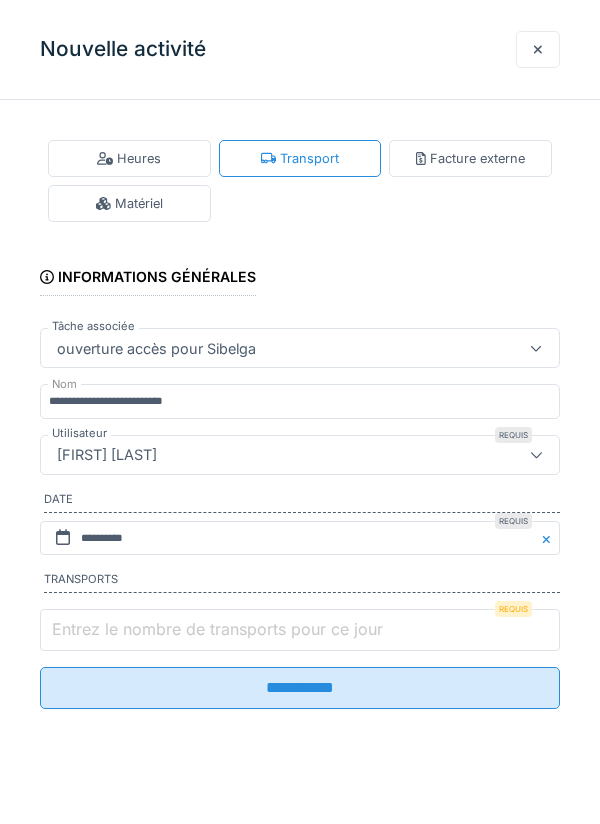 click on "Entrez le nombre de transports pour ce jour" at bounding box center (300, 630) 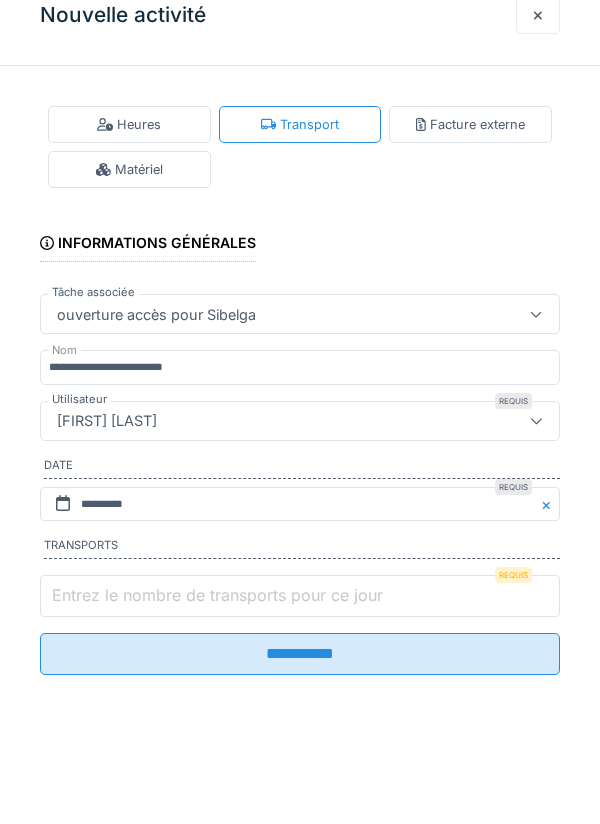 scroll, scrollTop: 27, scrollLeft: 0, axis: vertical 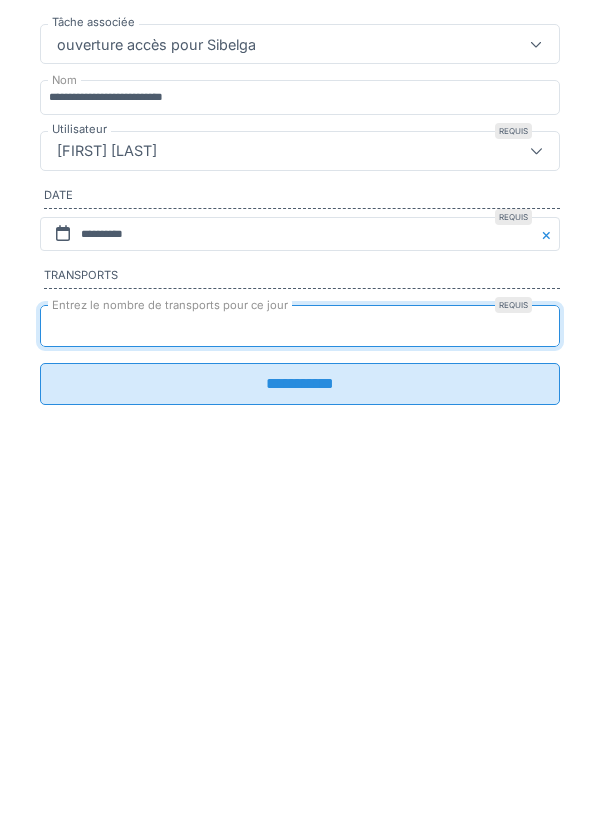 type on "*" 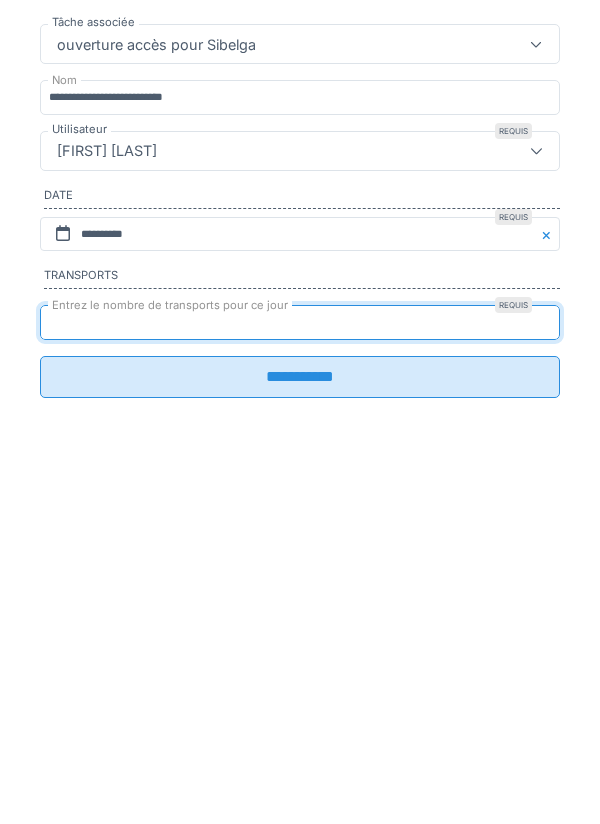 click on "**********" at bounding box center [300, 681] 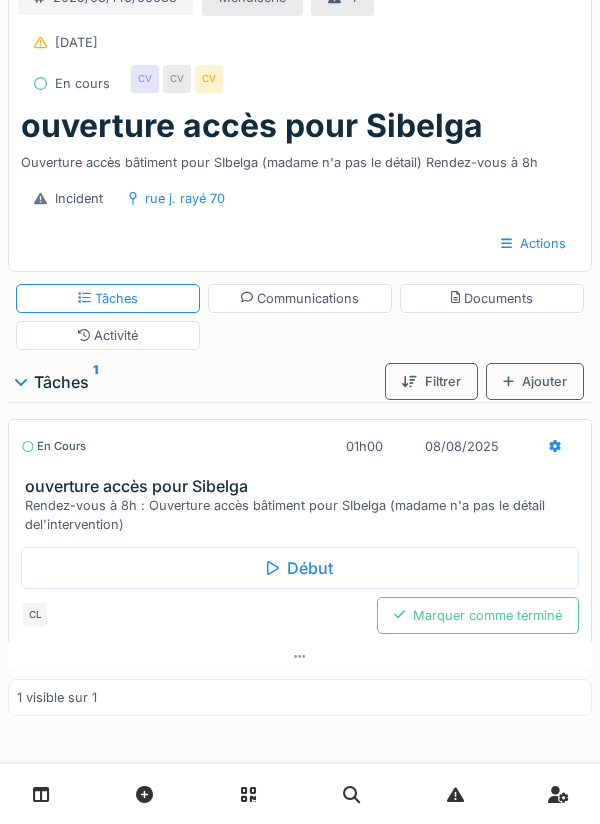 click on "Marquer comme terminé" at bounding box center (478, 615) 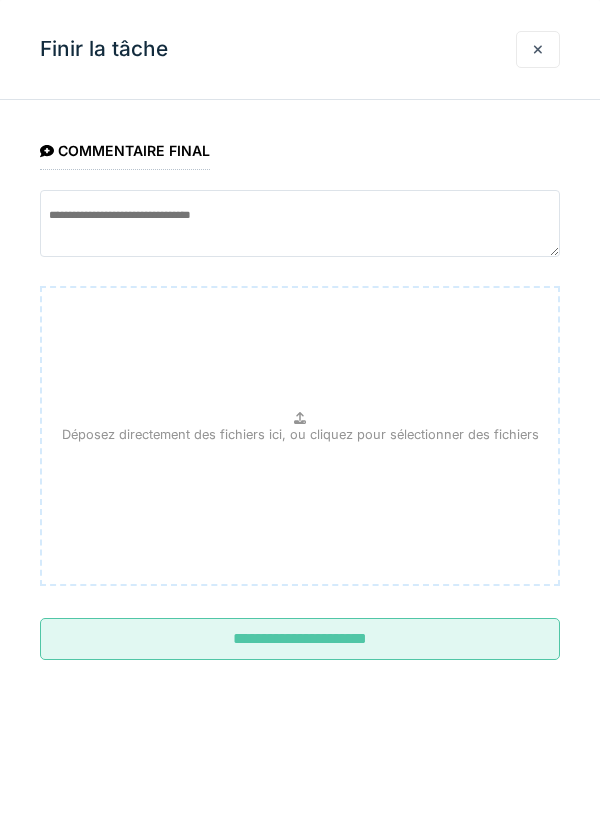 click on "**********" at bounding box center [300, 639] 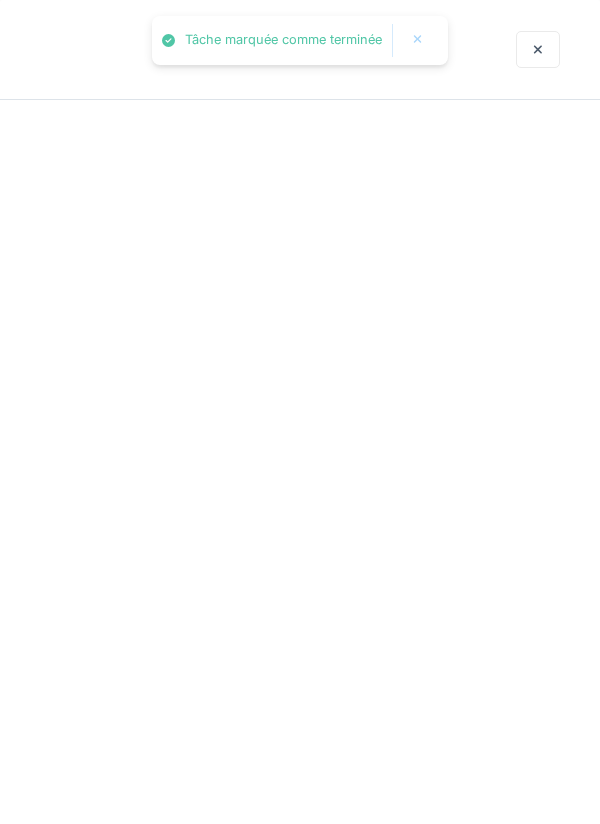 scroll, scrollTop: 0, scrollLeft: 0, axis: both 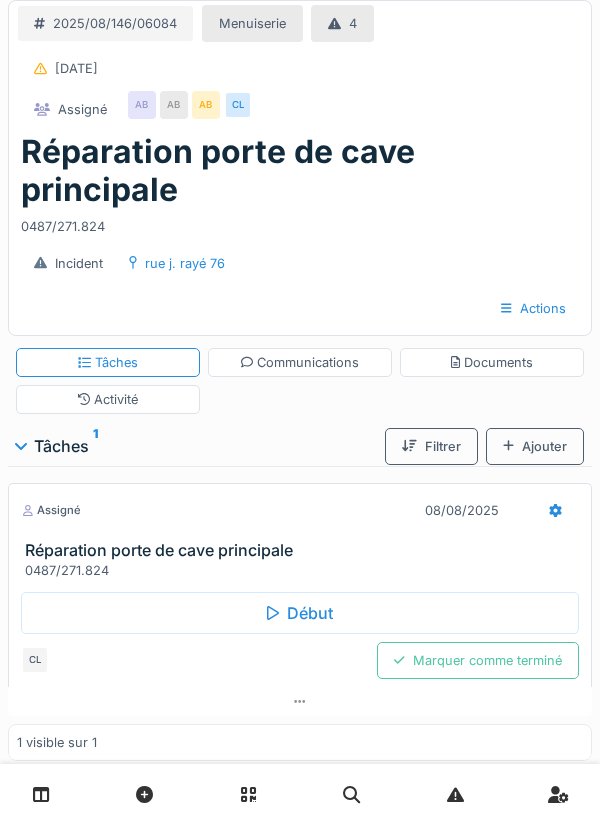 click on "Début" at bounding box center [300, 613] 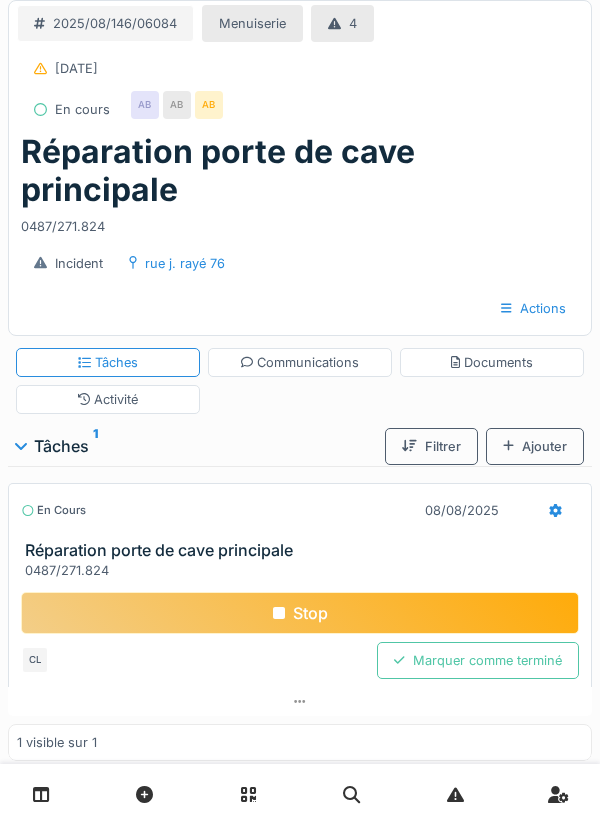 click on "Documents" at bounding box center (492, 362) 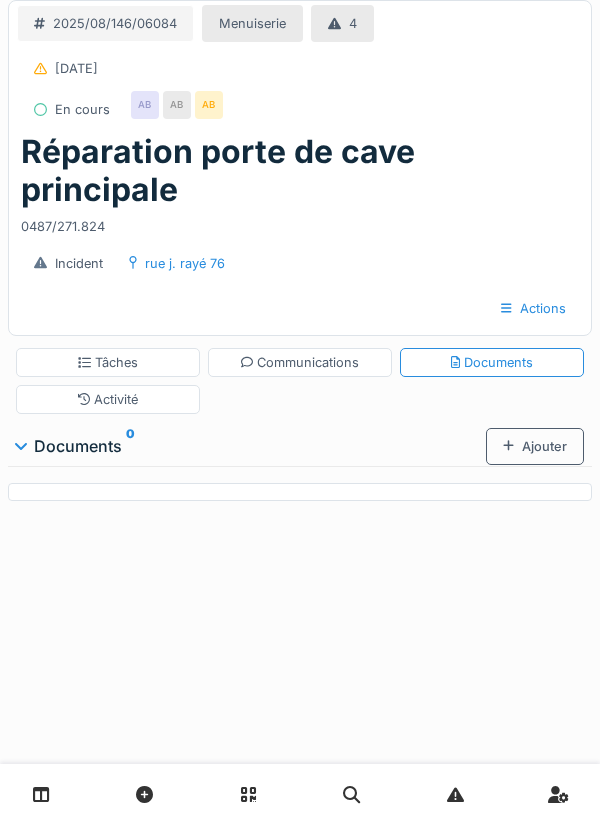 click on "Ajouter" at bounding box center [535, 446] 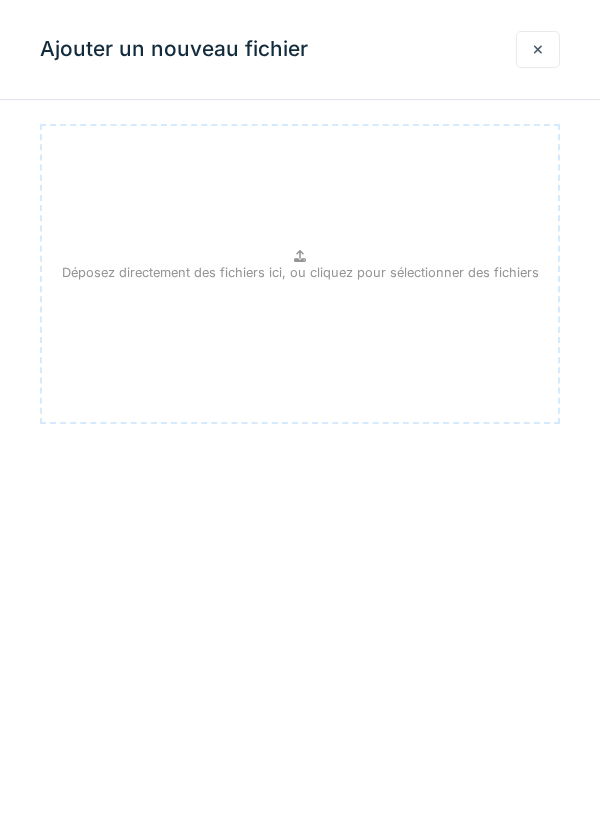 click on "Déposez directement des fichiers ici, ou cliquez pour sélectionner des fichiers" at bounding box center (300, 272) 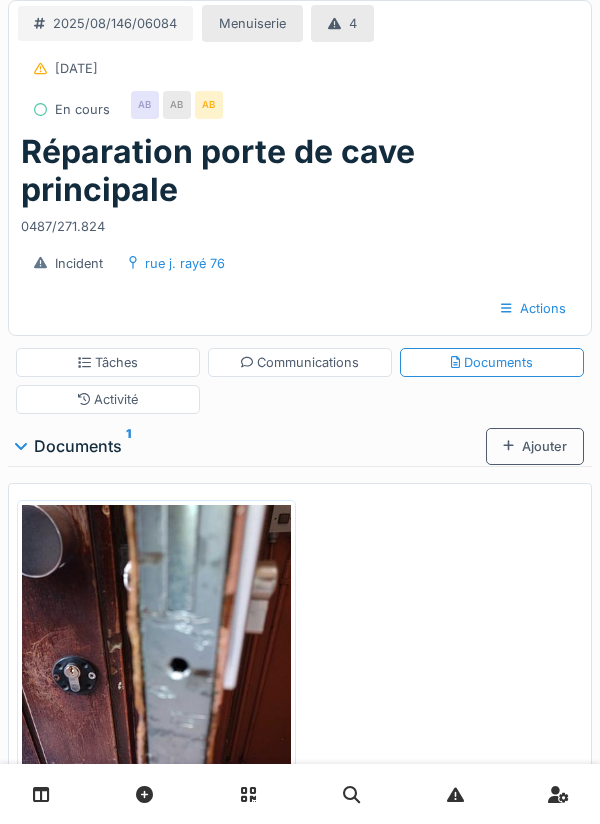 click on "Tâches" at bounding box center (108, 362) 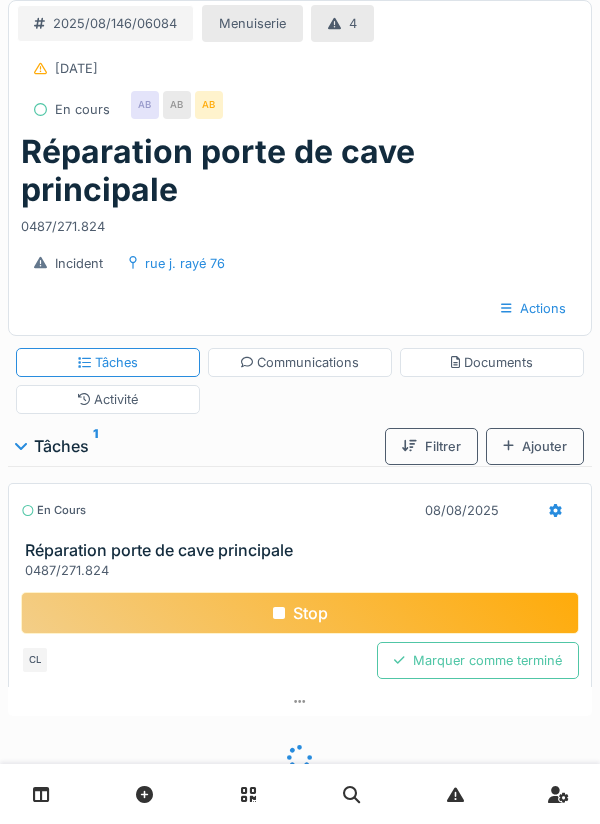 click 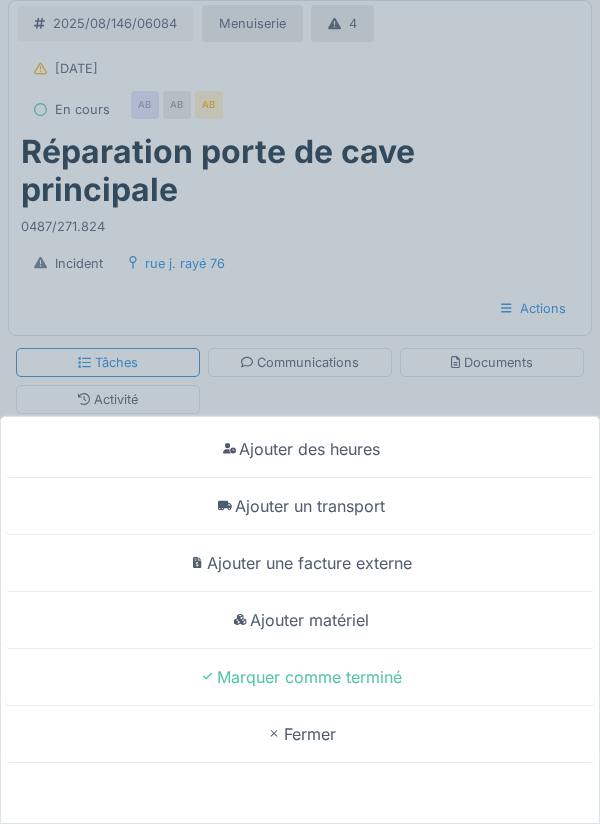 click on "Ajouter un transport" at bounding box center (300, 506) 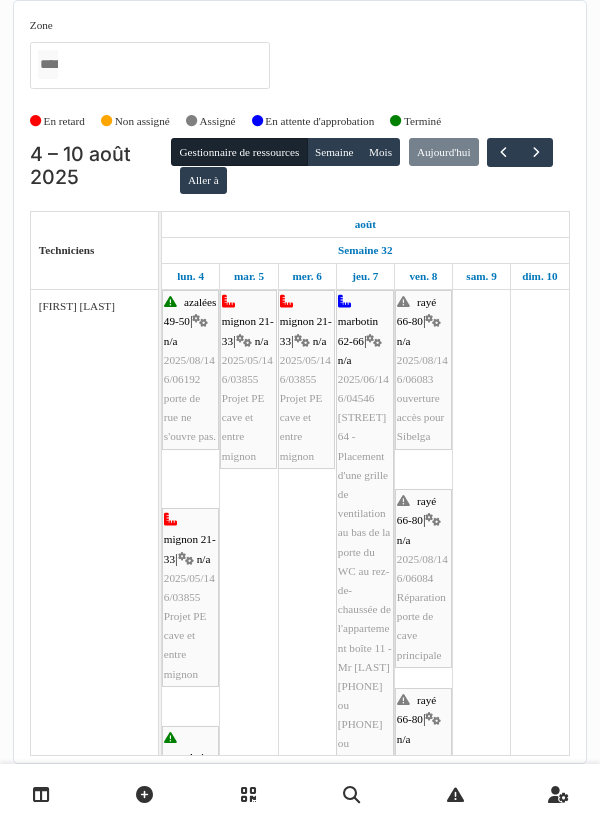 scroll, scrollTop: 0, scrollLeft: 0, axis: both 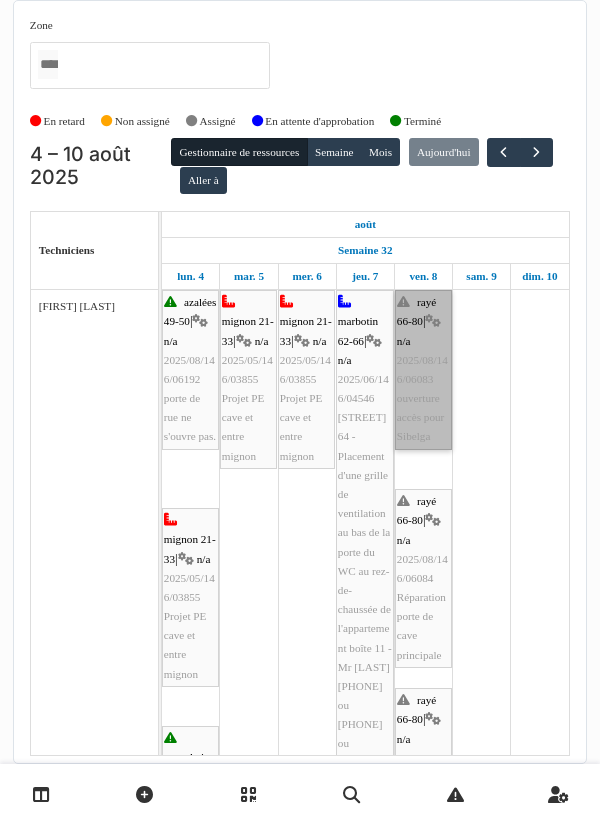 click on "rayé 66-80
|     n/a
2025/08/146/06083
ouverture accès pour Sibelga" at bounding box center [423, 370] 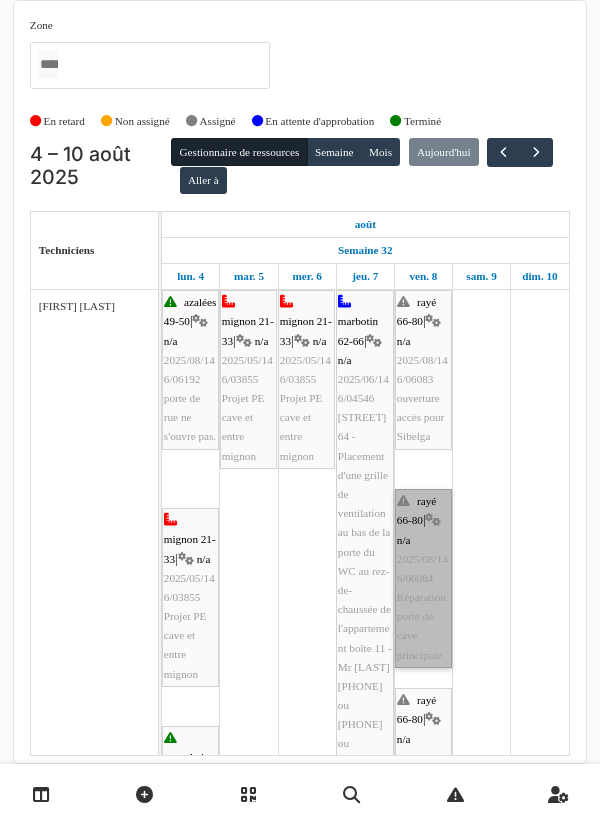 click on "rayé 66-80
|     n/a
2025/08/146/06084
Réparation porte de cave principale" at bounding box center (423, 578) 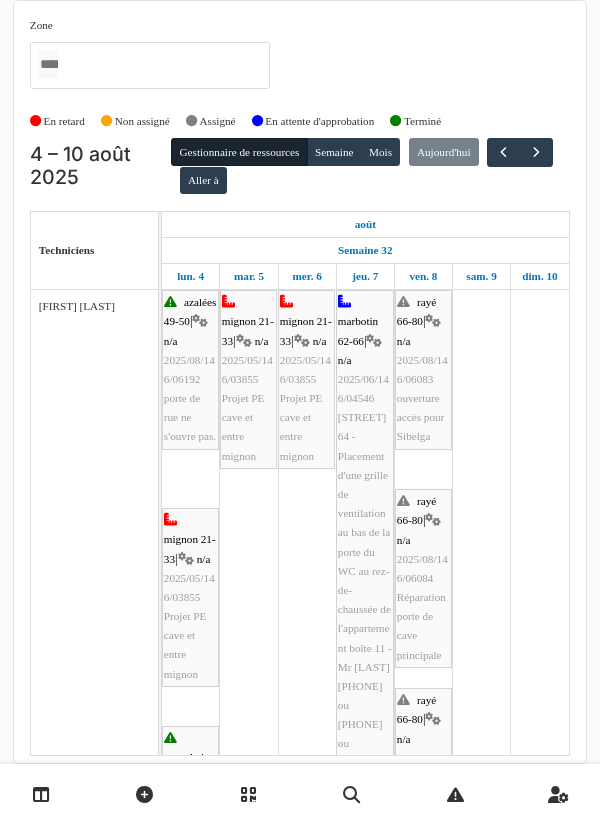 scroll, scrollTop: 147, scrollLeft: 0, axis: vertical 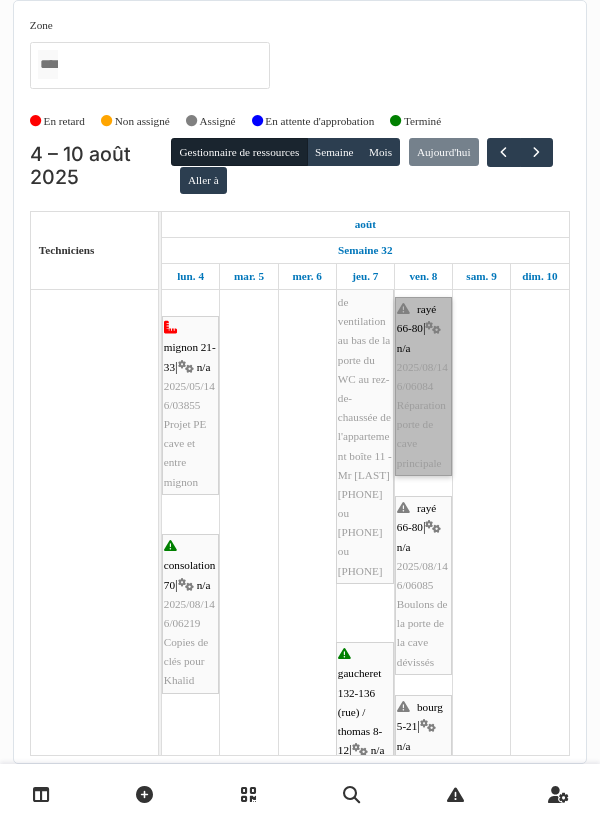 click on "rayé 66-80
|     n/a
2025/08/146/06084
Réparation porte de cave principale" at bounding box center (423, 386) 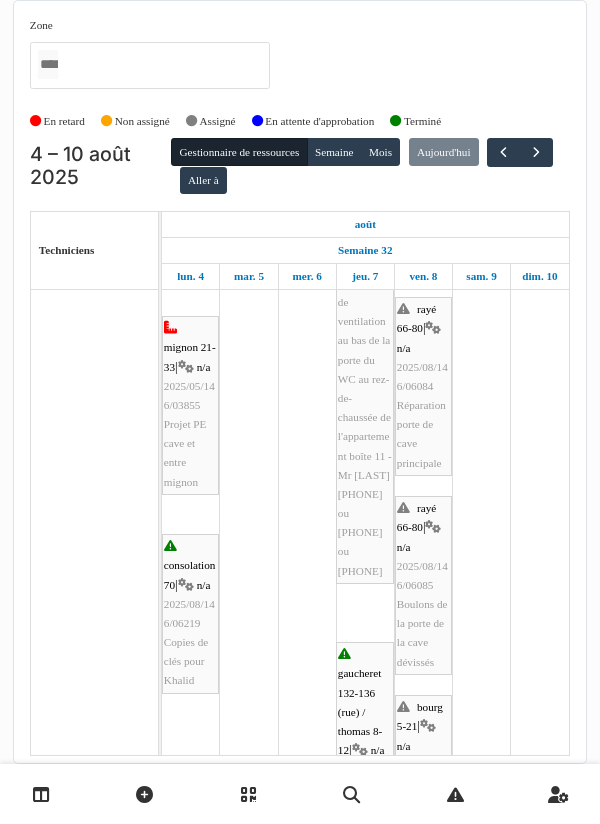 scroll, scrollTop: 234, scrollLeft: 0, axis: vertical 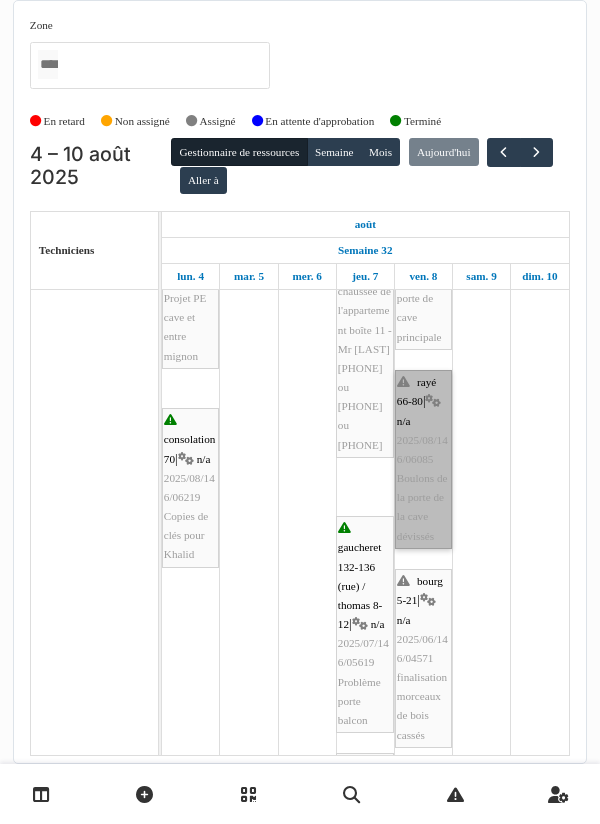 click on "rayé 66-80
|     n/a
2025/08/146/06085
Boulons de la porte de la cave dévissés" at bounding box center (423, 459) 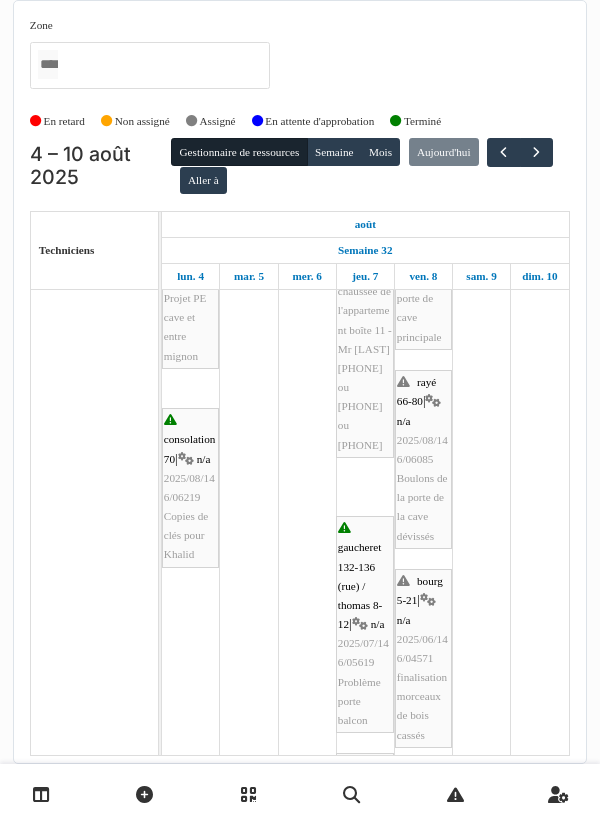 scroll, scrollTop: 387, scrollLeft: 0, axis: vertical 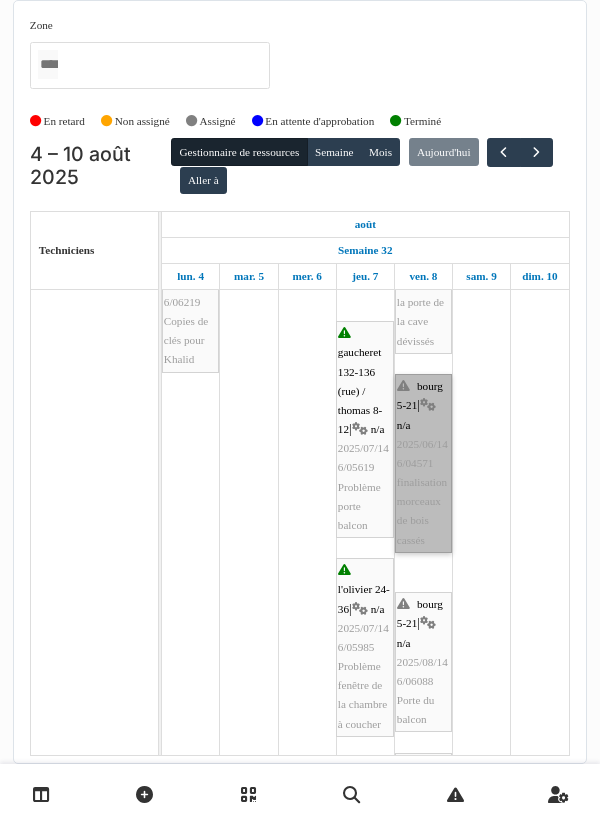 click on "bourg 5-21
|     n/a
2025/06/146/04571
finalisation morceaux de bois cassés" at bounding box center (423, 463) 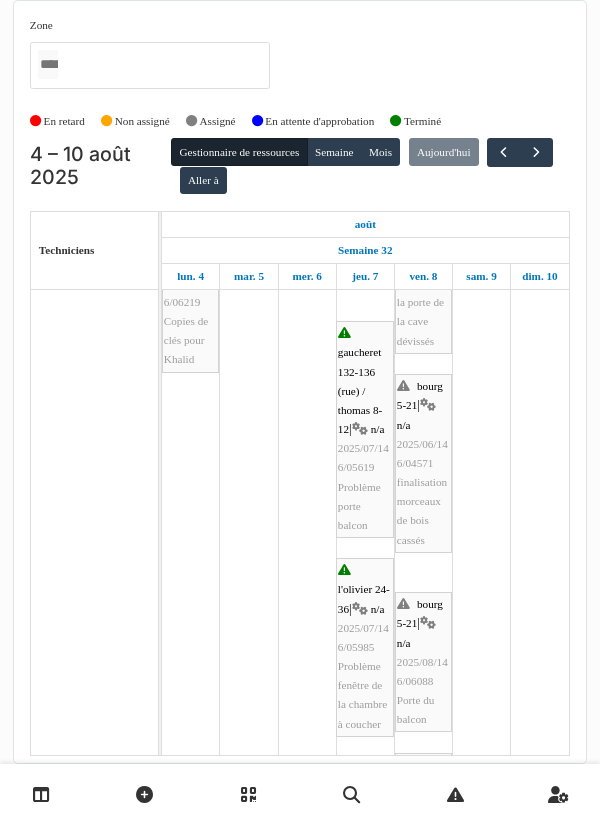 scroll, scrollTop: 542, scrollLeft: 0, axis: vertical 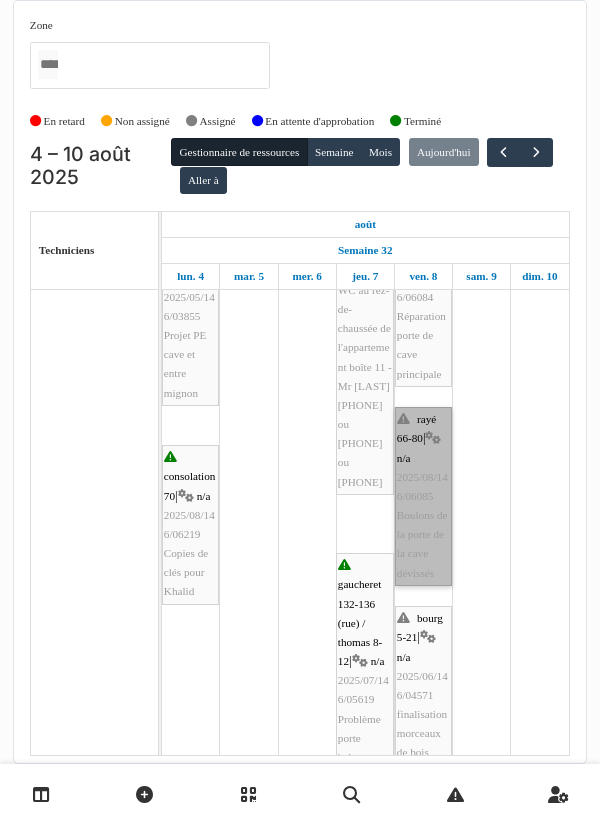 click on "rayé 66-80
|     n/a
2025/08/146/06085
Boulons de la porte de la cave dévissés" at bounding box center [423, 496] 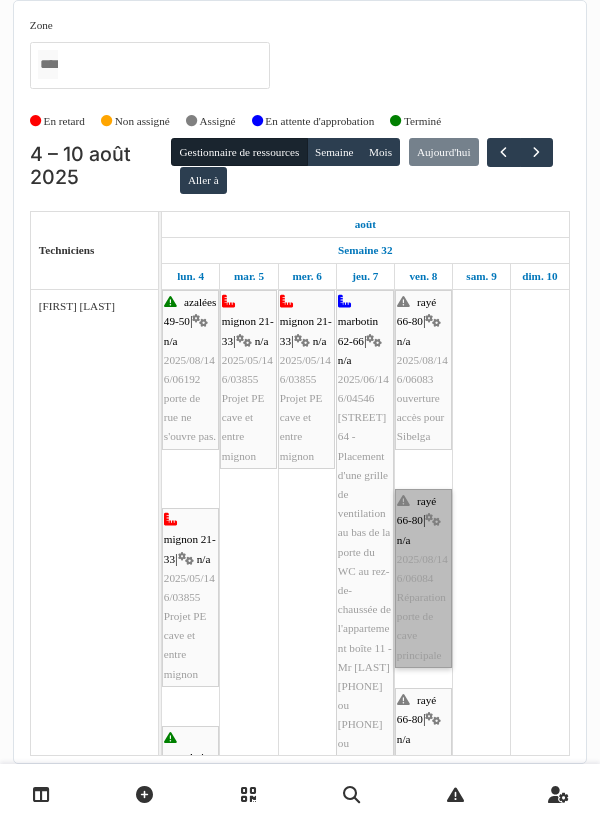click on "rayé 66-80
|     n/a
2025/08/146/06084
Réparation porte de cave principale" at bounding box center [423, 578] 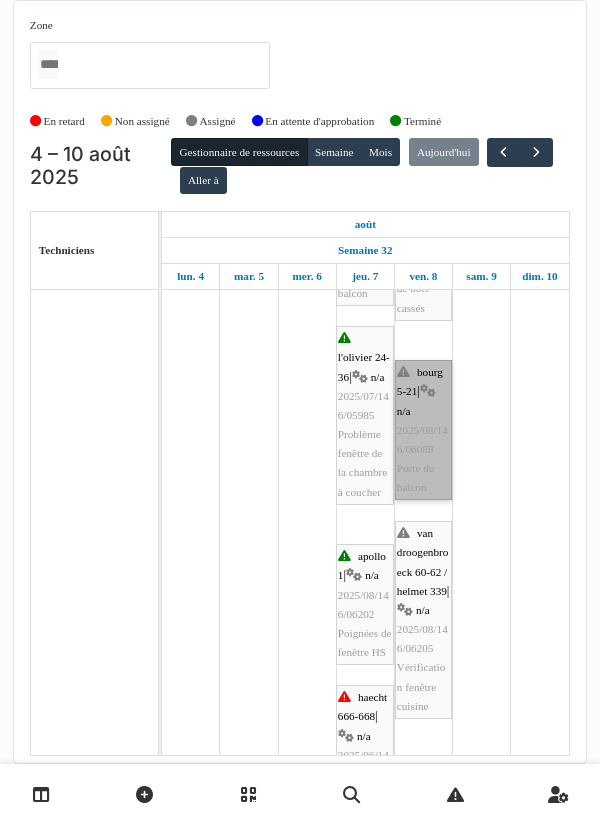 click on "bourg 5-21
|     n/a
2025/08/146/06088
Porte du balcon" at bounding box center (423, 430) 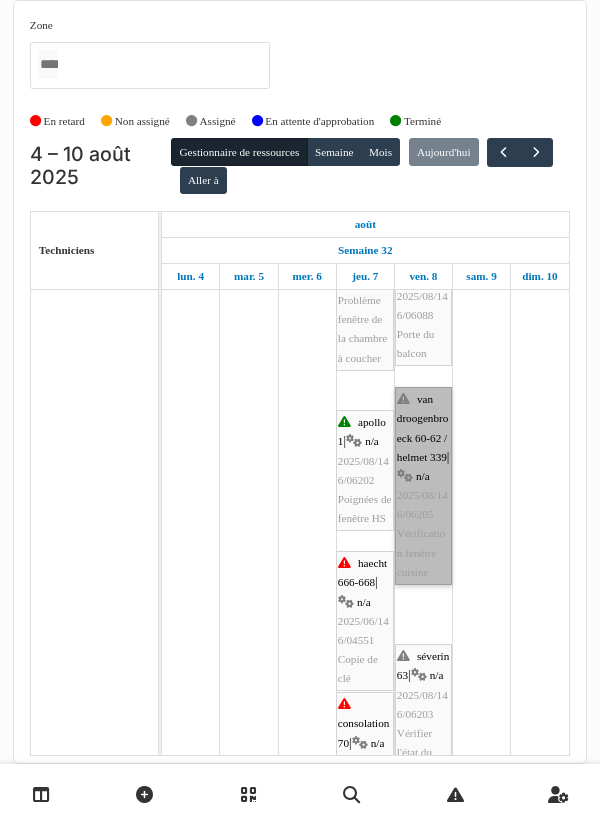 click on "van droogenbroeck 60-62 / helmet 339
|     n/a
2025/08/146/06205
Vérification fenêtre cuisine" at bounding box center [423, 486] 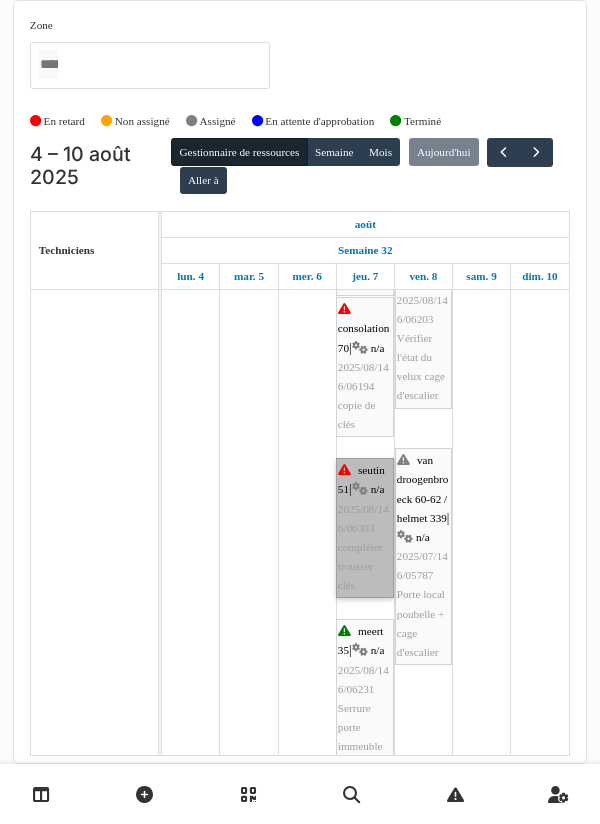 click on "seutin 51
|     n/a
2025/08/146/06303
compléter trousser clés" at bounding box center (365, 528) 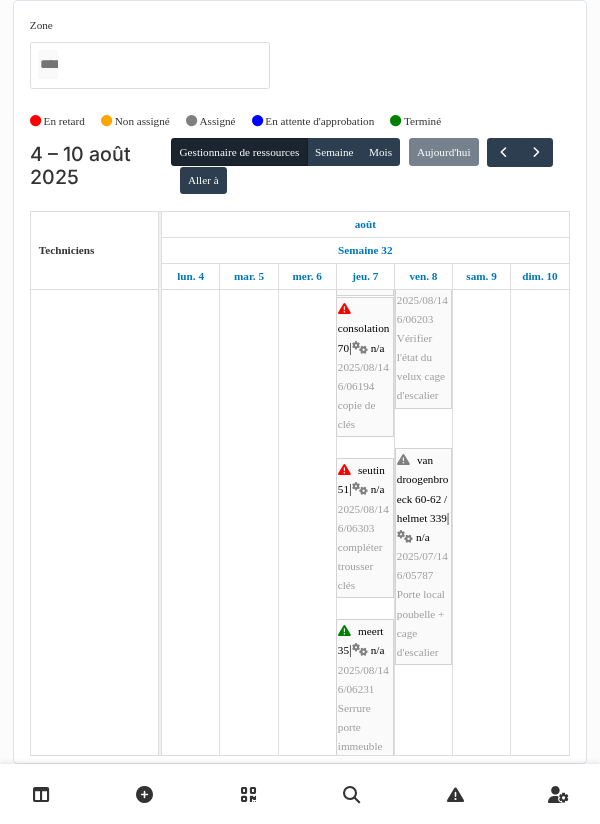 scroll, scrollTop: 64, scrollLeft: 0, axis: vertical 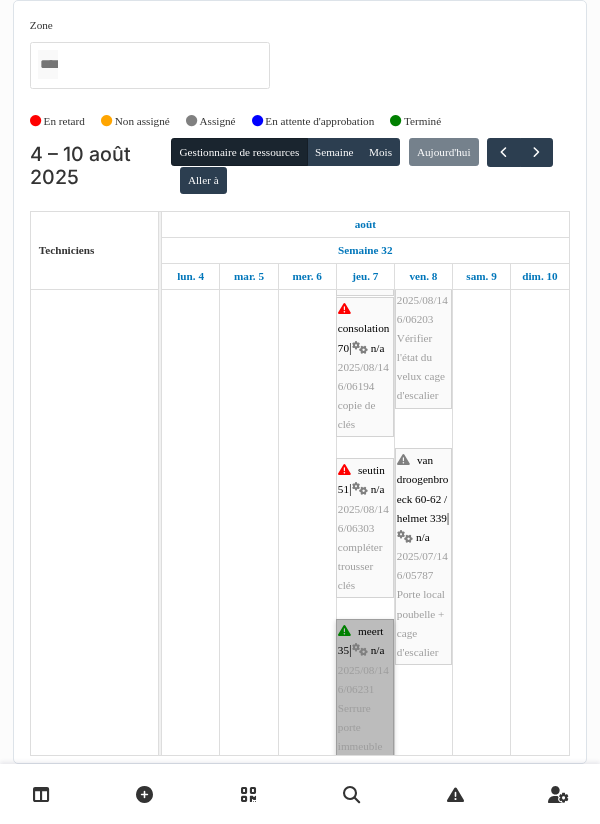 click on "meert 35
|     n/a
2025/08/146/06231
Serrure porte immeuble endommagée" at bounding box center (365, 708) 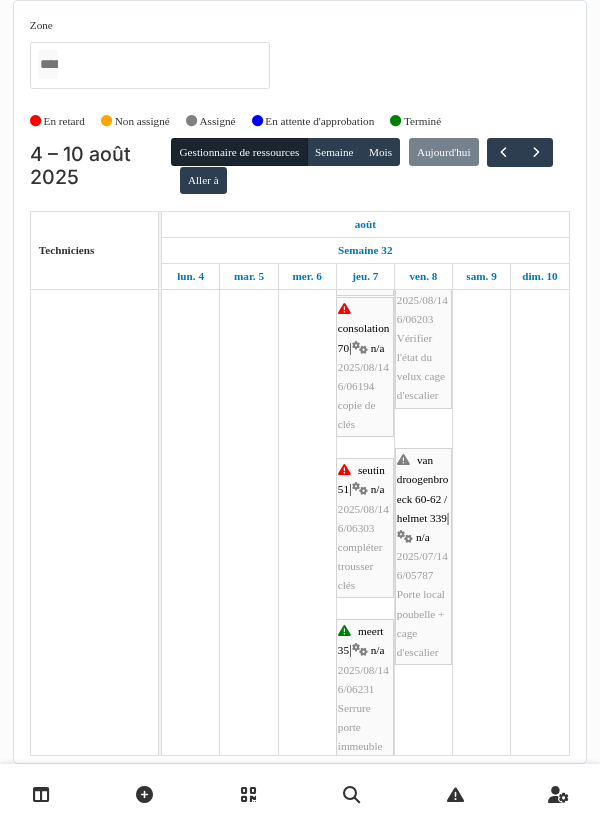 scroll, scrollTop: 1237, scrollLeft: 0, axis: vertical 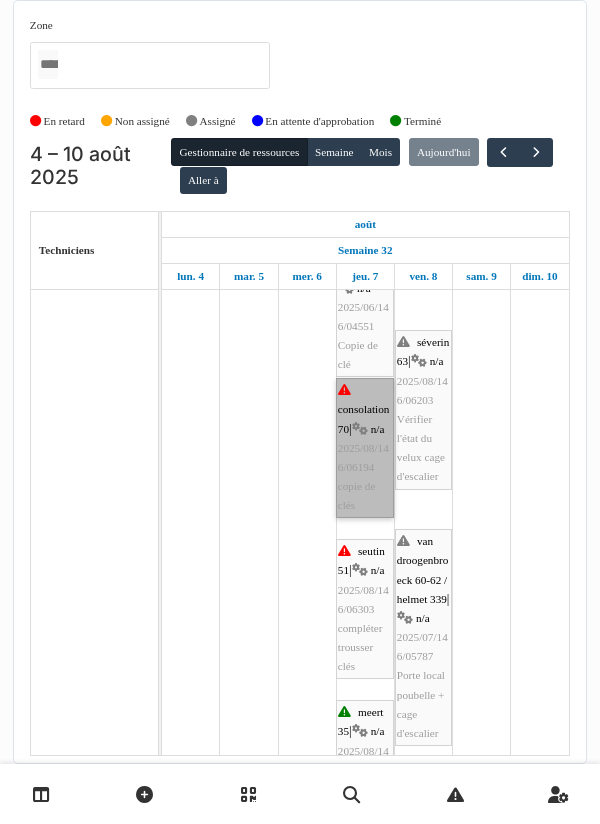 click on "consolation 70
|     n/a
2025/08/146/06194
copie de clés" at bounding box center (365, 448) 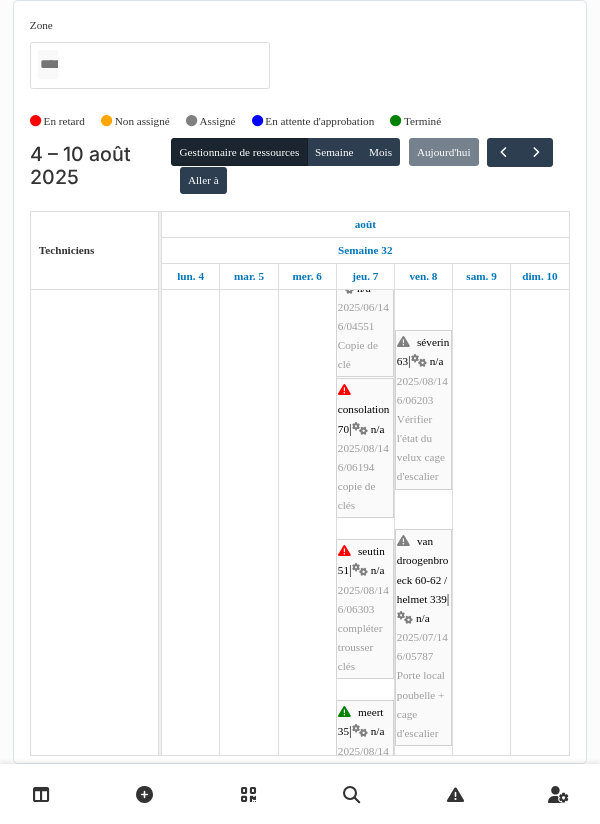 scroll, scrollTop: 1033, scrollLeft: 0, axis: vertical 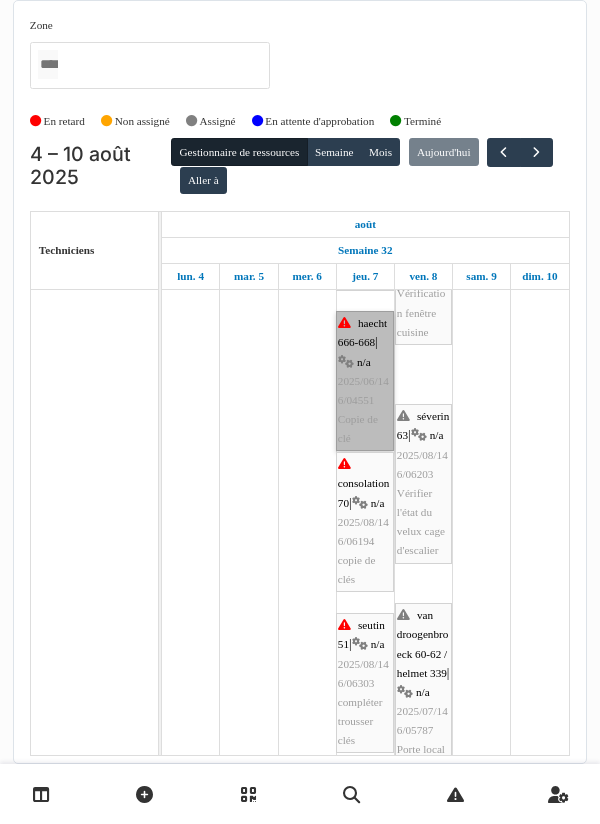 click on "haecht 666-668
|     n/a
2025/06/146/04551
Copie de clé" at bounding box center [365, 381] 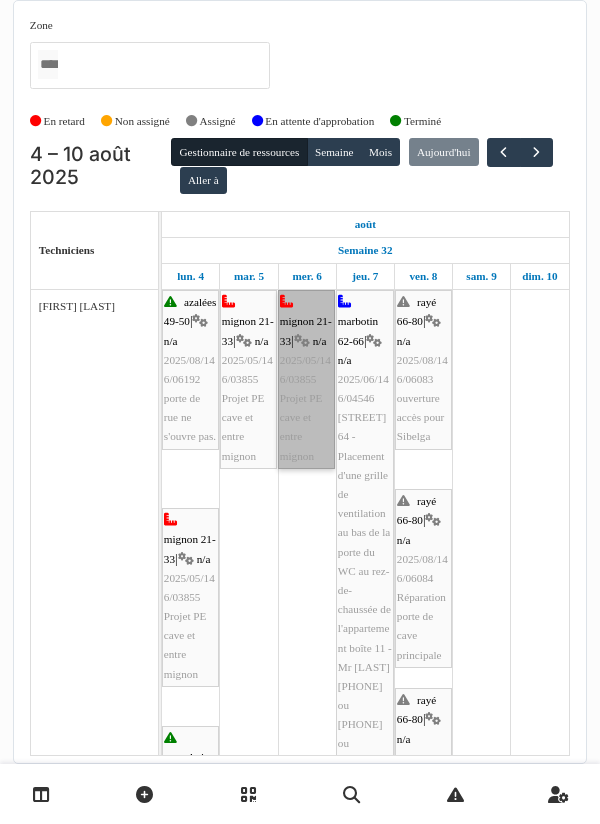 click on "mignon 21-33
|     n/a
2025/05/146/03855
Projet PE cave et entre mignon" at bounding box center [306, 379] 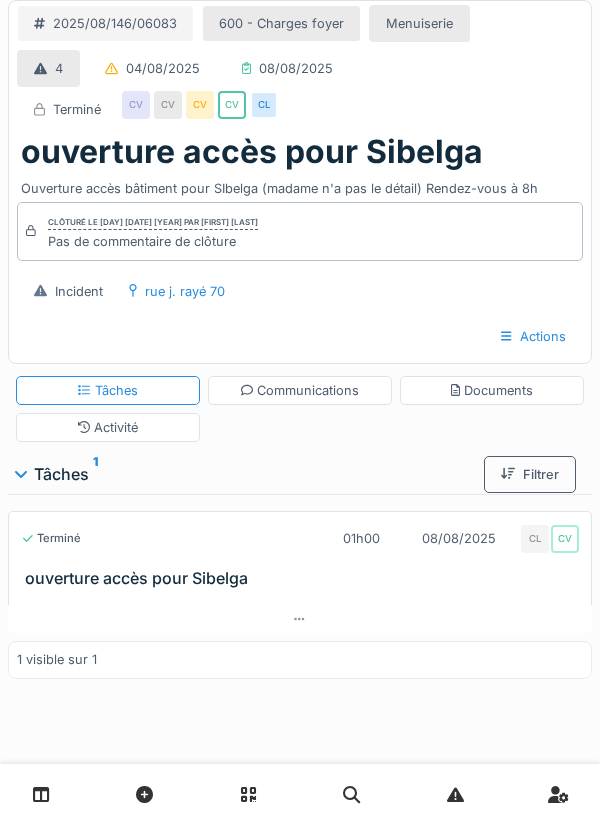 scroll, scrollTop: 0, scrollLeft: 0, axis: both 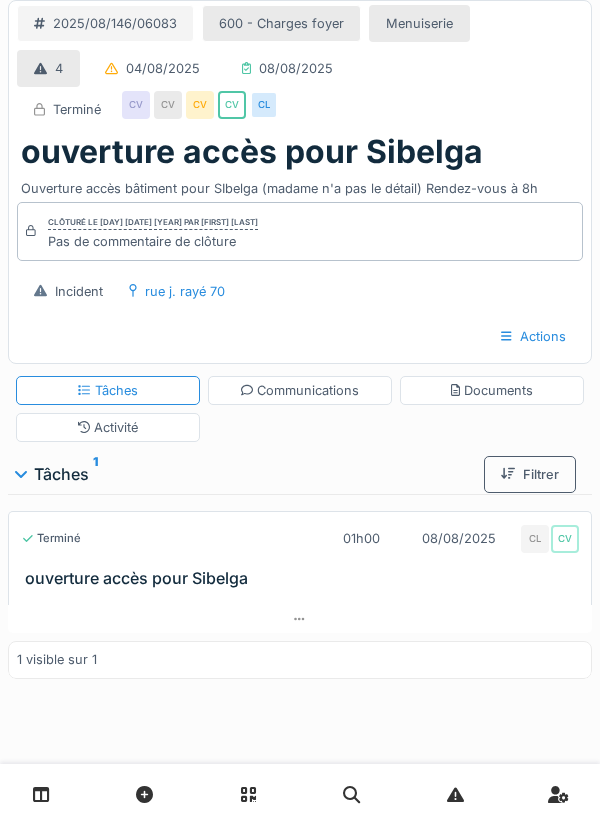 click on "Activité" at bounding box center (108, 427) 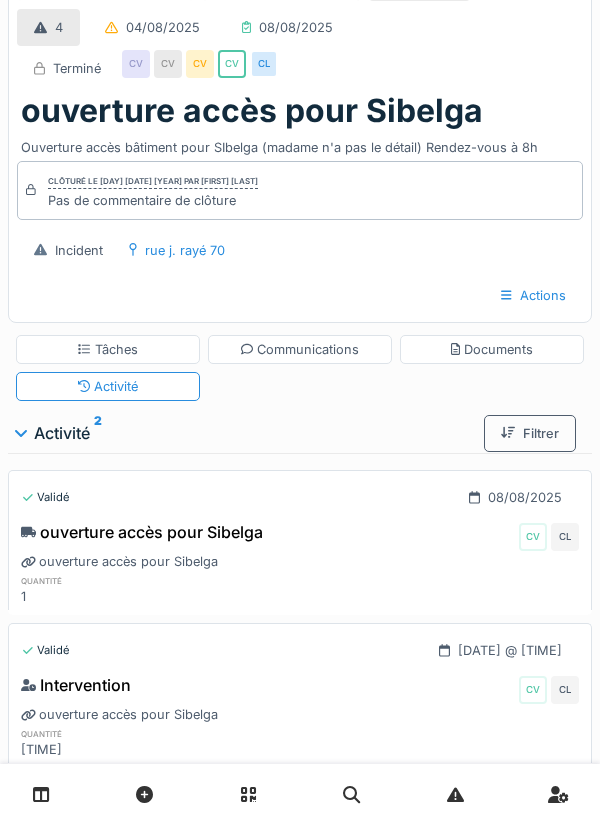 scroll, scrollTop: 0, scrollLeft: 0, axis: both 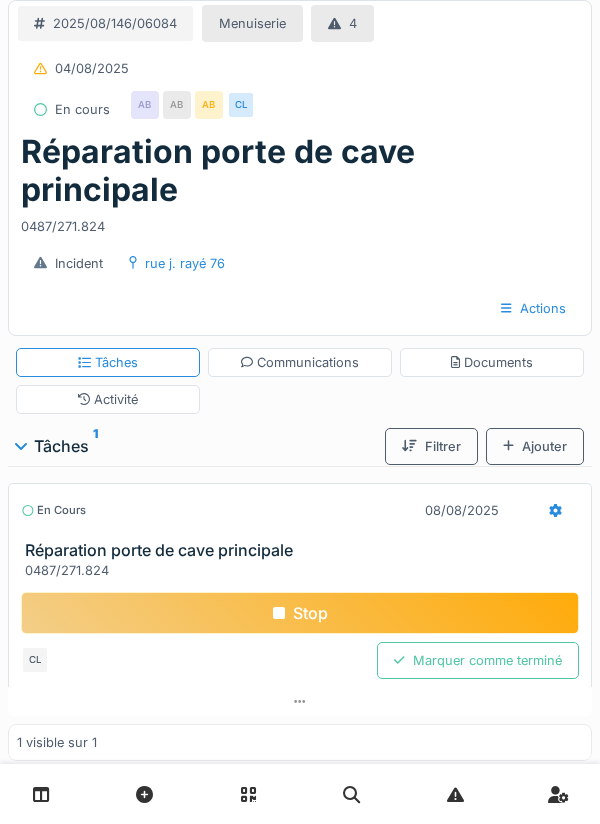 click on "Documents" at bounding box center [492, 362] 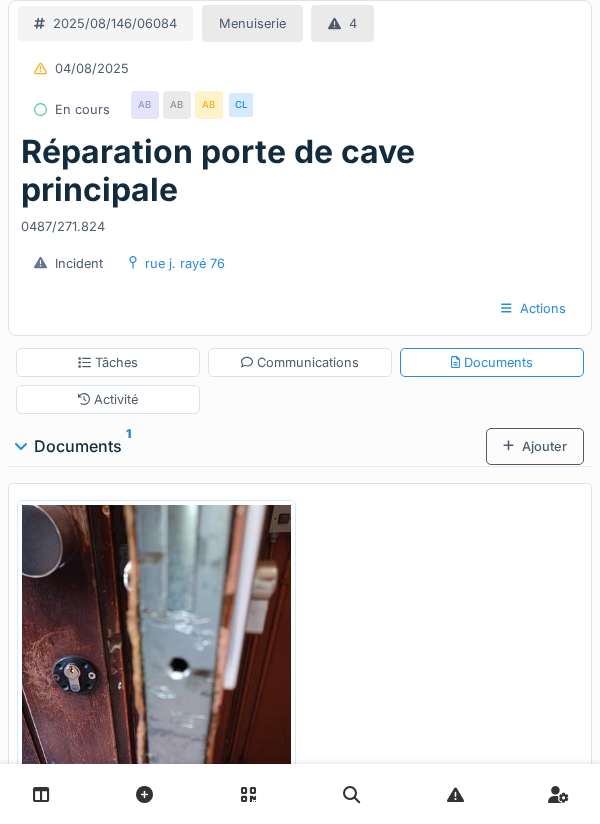 click on "Communications" at bounding box center (300, 362) 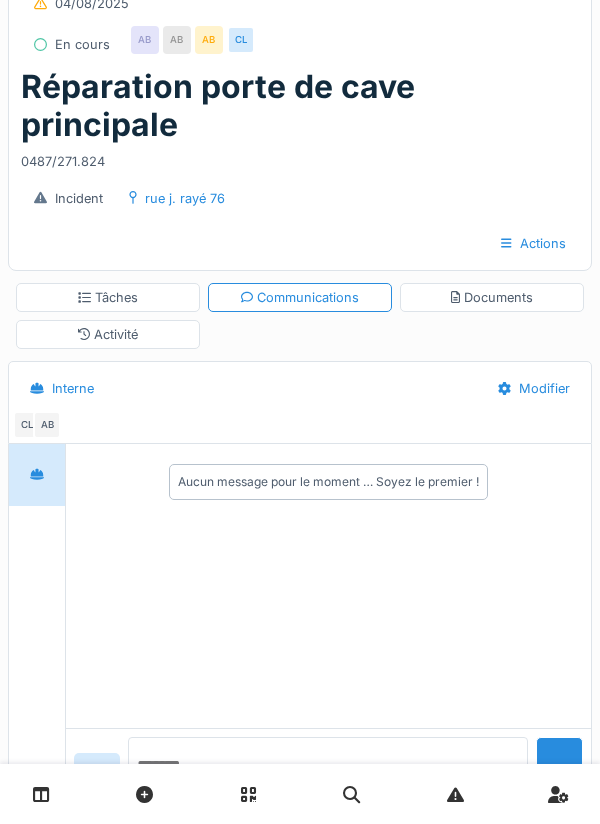 click at bounding box center [328, 769] 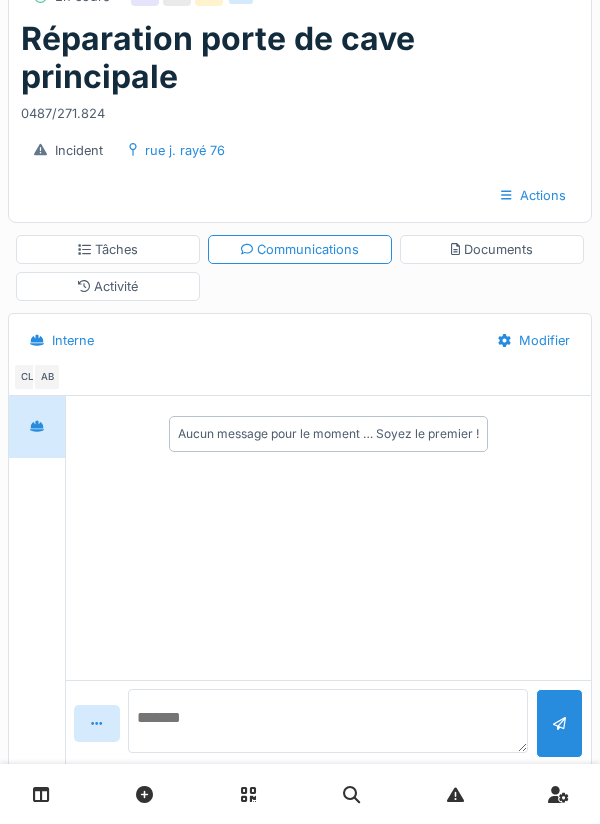 scroll, scrollTop: 118, scrollLeft: 0, axis: vertical 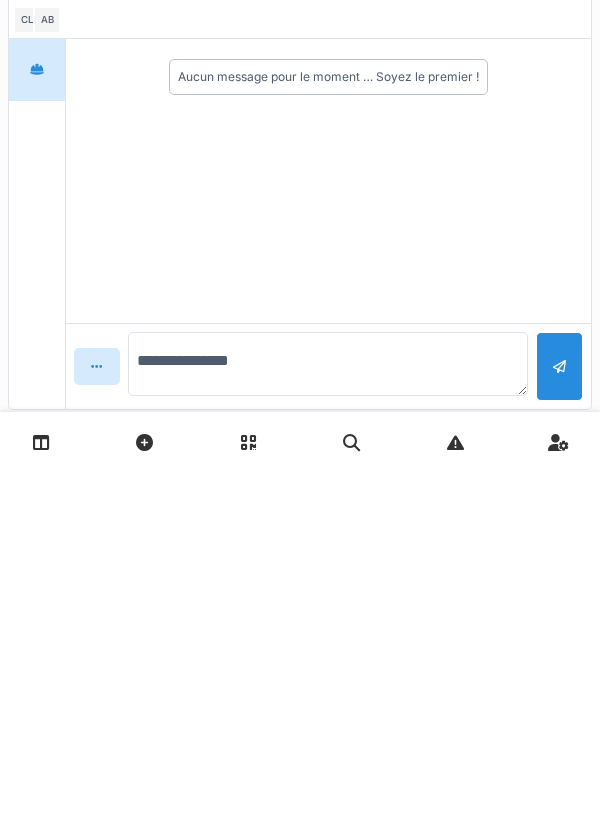 type on "**********" 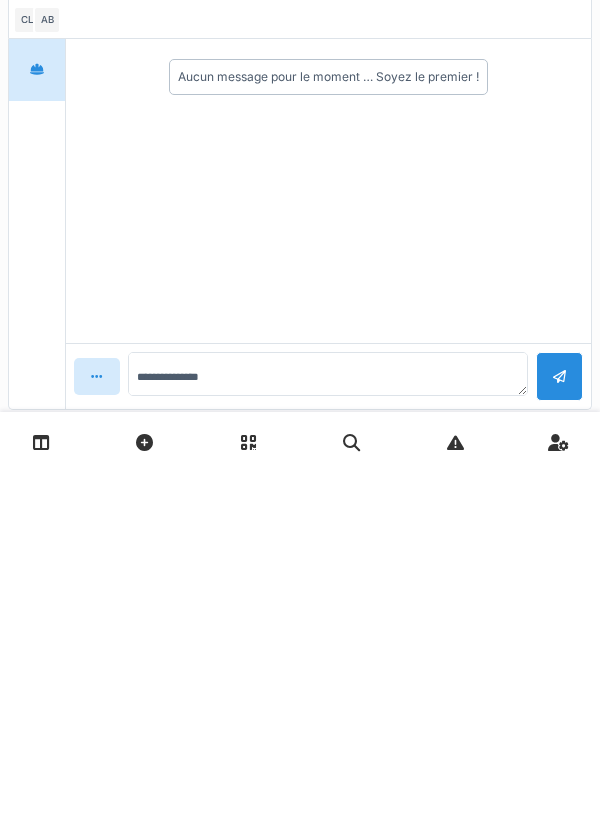 click at bounding box center (559, 728) 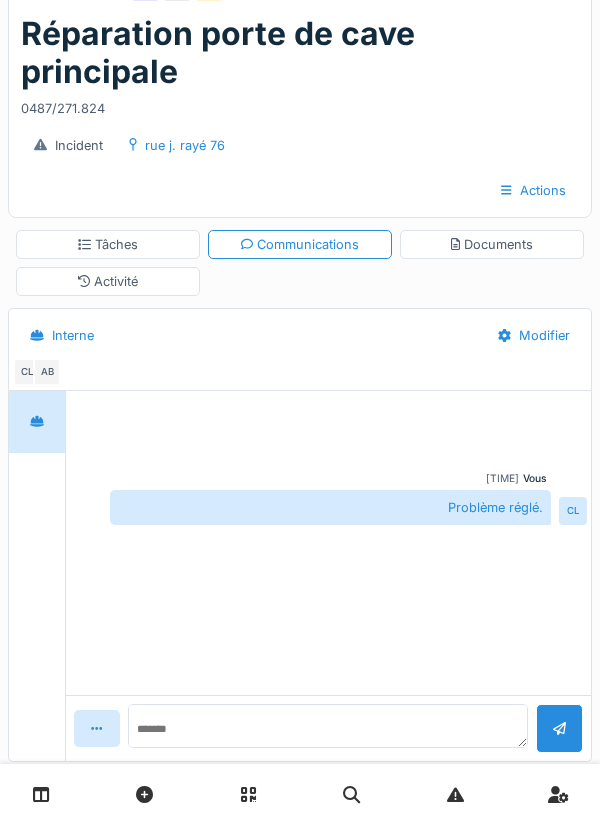 click on "Tâches" at bounding box center (108, 244) 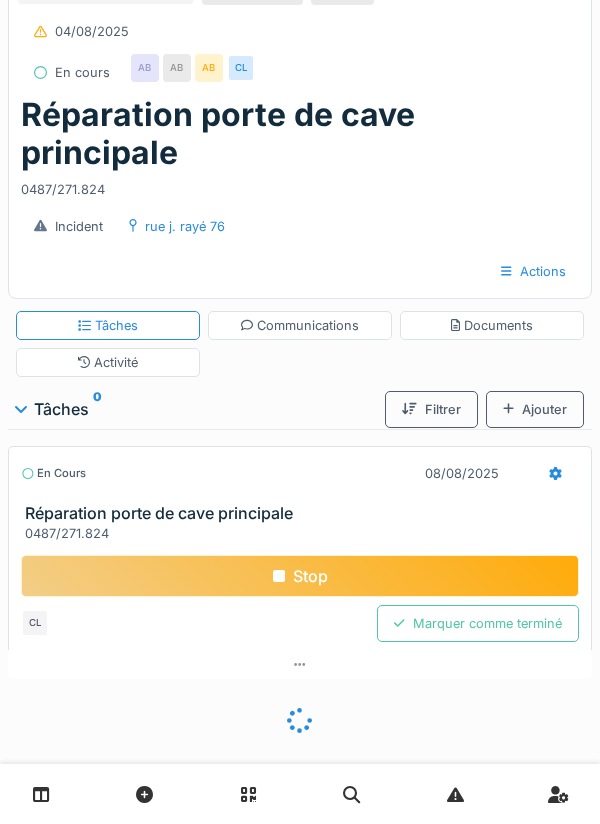 scroll, scrollTop: 7, scrollLeft: 0, axis: vertical 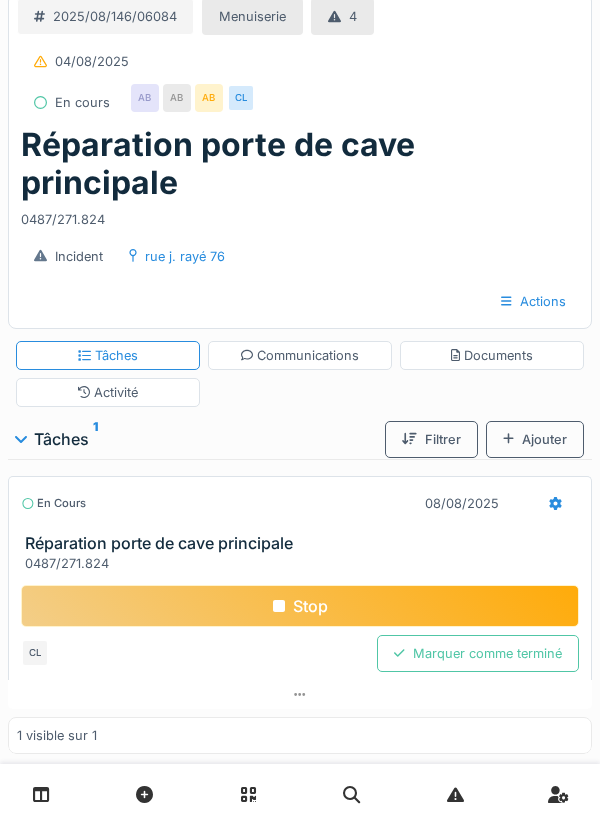 click on "Marquer comme terminé" at bounding box center (478, 653) 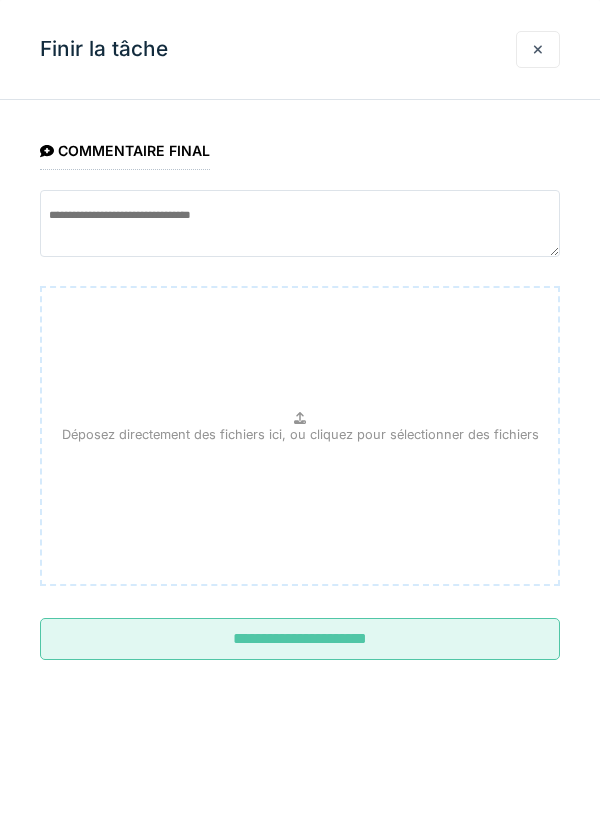 click on "**********" at bounding box center [300, 639] 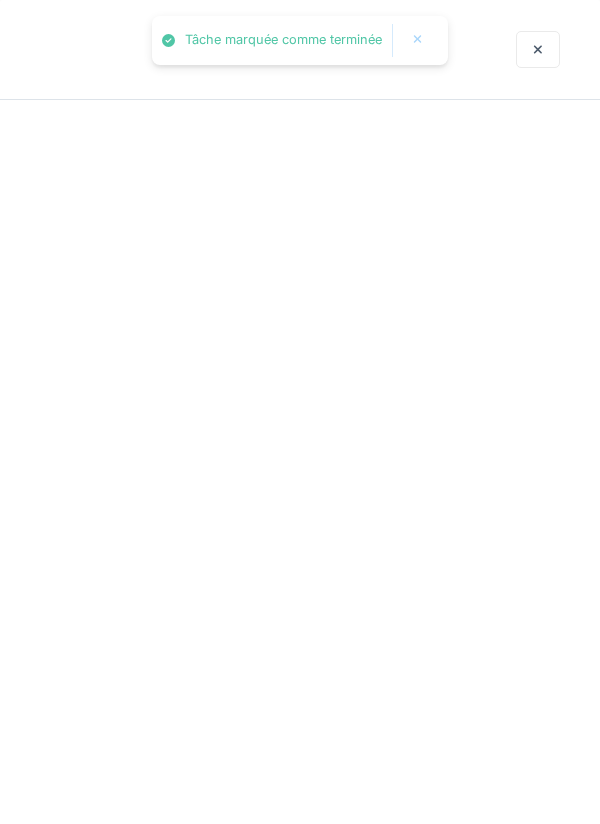 scroll, scrollTop: 0, scrollLeft: 0, axis: both 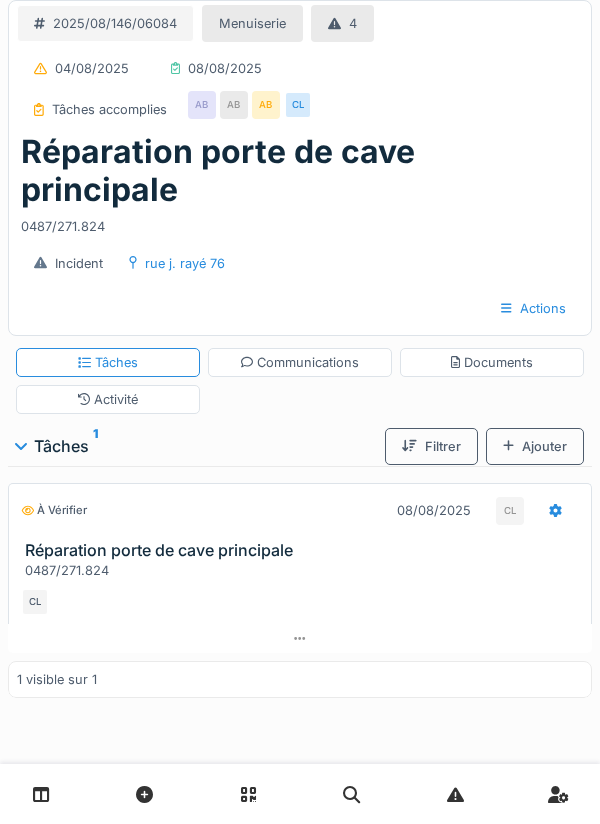 click on "Communications" at bounding box center [300, 362] 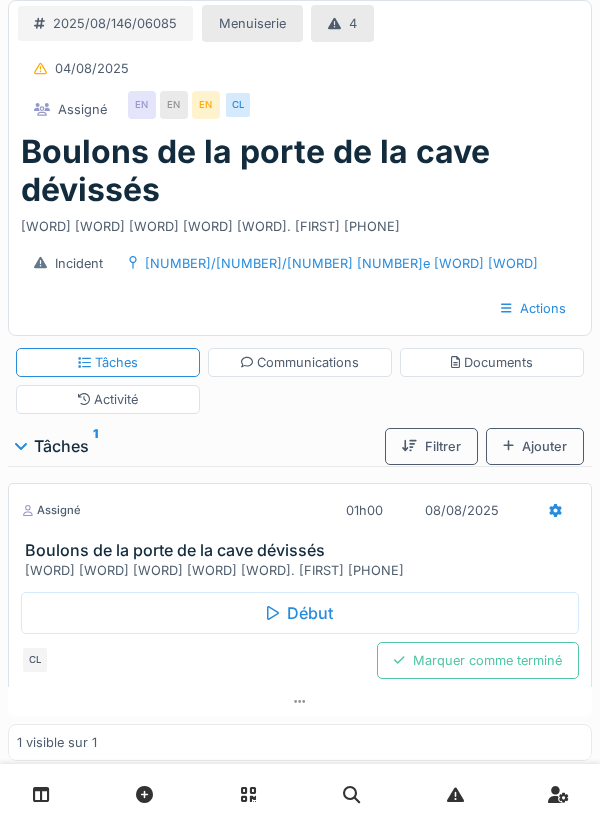 scroll, scrollTop: 0, scrollLeft: 0, axis: both 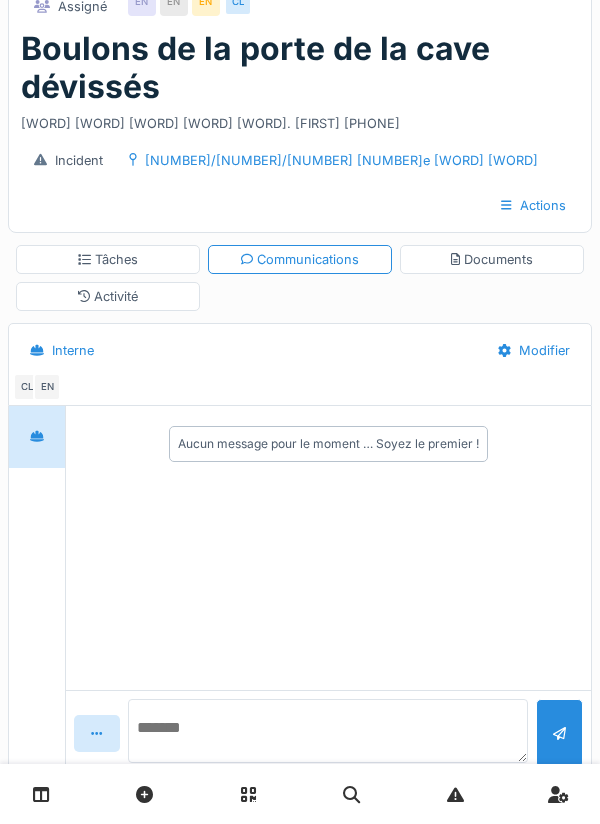 click at bounding box center (328, 731) 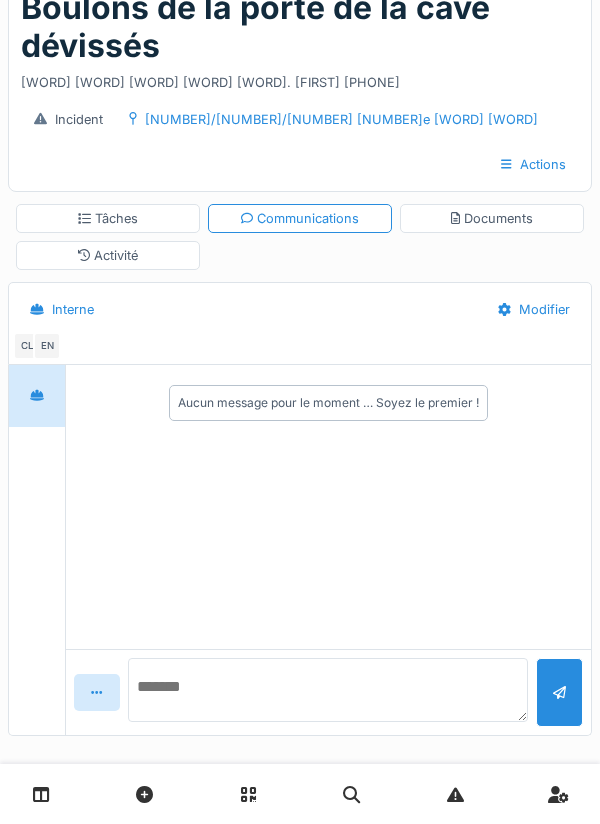 scroll, scrollTop: 156, scrollLeft: 0, axis: vertical 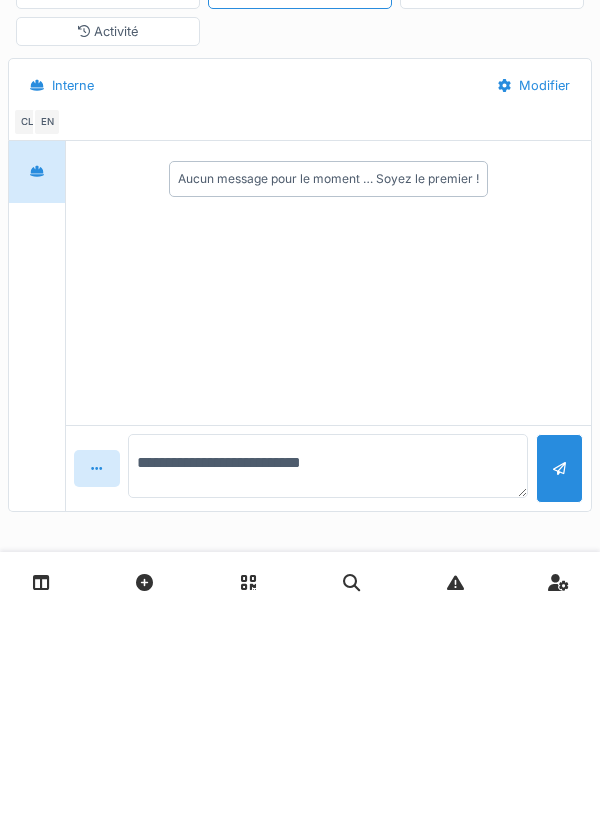 type on "**********" 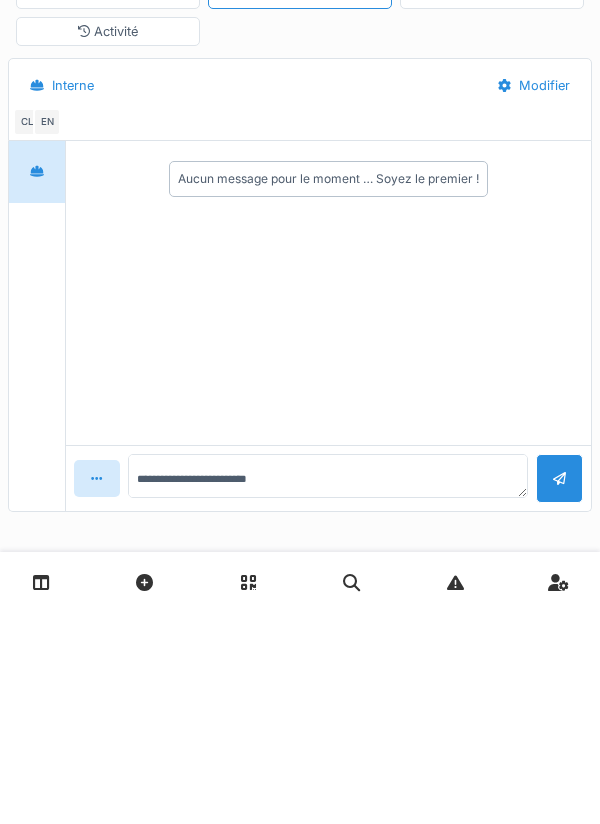 click at bounding box center (559, 690) 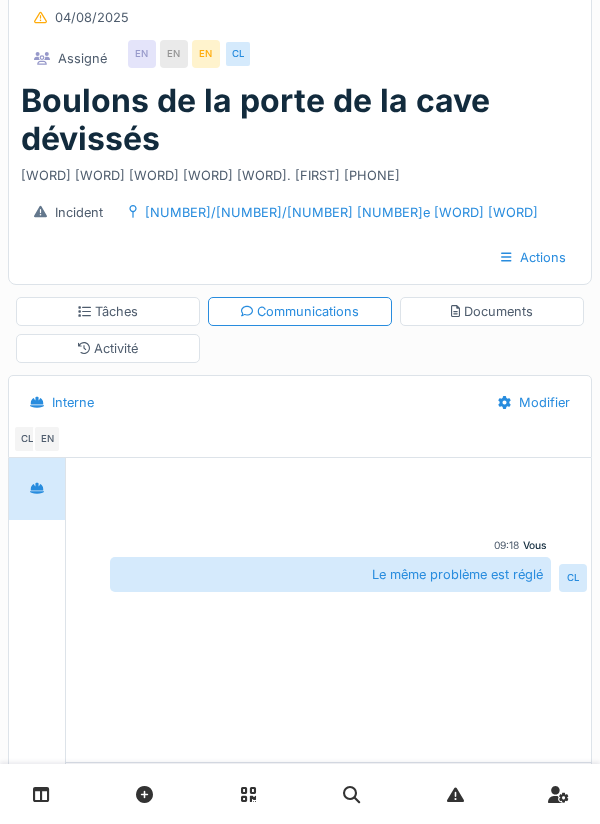 scroll, scrollTop: 40, scrollLeft: 0, axis: vertical 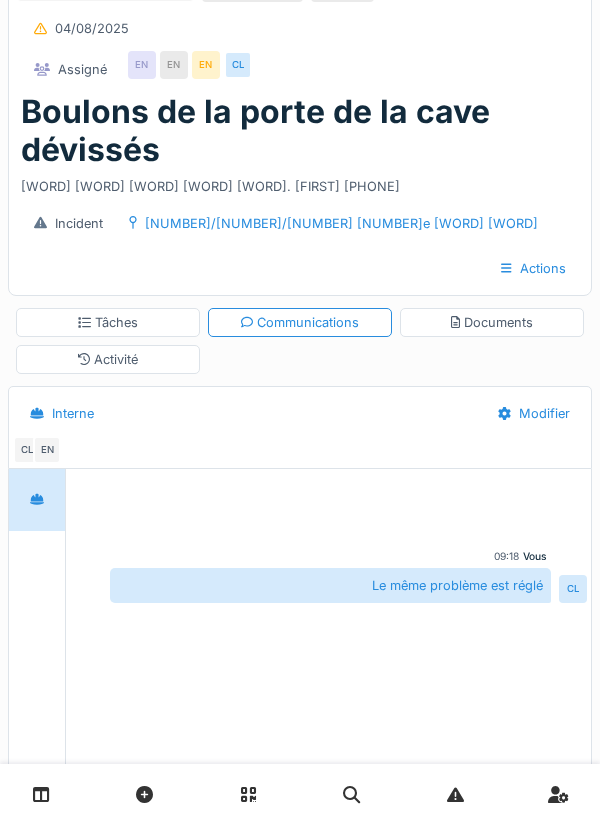 click on "Tâches" at bounding box center [108, 322] 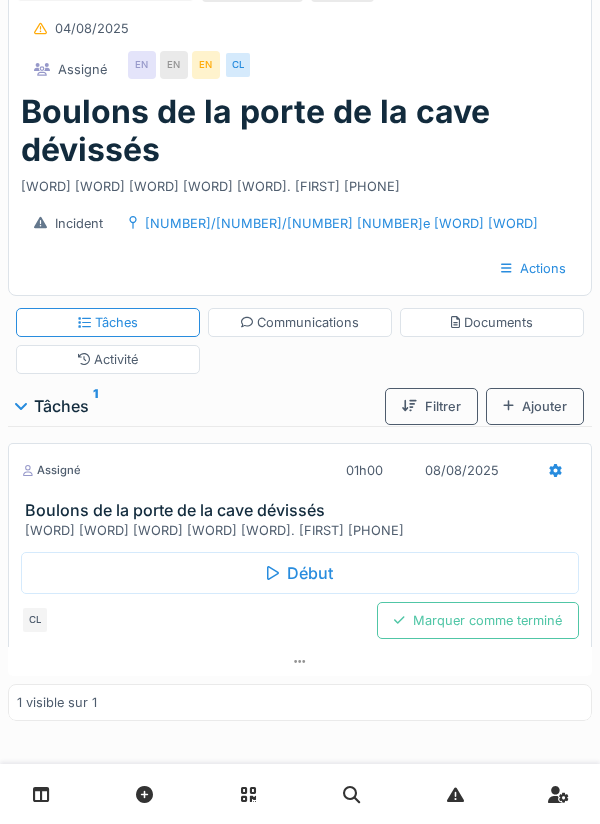 scroll, scrollTop: 39, scrollLeft: 0, axis: vertical 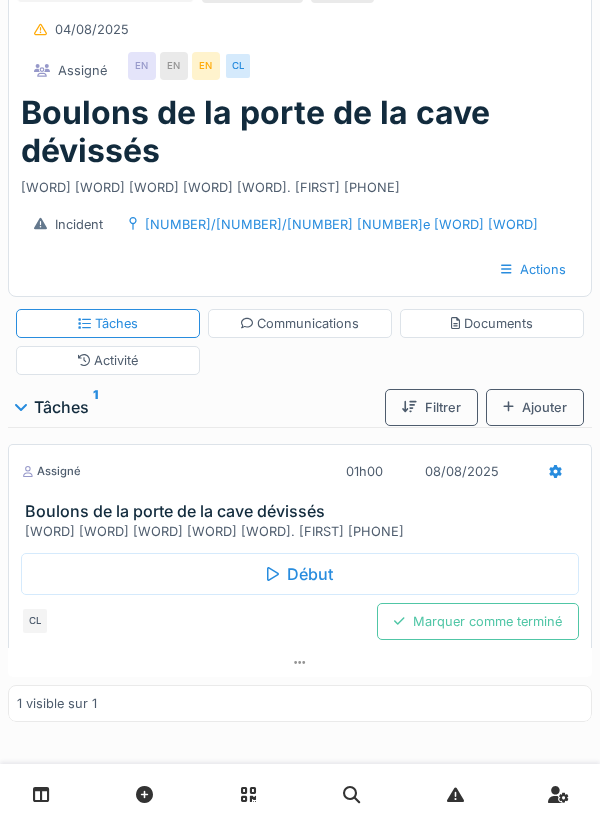 click on "Marquer comme terminé" at bounding box center (478, 621) 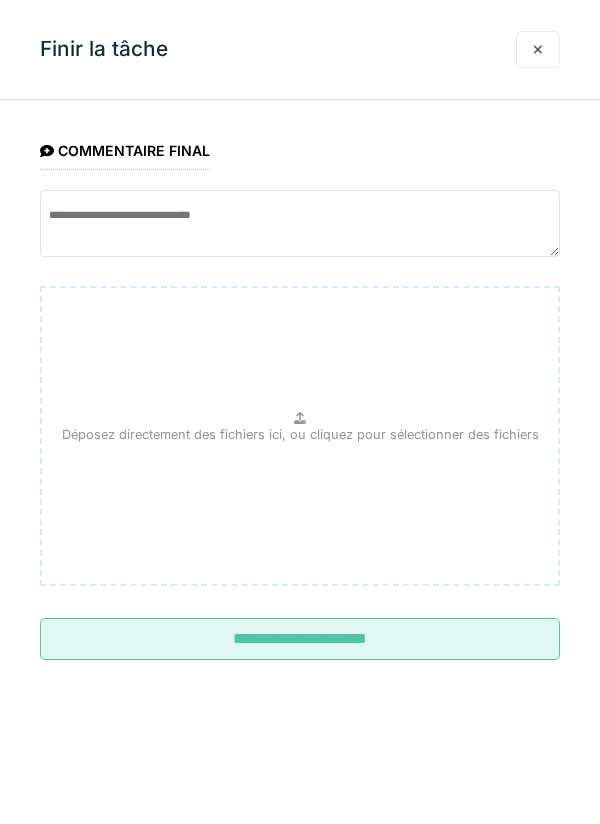 click on "**********" at bounding box center [300, 639] 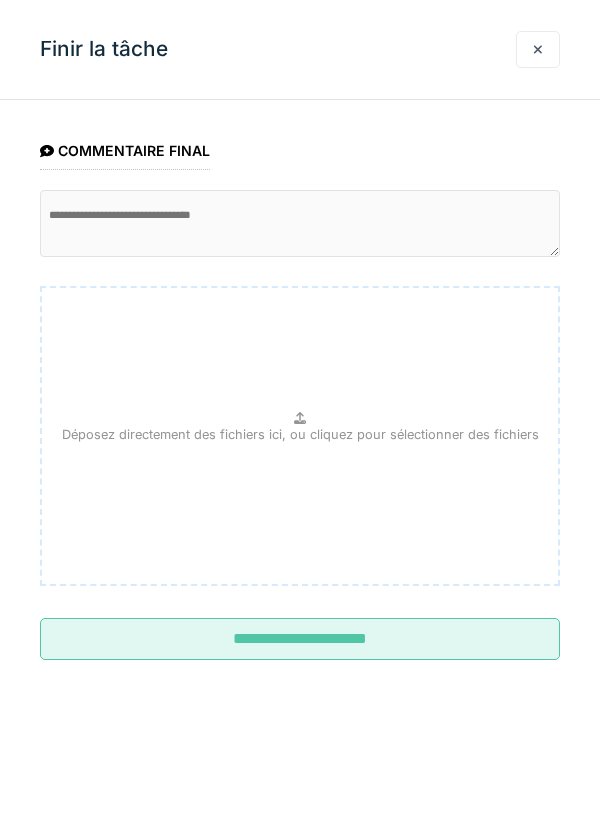 scroll, scrollTop: 0, scrollLeft: 0, axis: both 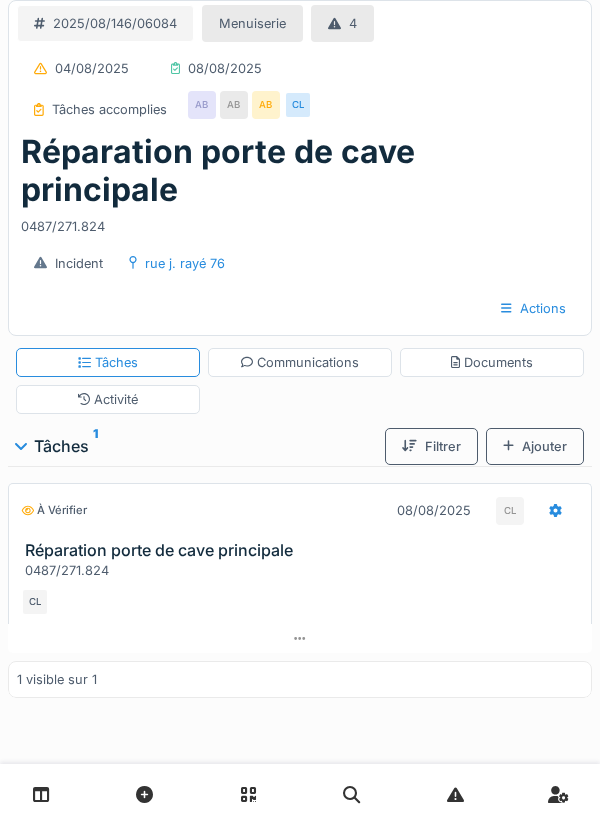 click on "Activité" at bounding box center [108, 399] 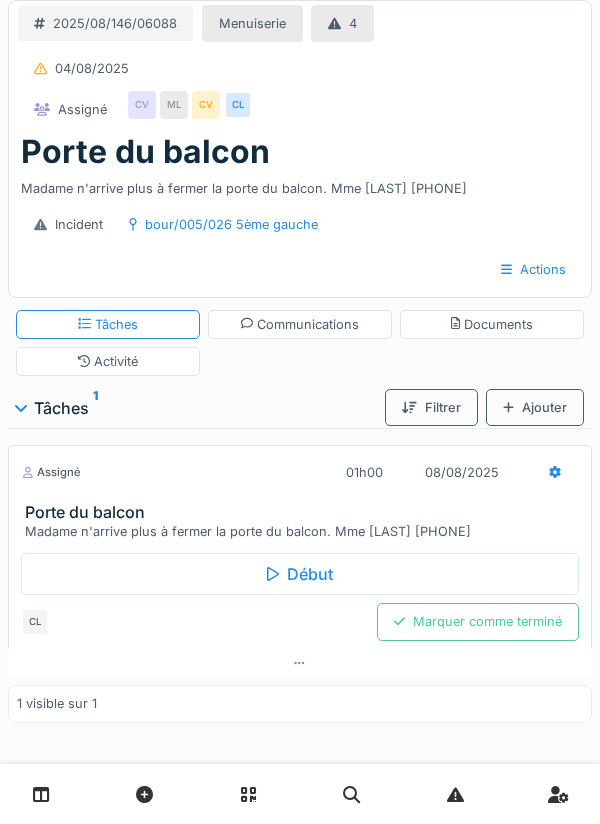 scroll, scrollTop: 0, scrollLeft: 0, axis: both 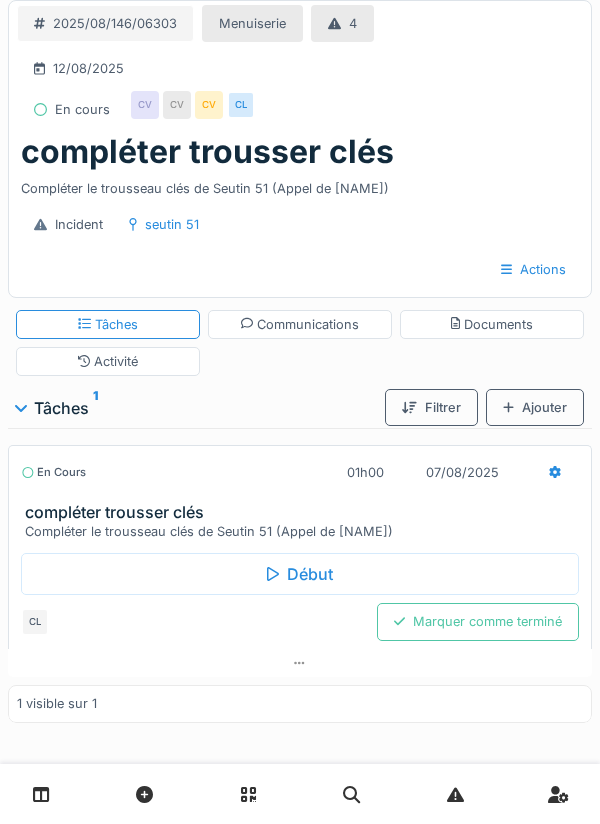 click on "Communications" at bounding box center [300, 324] 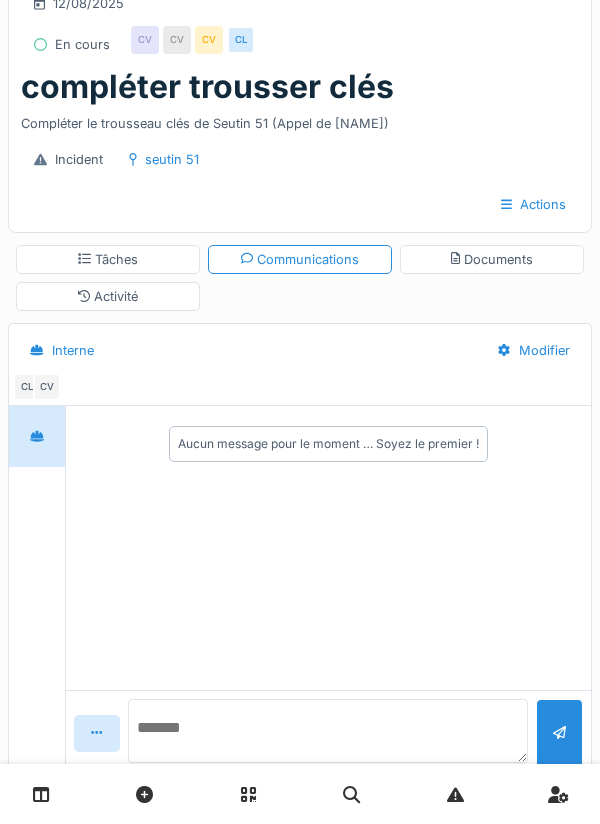 click at bounding box center (328, 731) 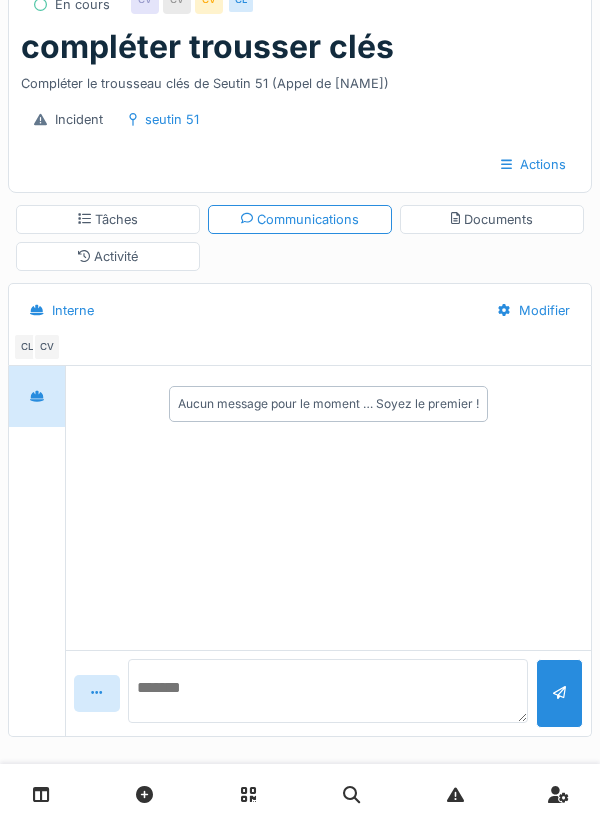 scroll, scrollTop: 118, scrollLeft: 0, axis: vertical 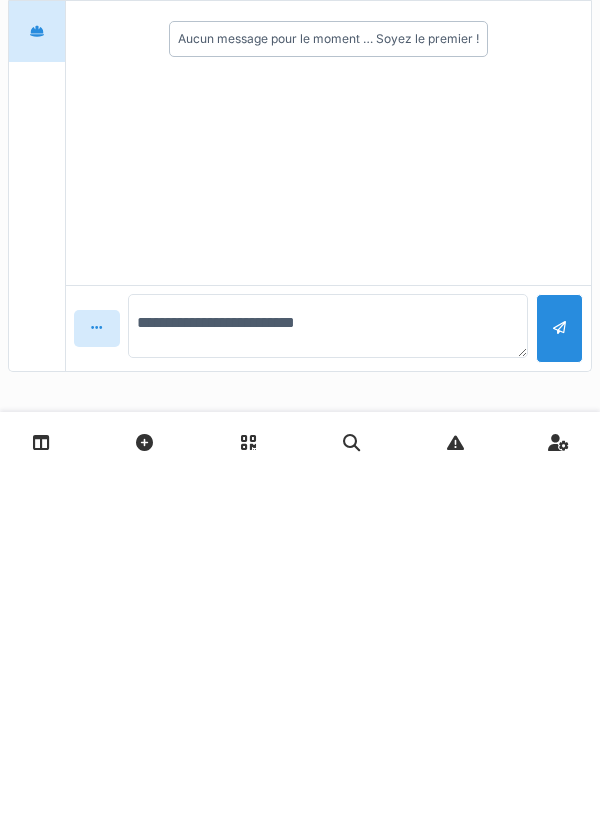 type on "**********" 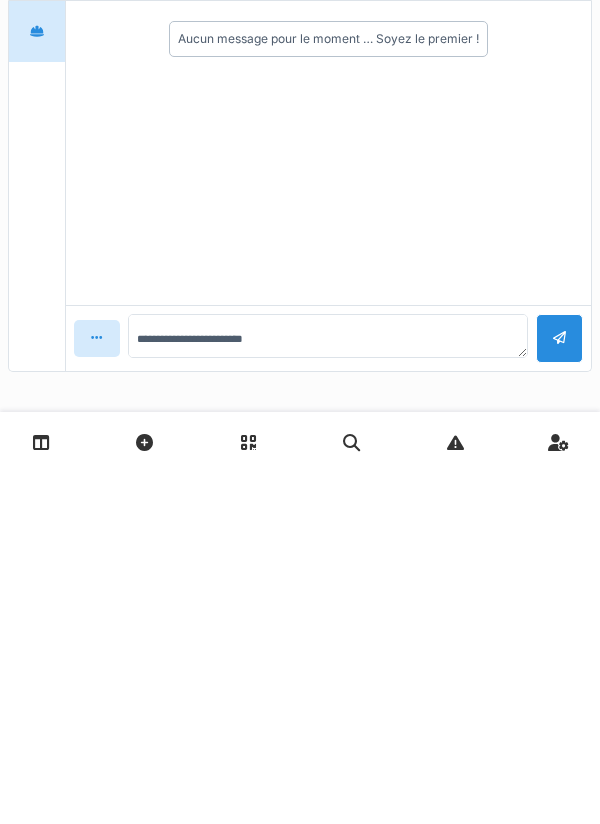 click at bounding box center (559, 690) 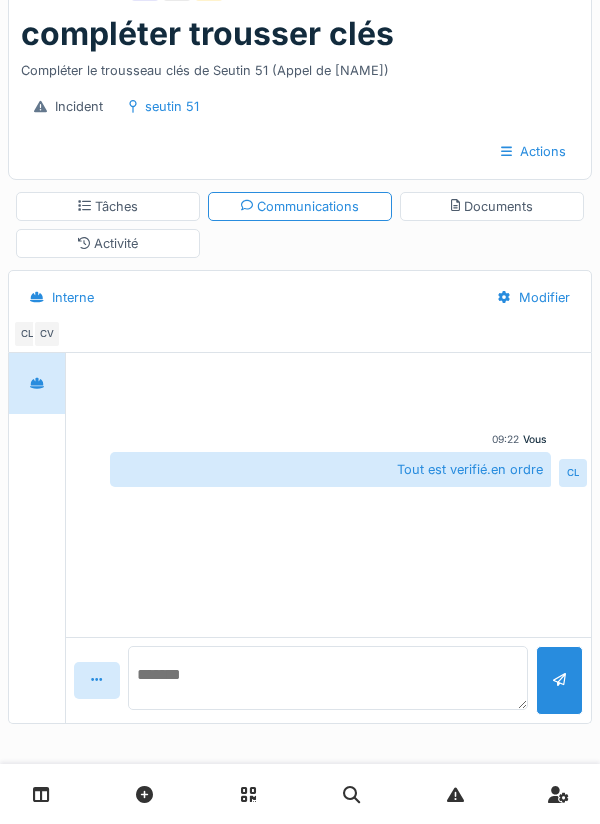 click at bounding box center (328, 678) 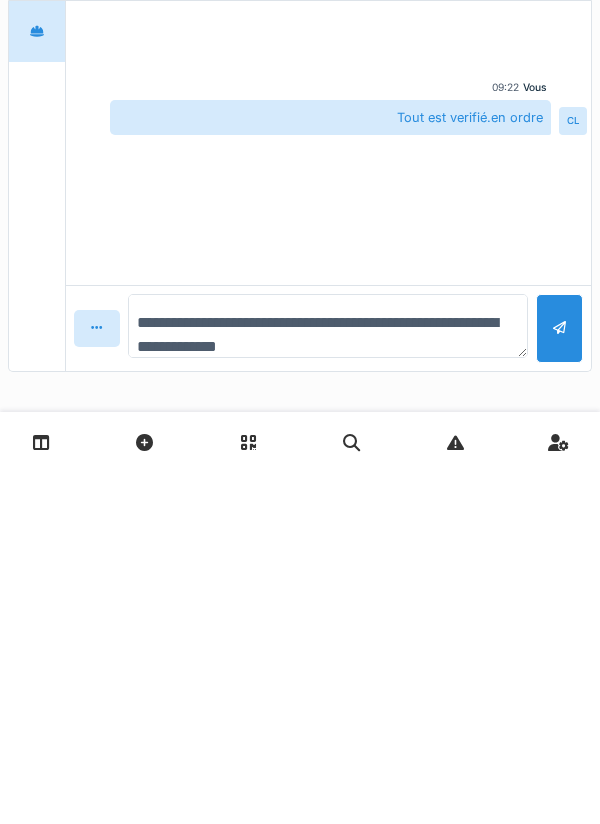 type on "**********" 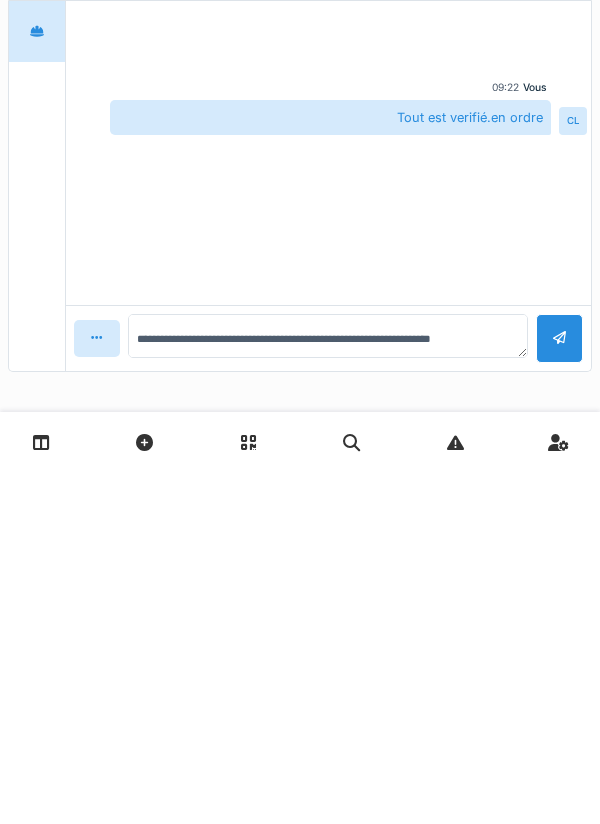 click at bounding box center (559, 690) 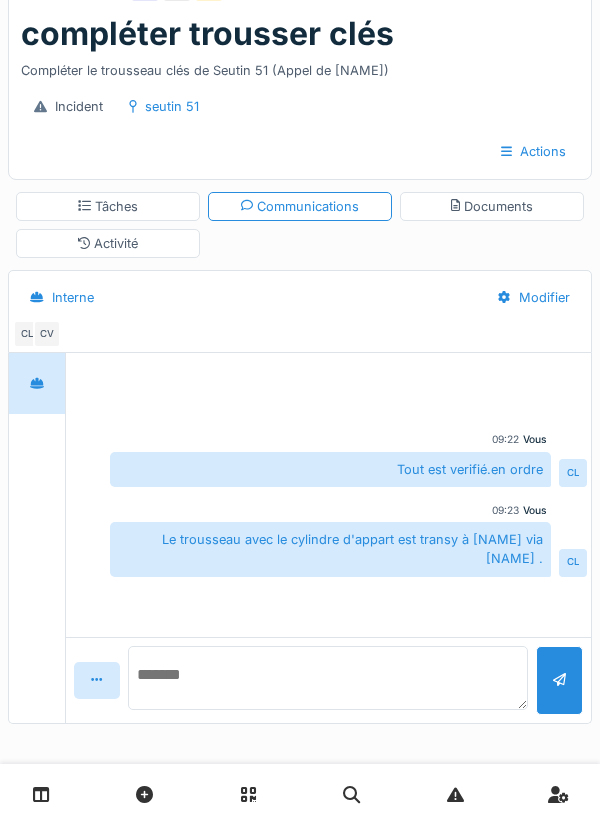 click at bounding box center [328, 678] 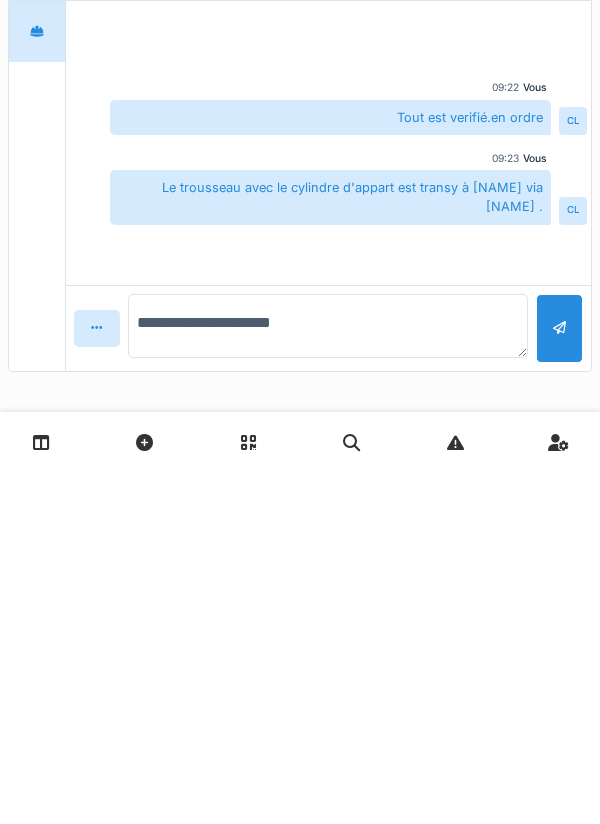 type on "**********" 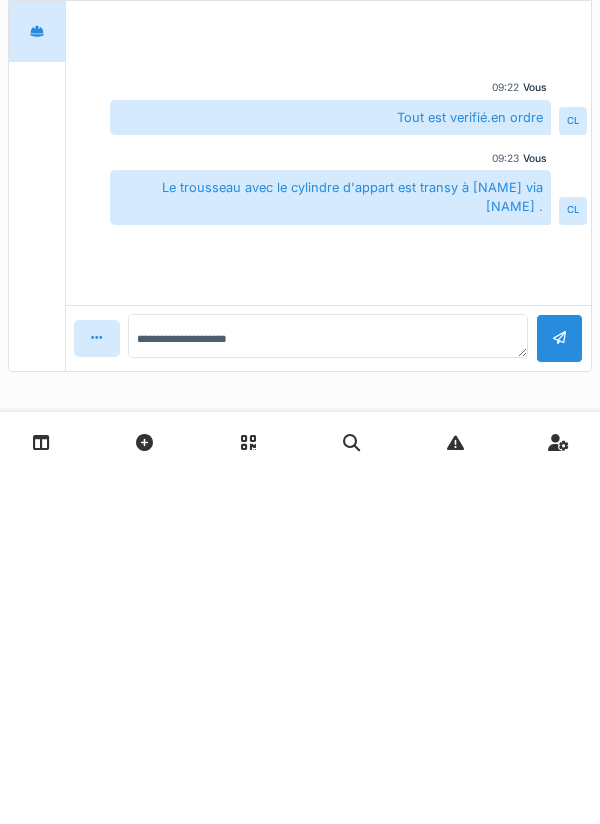 click at bounding box center [559, 690] 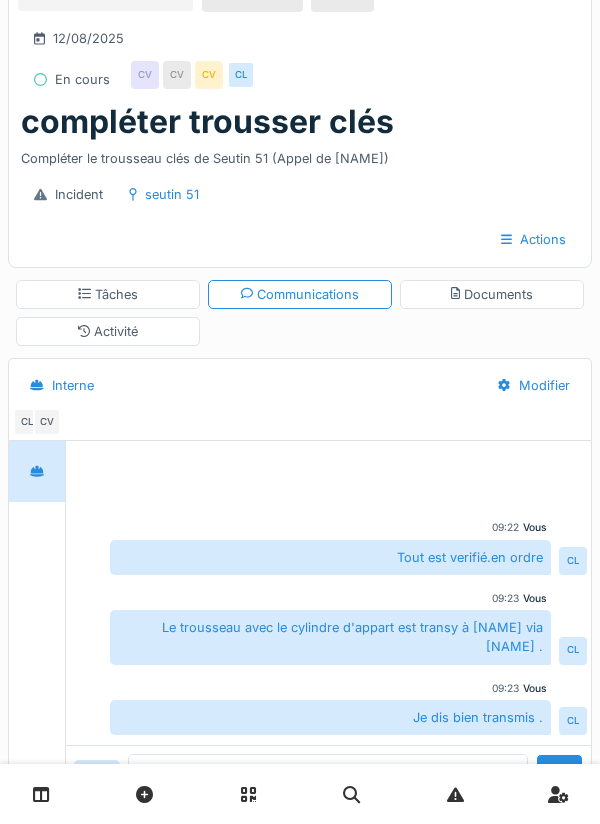 scroll, scrollTop: 28, scrollLeft: 0, axis: vertical 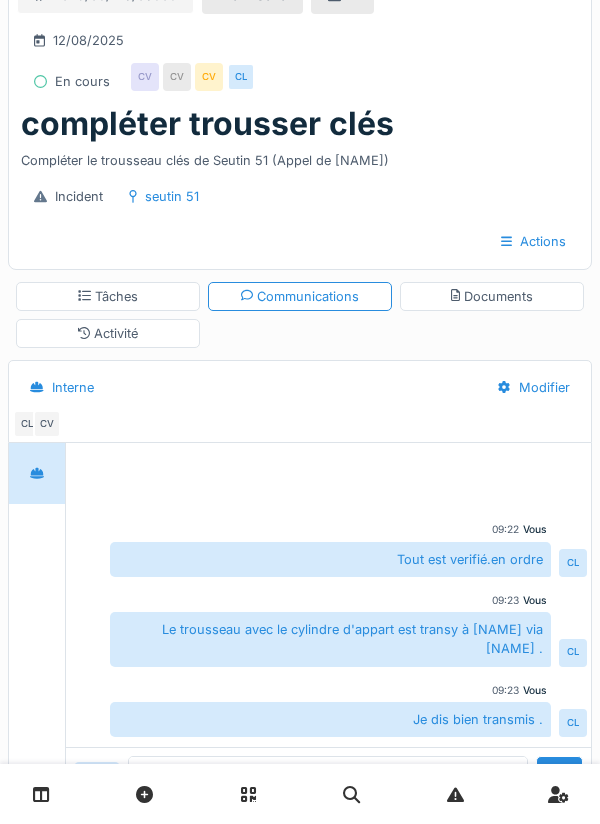 click on "Tâches" at bounding box center [108, 296] 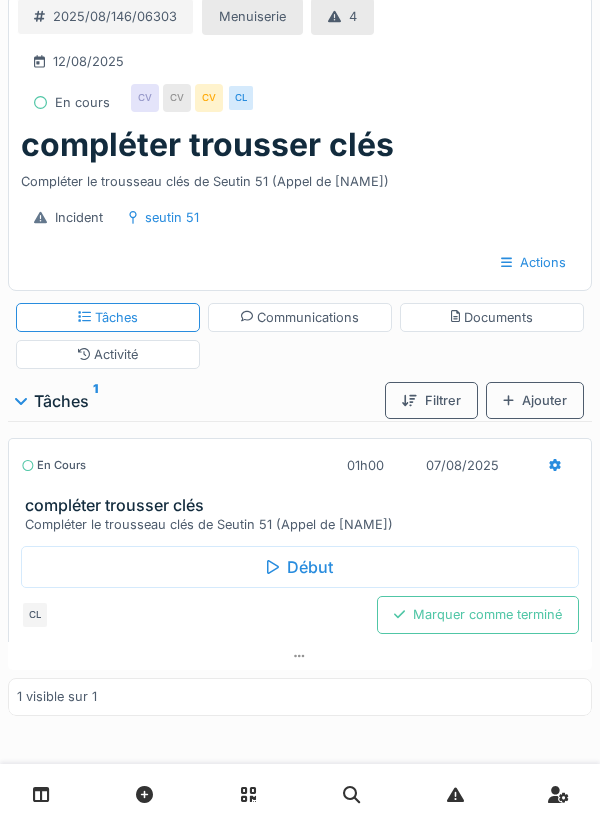 scroll, scrollTop: 7, scrollLeft: 0, axis: vertical 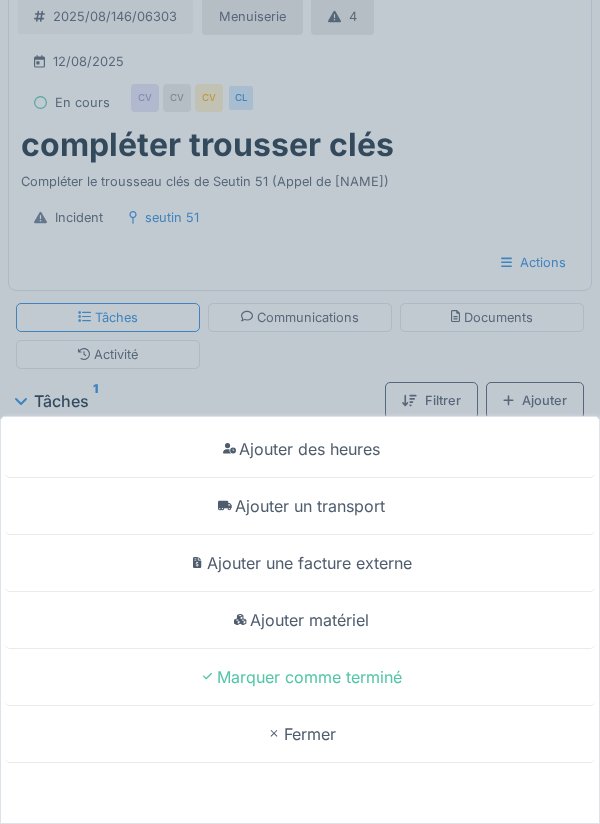 click on "Ajouter un transport" at bounding box center [300, 506] 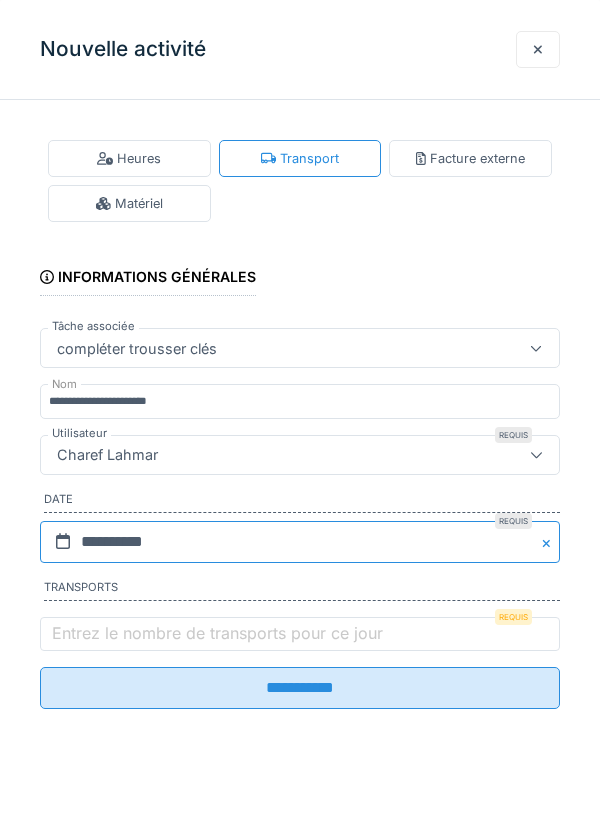click on "**********" at bounding box center (300, 542) 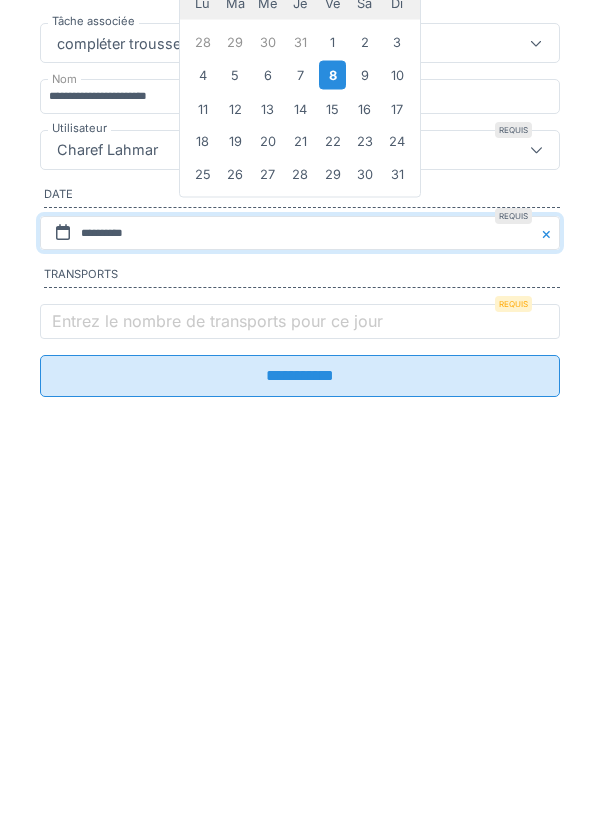 click on "7" at bounding box center [299, 380] 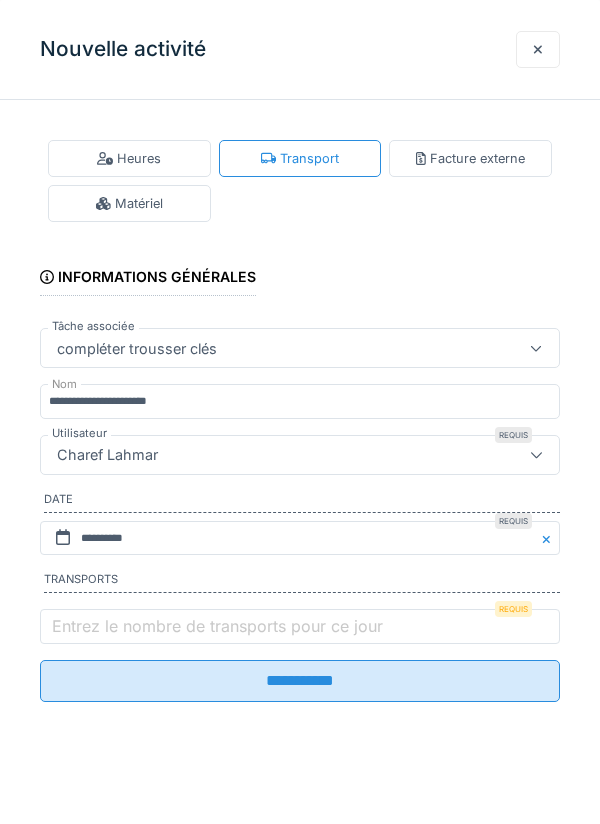 click on "Entrez le nombre de transports pour ce jour" at bounding box center [217, 626] 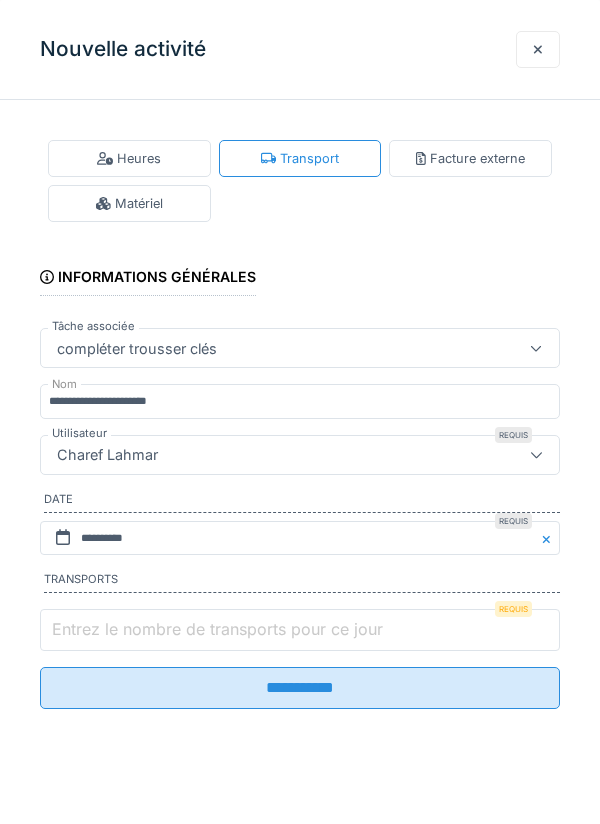 click on "Entrez le nombre de transports pour ce jour" at bounding box center (300, 630) 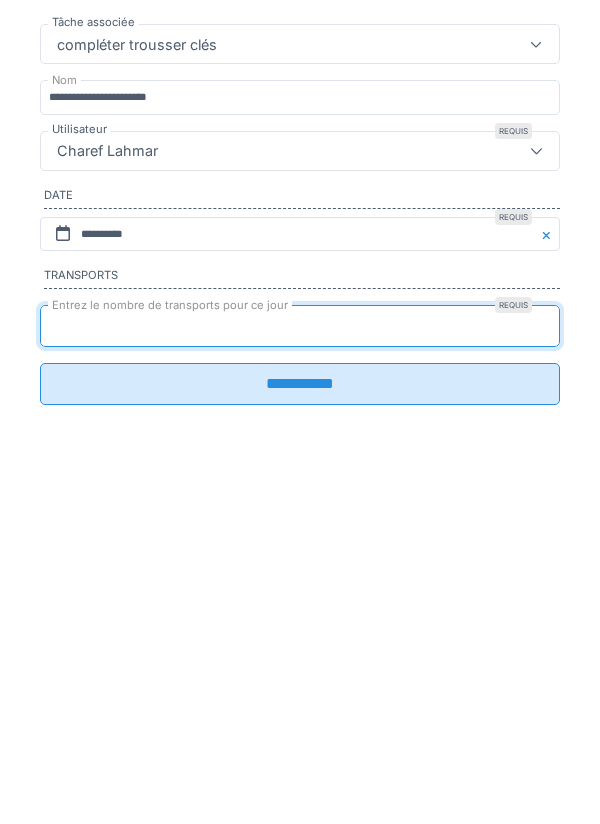 type on "*" 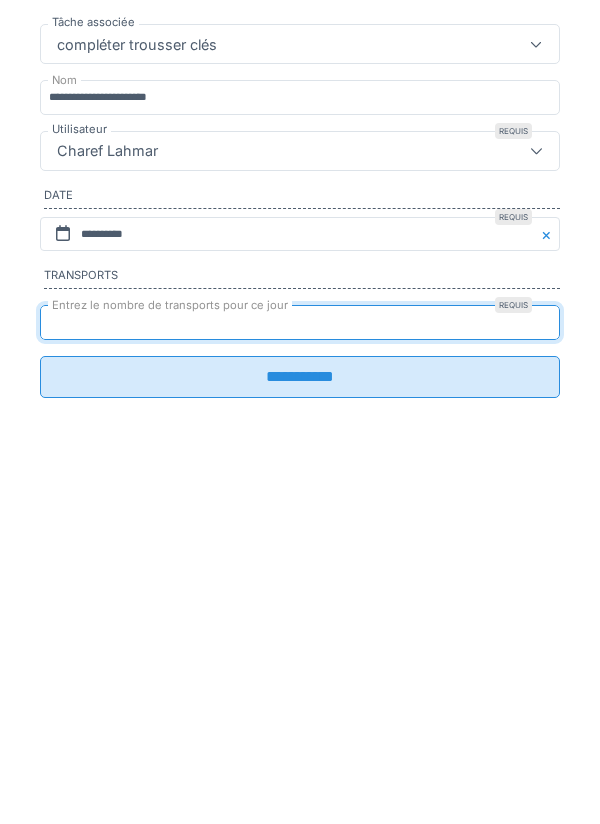 click on "**********" at bounding box center (300, 681) 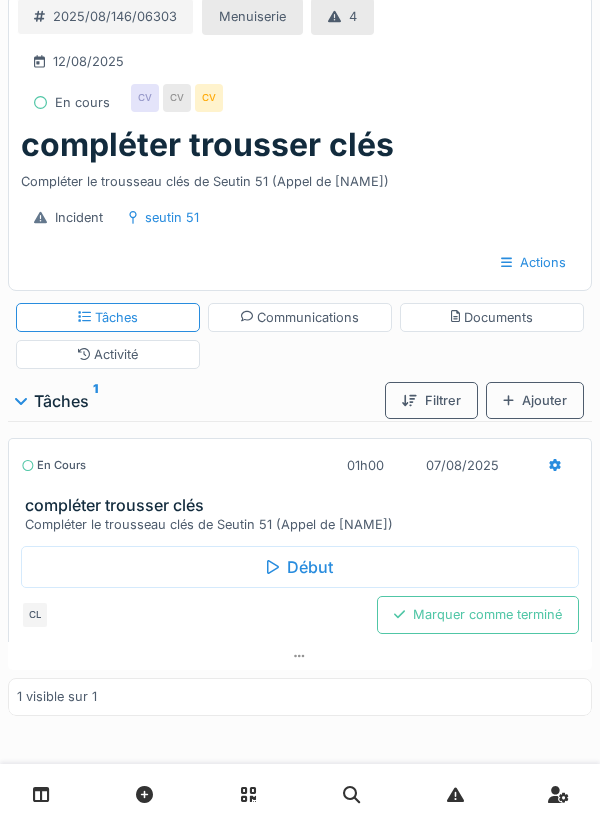click on "Marquer comme terminé" at bounding box center (478, 614) 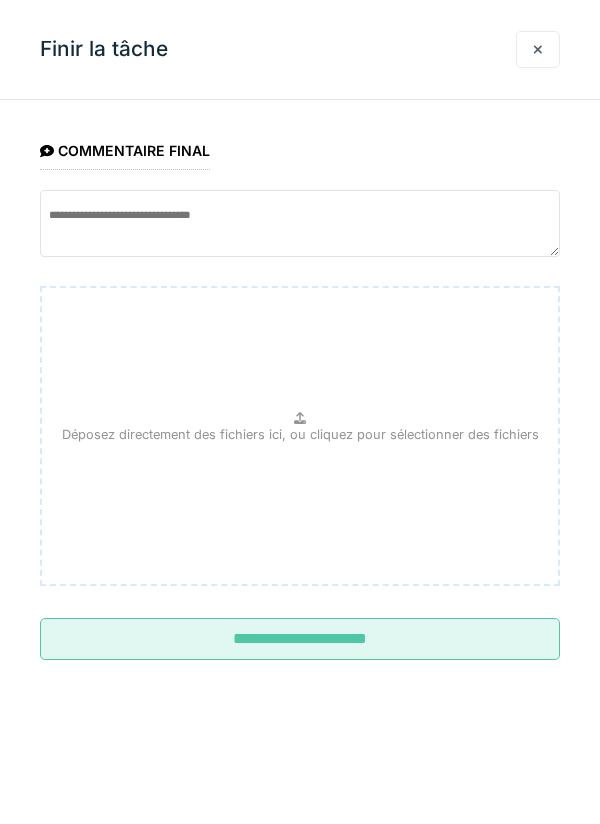 click on "**********" at bounding box center [300, 639] 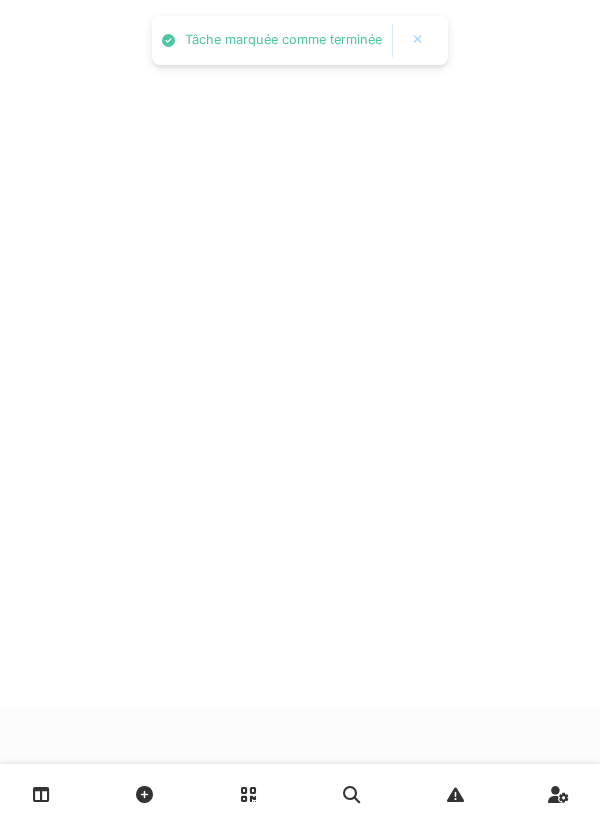 scroll, scrollTop: 0, scrollLeft: 0, axis: both 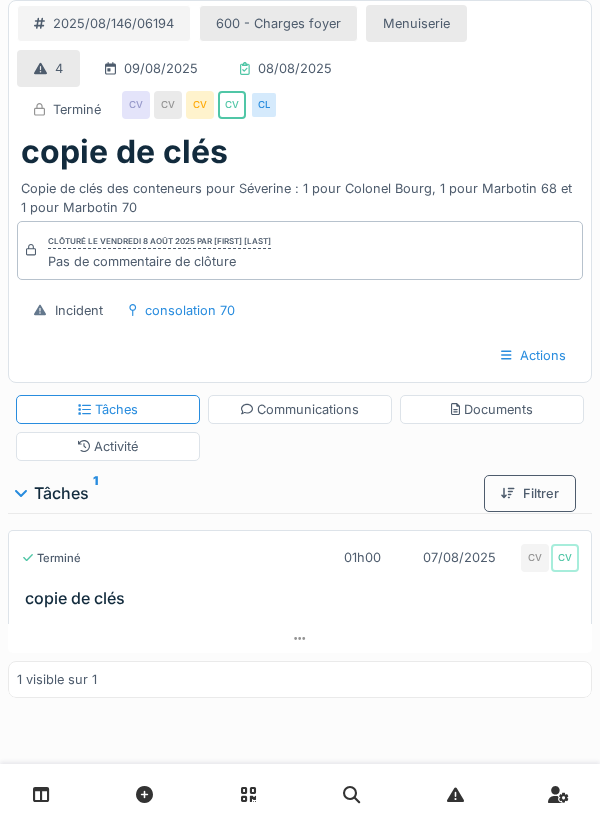 click on "Communications" at bounding box center (300, 409) 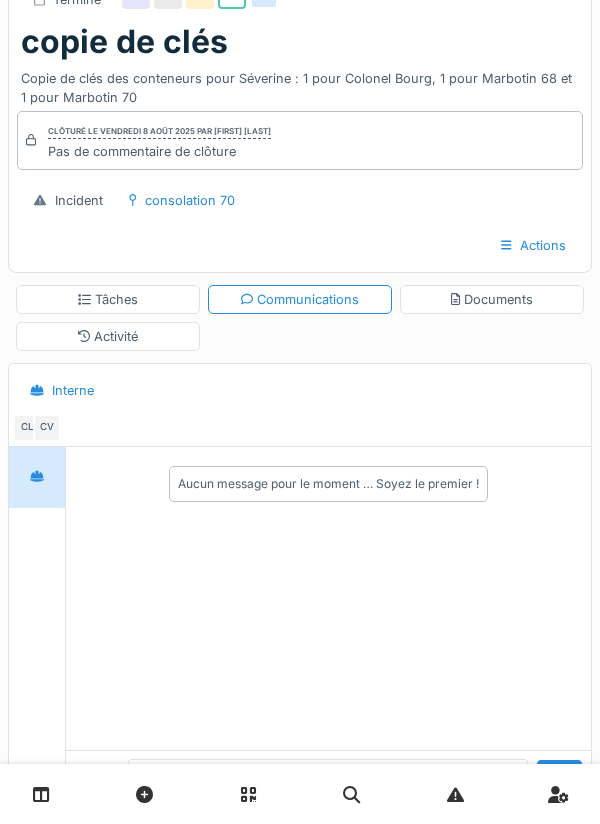scroll, scrollTop: 110, scrollLeft: 0, axis: vertical 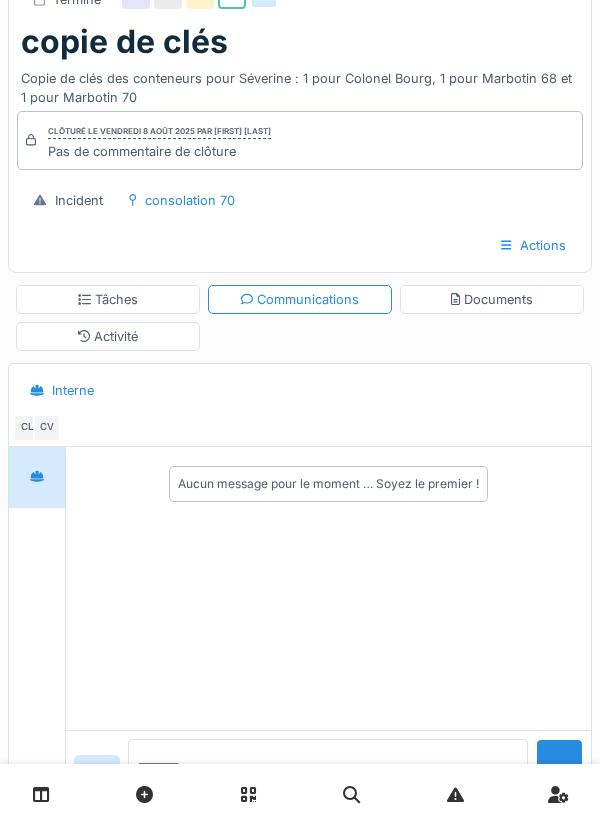 click at bounding box center (328, 771) 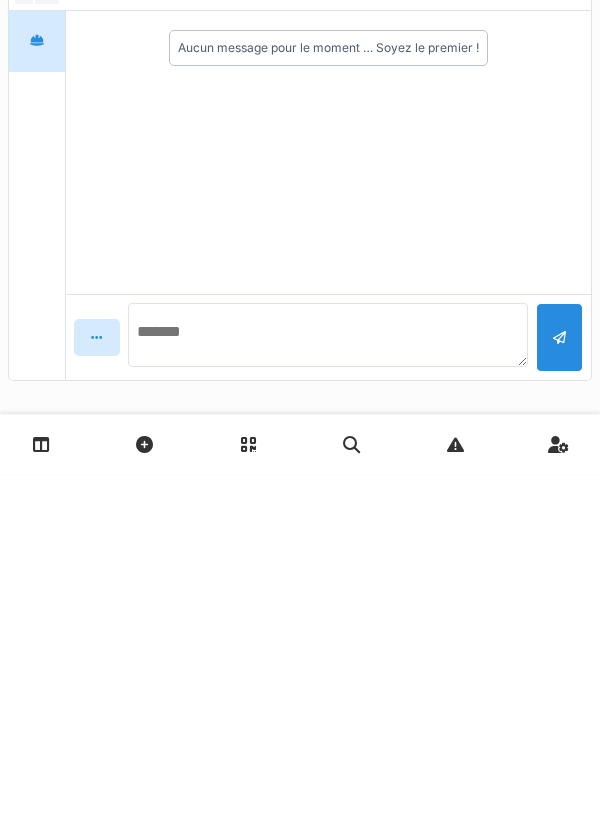 scroll, scrollTop: 202, scrollLeft: 0, axis: vertical 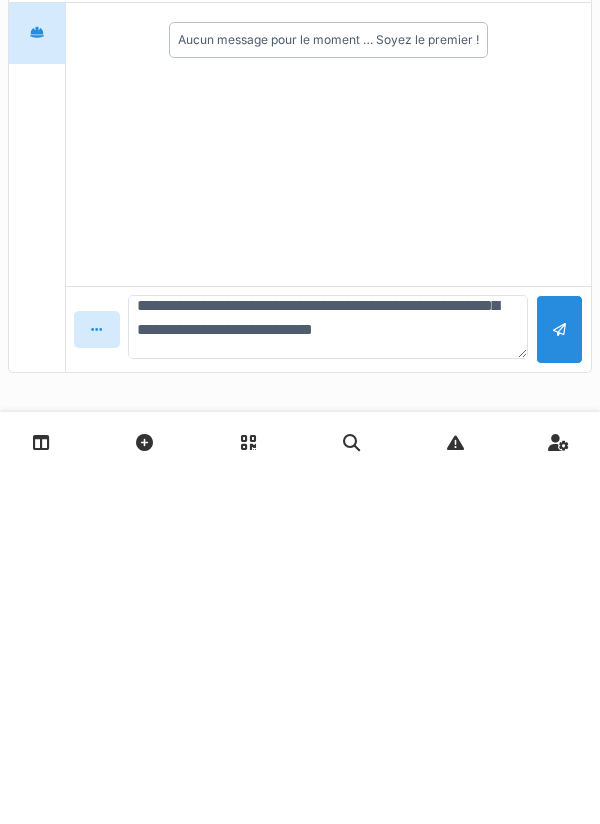 type on "**********" 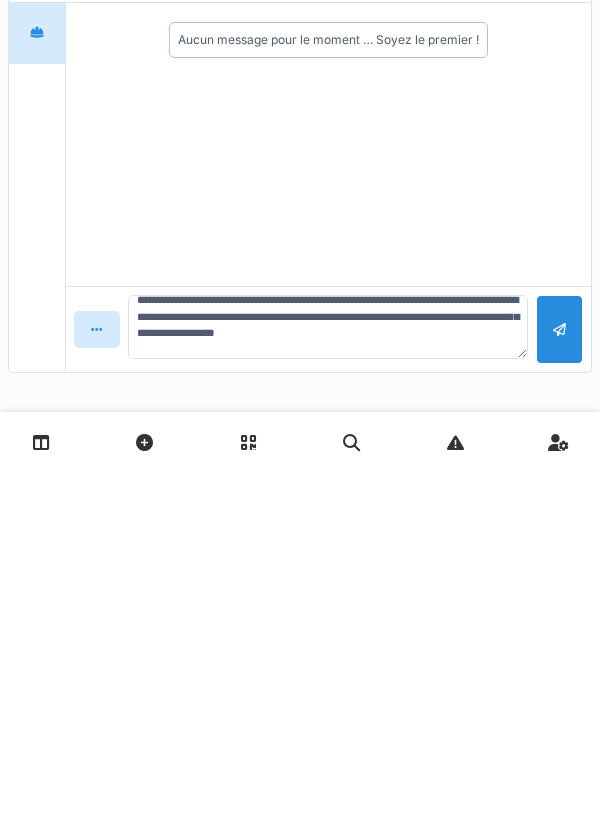 click at bounding box center (559, 681) 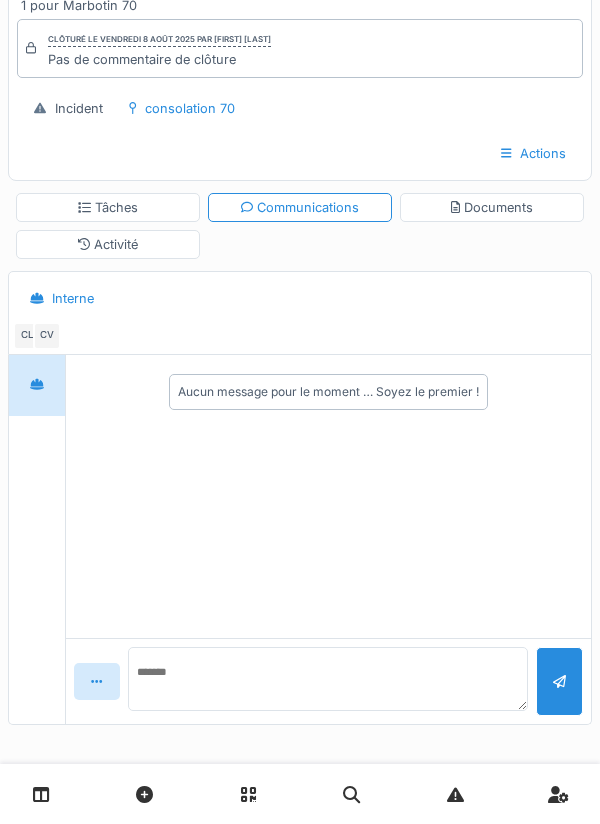 scroll, scrollTop: 0, scrollLeft: 0, axis: both 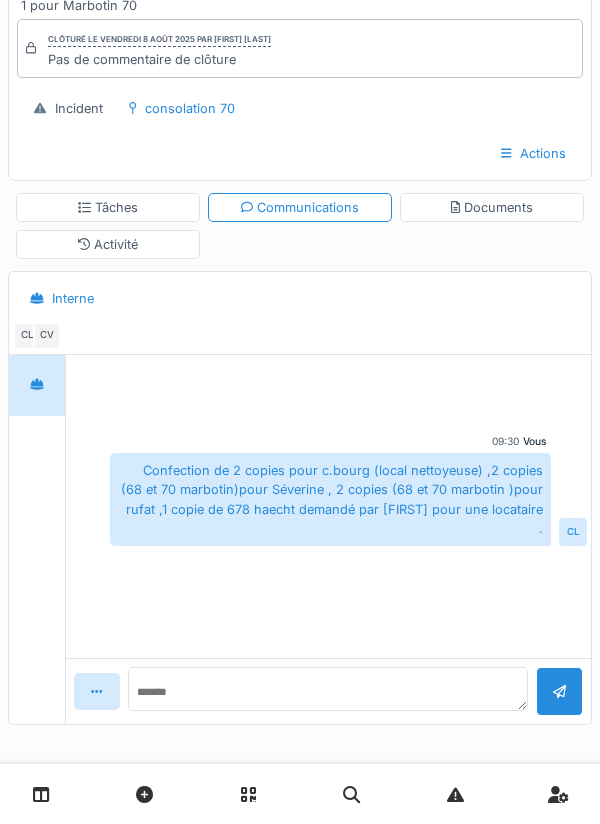 click on "Tâches" at bounding box center [108, 207] 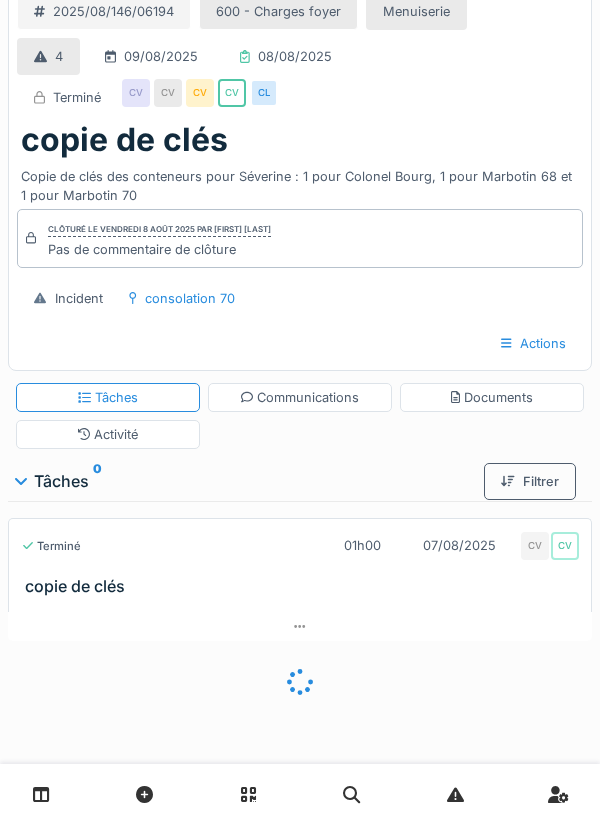 scroll, scrollTop: 0, scrollLeft: 0, axis: both 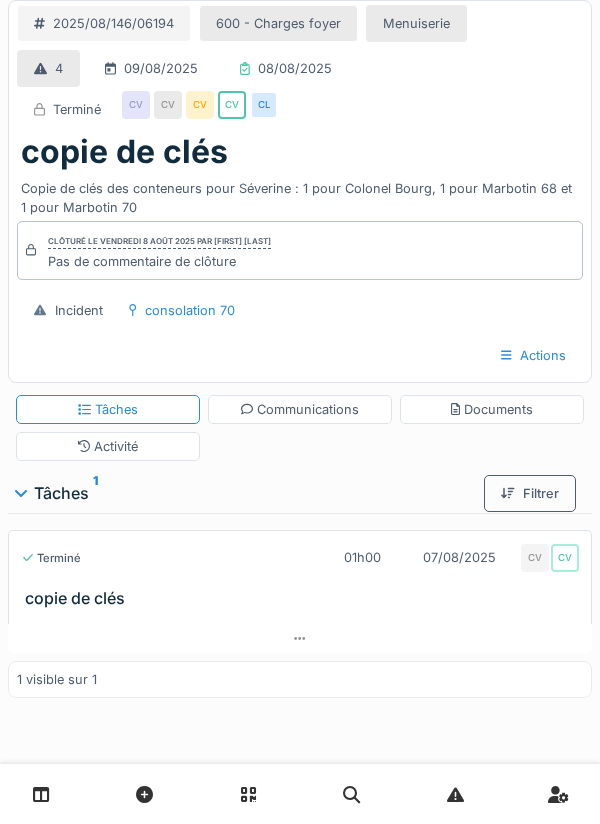 click on "Tâches" at bounding box center (108, 409) 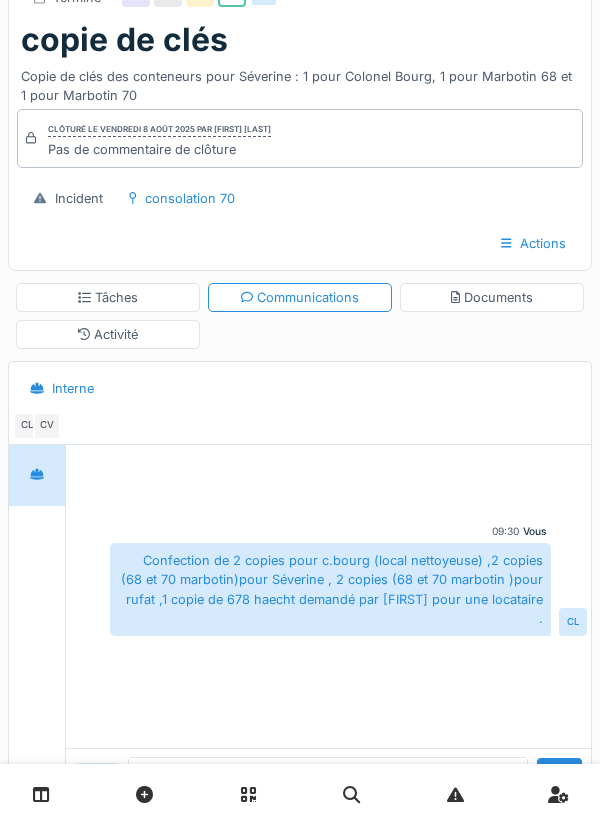 scroll, scrollTop: 0, scrollLeft: 0, axis: both 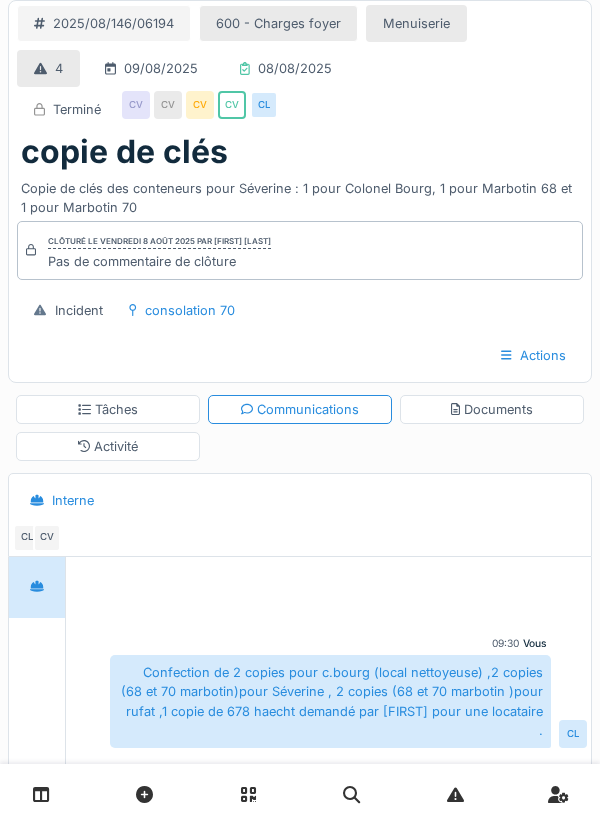 click on "Communications" at bounding box center [300, 409] 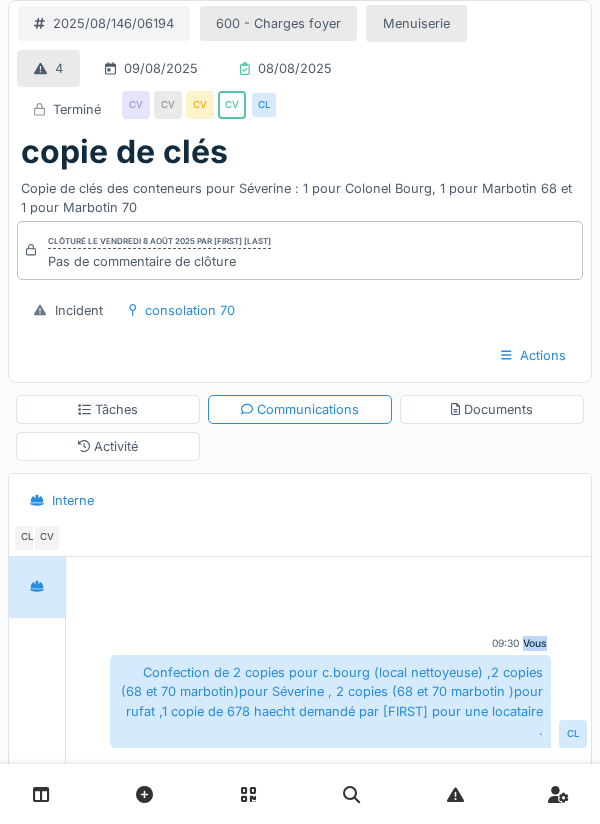 click on "Tâches" at bounding box center [108, 409] 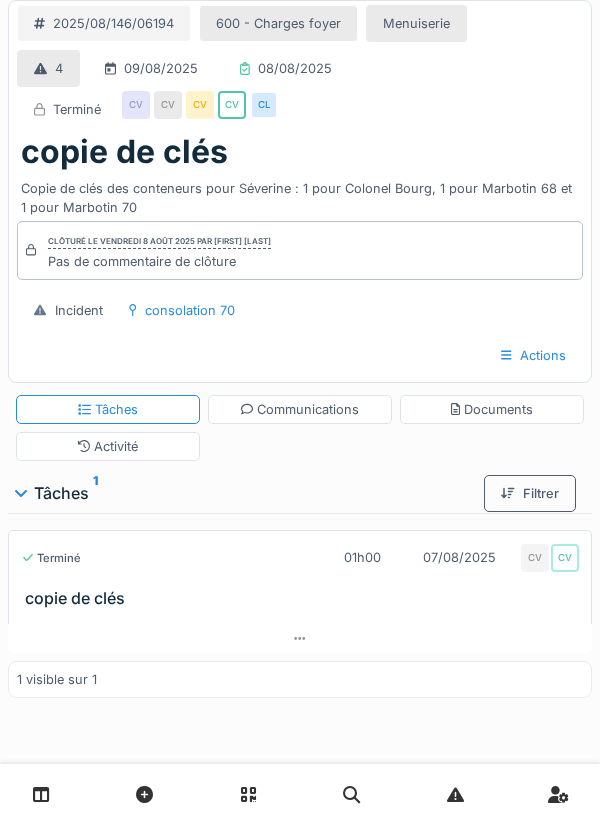 click on "CV" at bounding box center (565, 558) 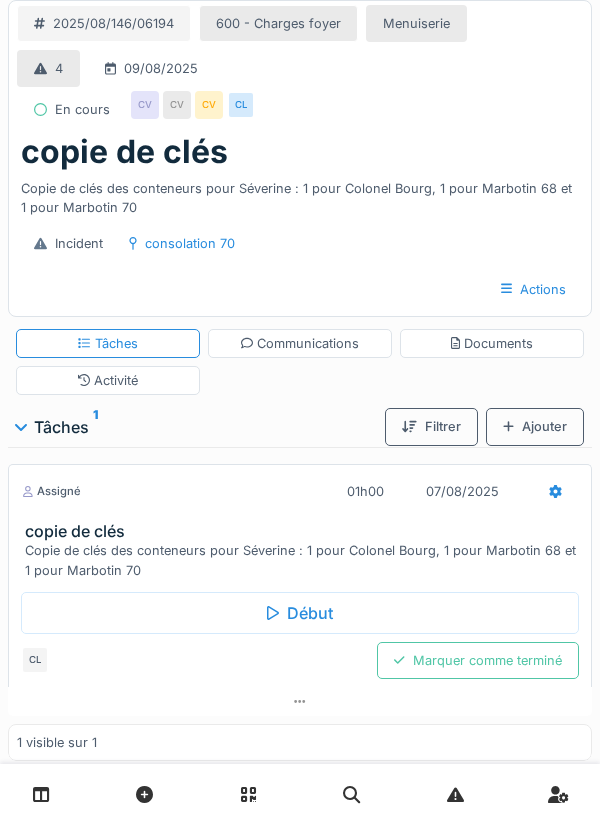 scroll, scrollTop: 0, scrollLeft: 0, axis: both 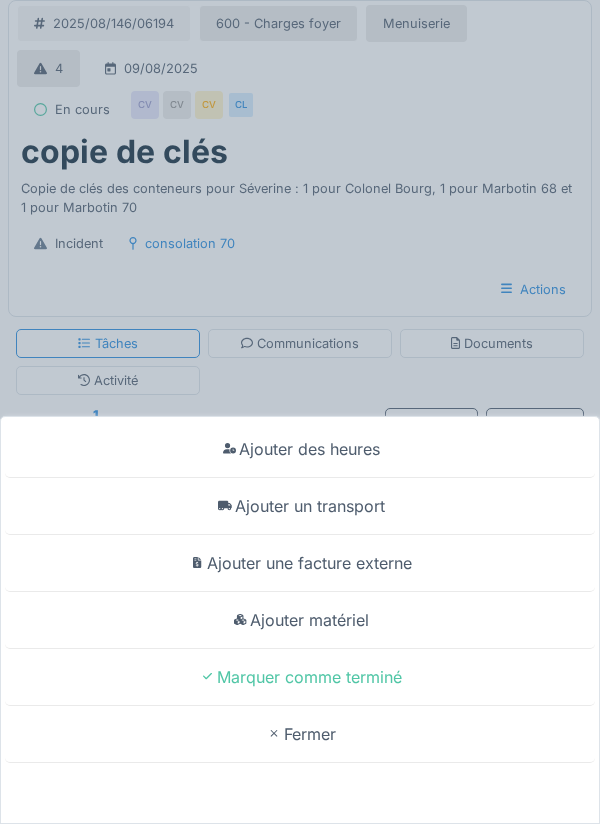 click on "Ajouter matériel" at bounding box center (300, 620) 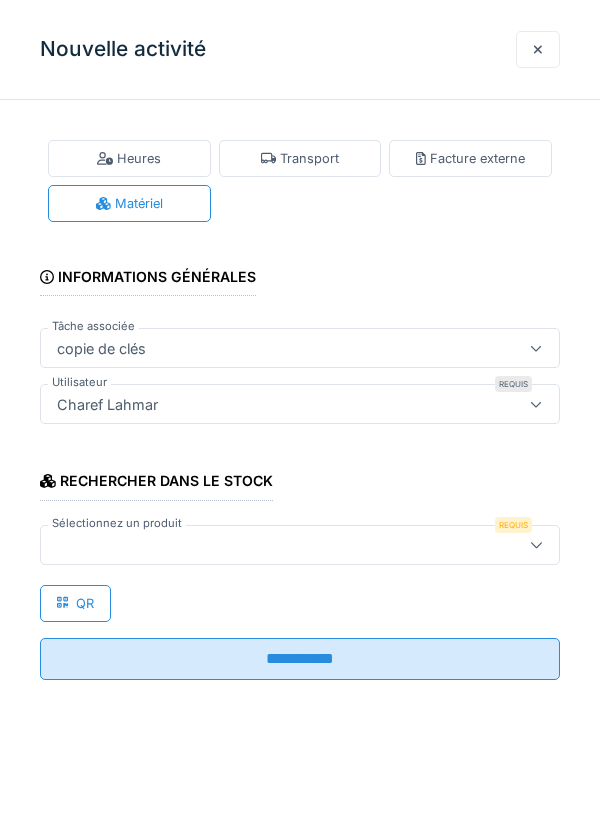 click at bounding box center [538, 49] 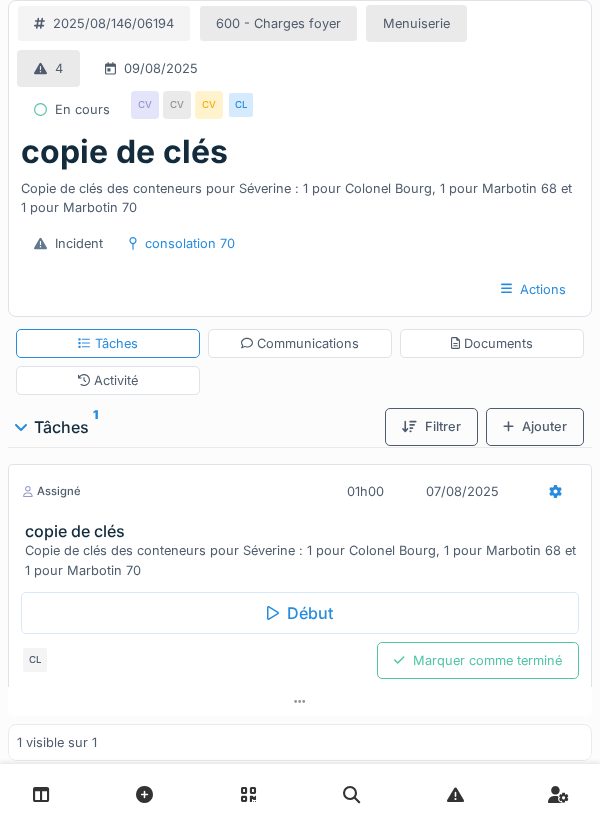 click on "Communications" at bounding box center (300, 343) 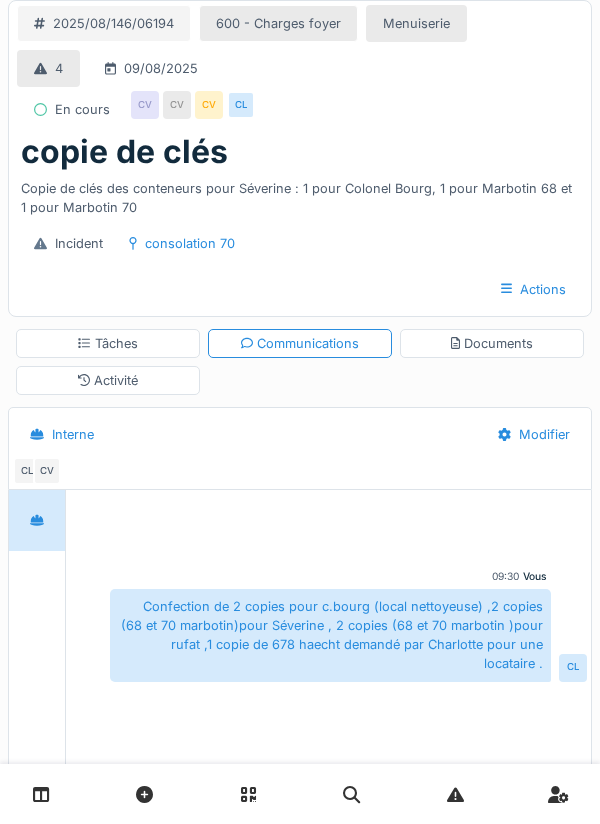 click on "Tâches" at bounding box center [108, 343] 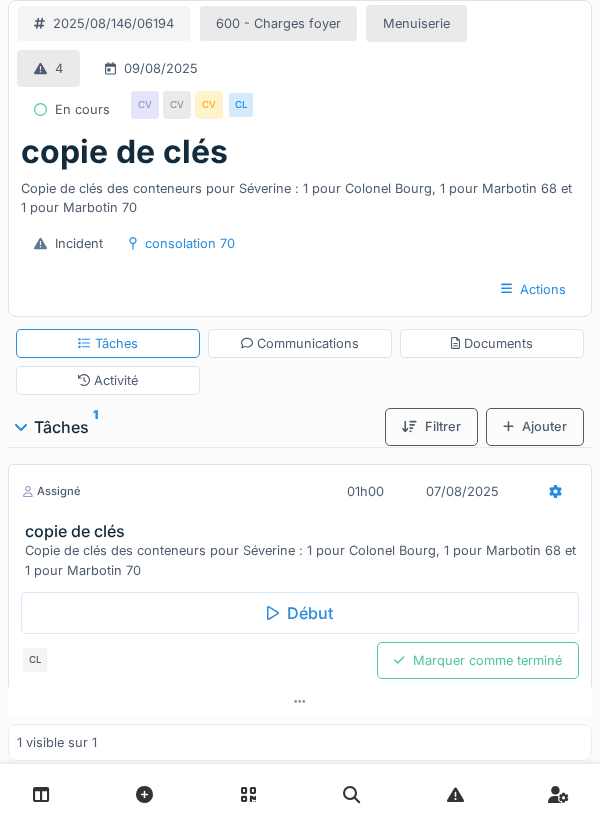 click 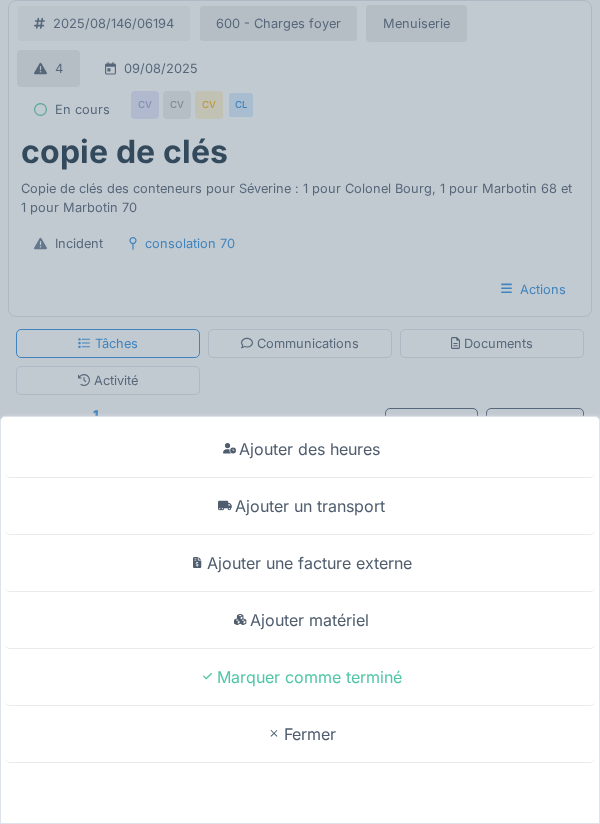 click on "Ajouter matériel" at bounding box center [300, 620] 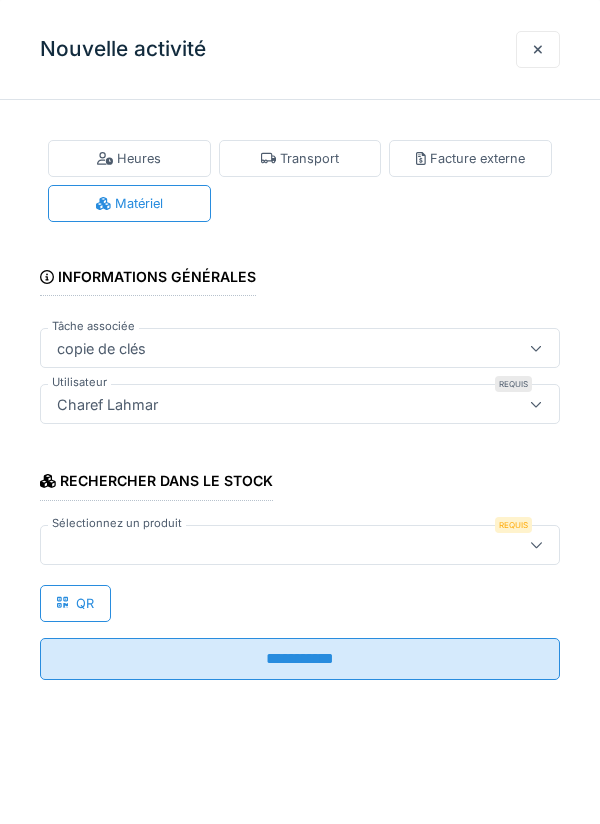 click at bounding box center [538, 49] 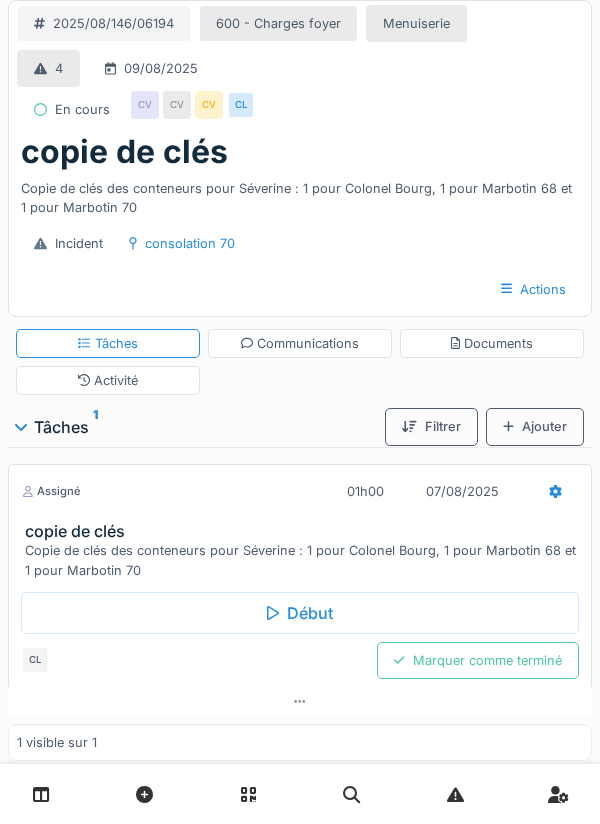 click 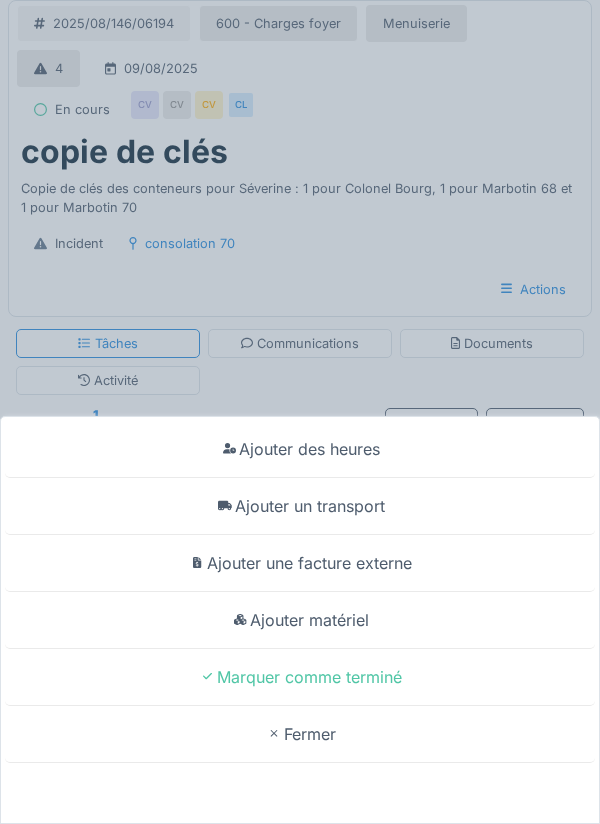 click on "Ajouter matériel" at bounding box center (300, 620) 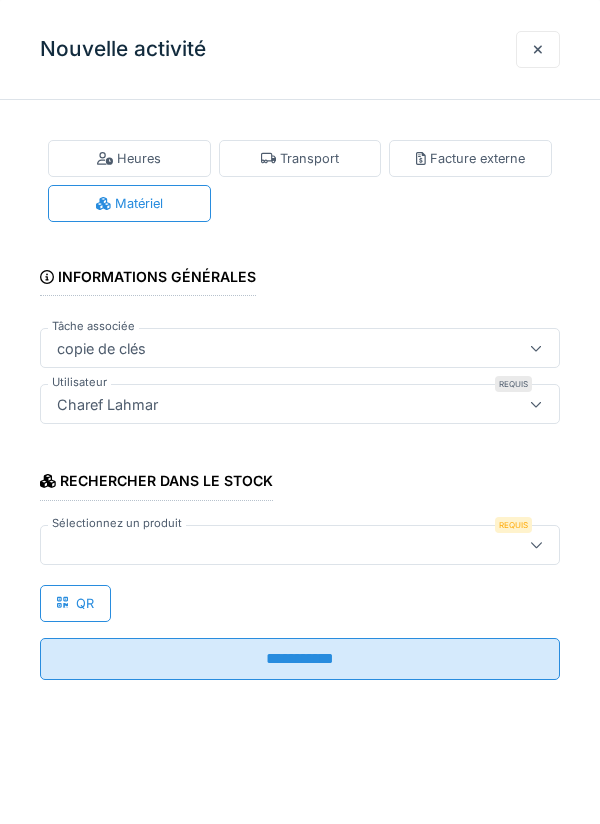 click at bounding box center (267, 545) 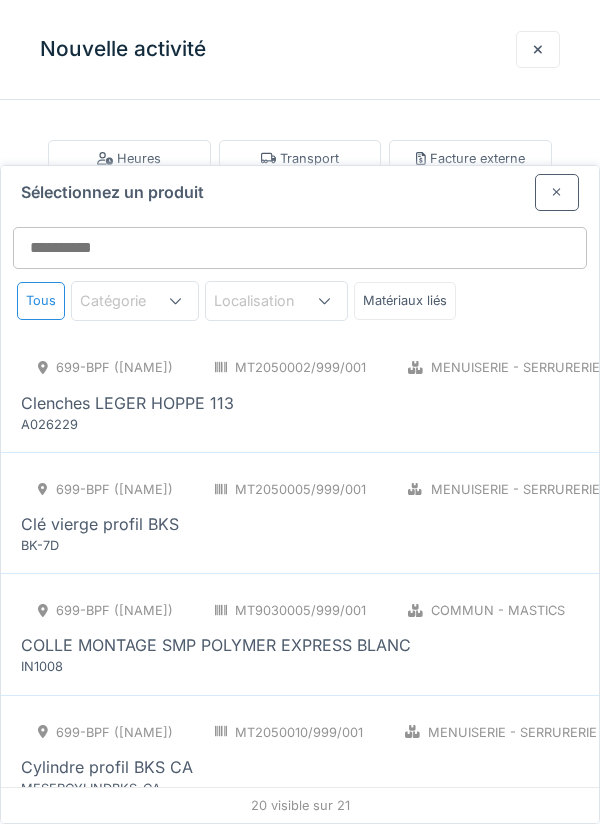 scroll, scrollTop: 147, scrollLeft: 0, axis: vertical 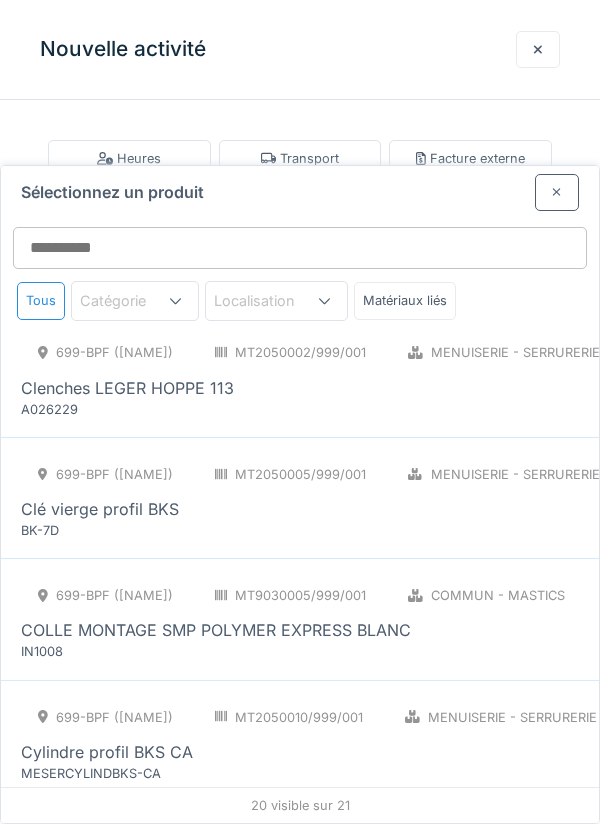 click on "Clé vierge profil BKS" at bounding box center [363, 509] 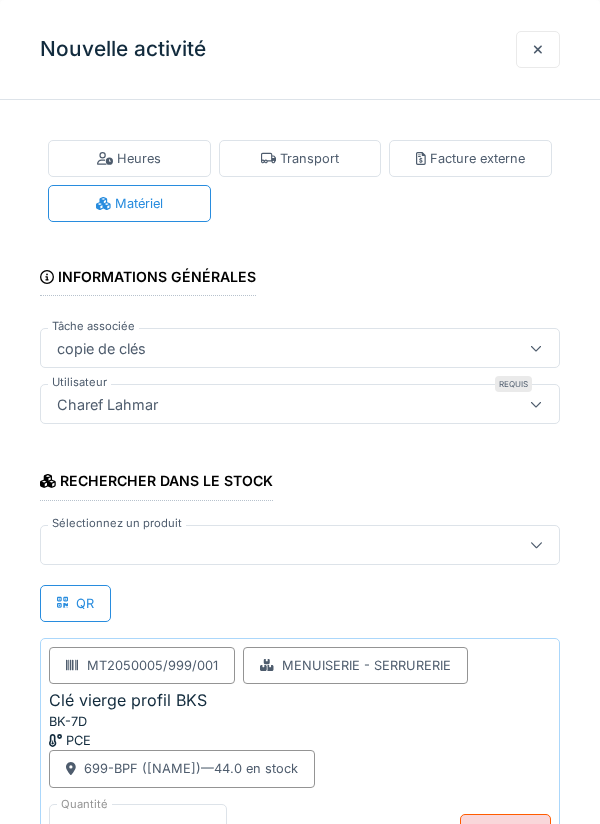 click on "*" at bounding box center (138, 825) 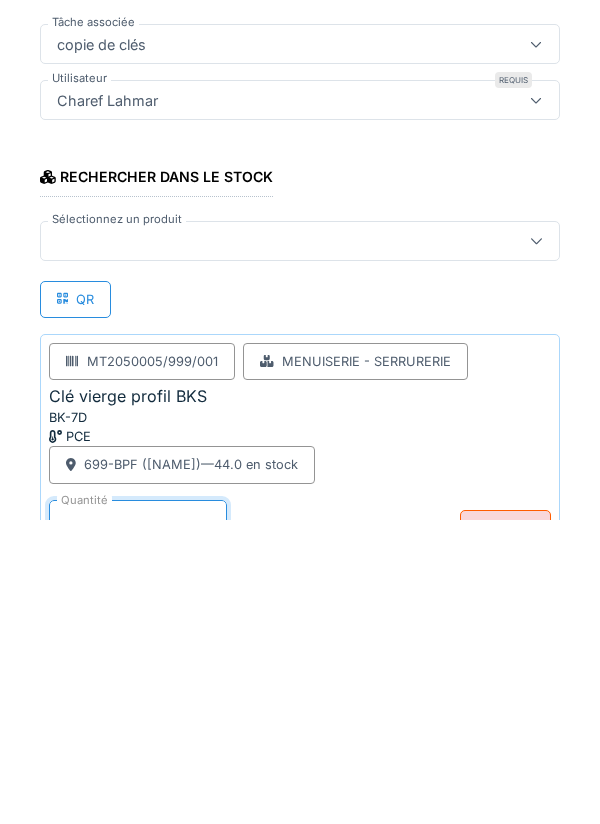 scroll, scrollTop: 46, scrollLeft: 0, axis: vertical 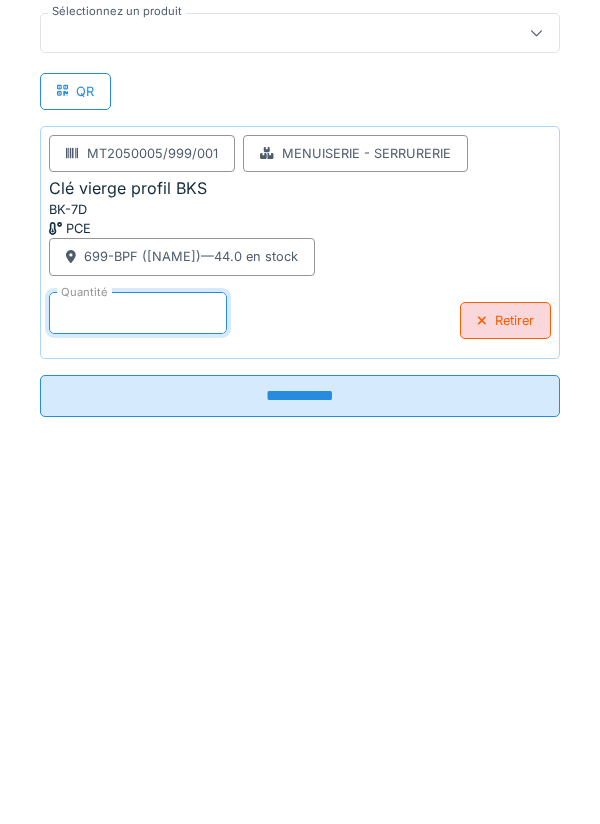 type on "*" 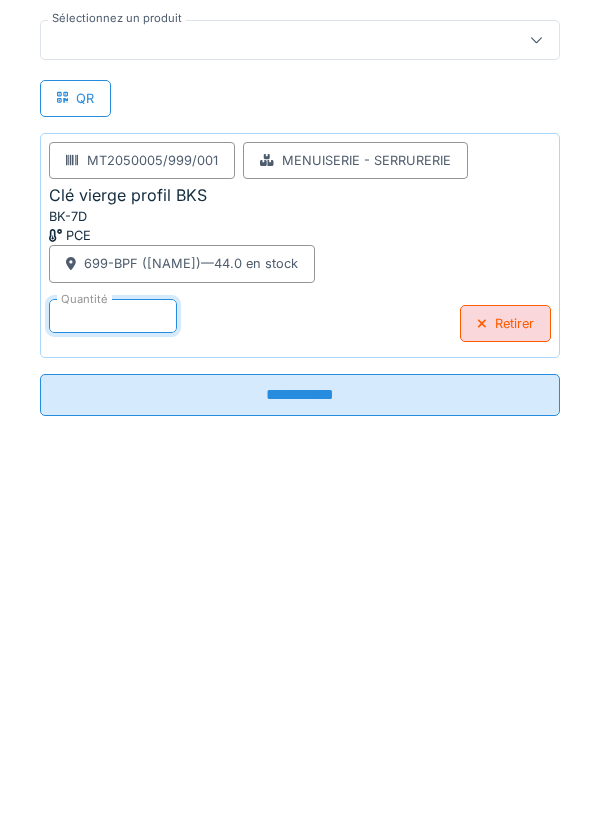 click on "**********" at bounding box center [300, 747] 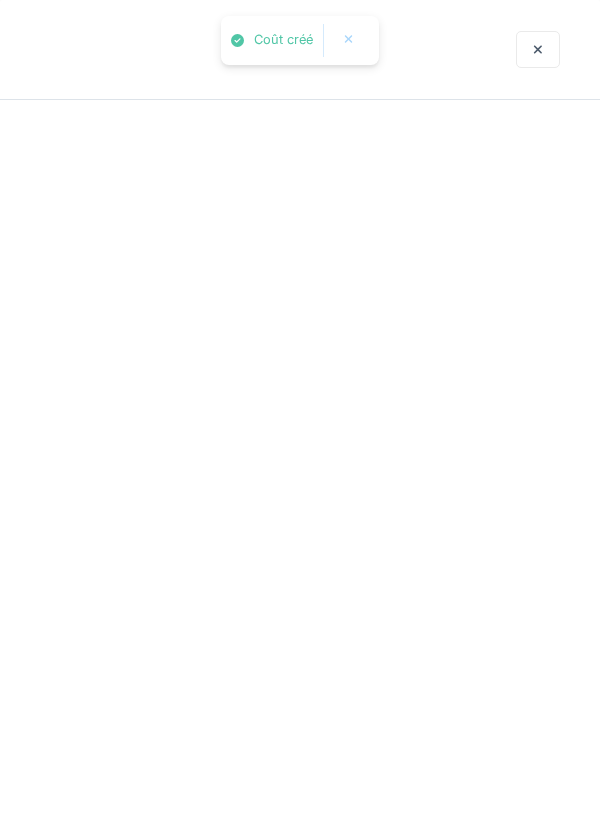 scroll, scrollTop: 0, scrollLeft: 0, axis: both 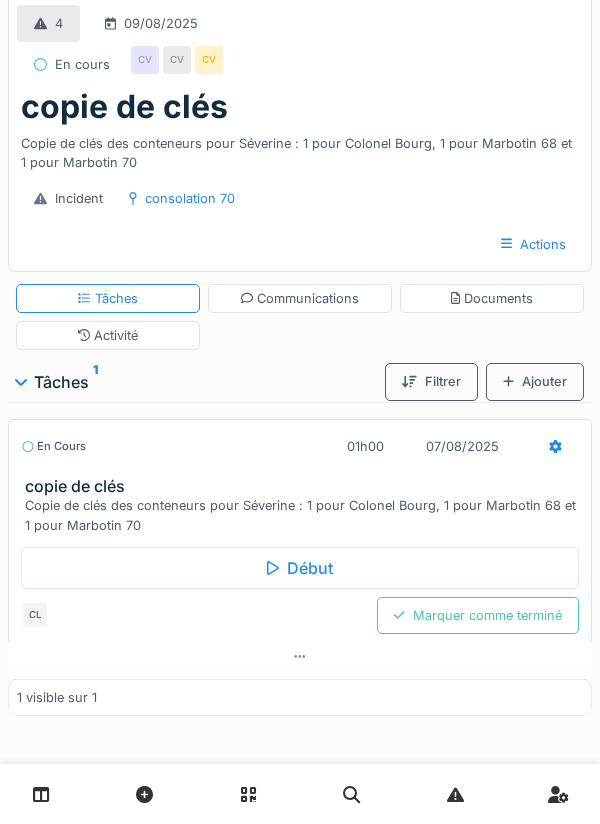 click on "Marquer comme terminé" at bounding box center [478, 615] 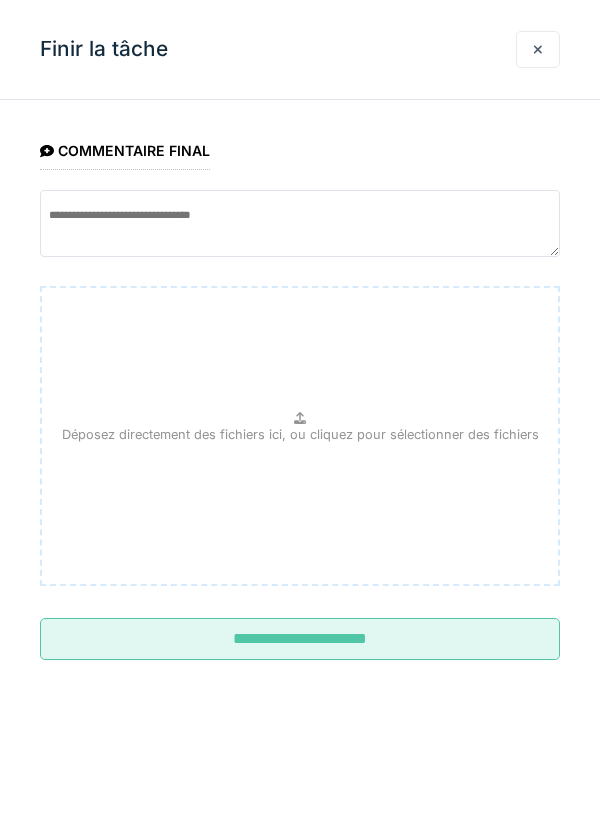 click on "**********" at bounding box center (300, 639) 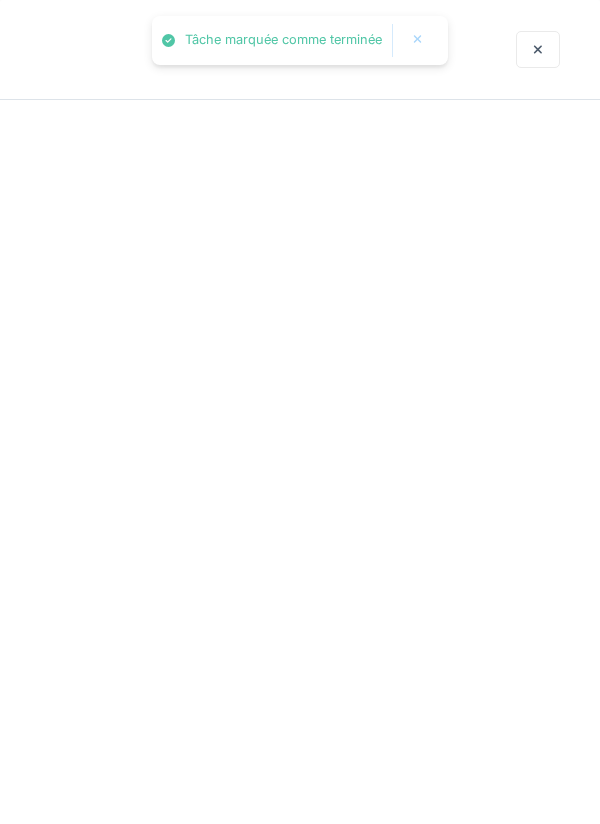 scroll, scrollTop: 0, scrollLeft: 0, axis: both 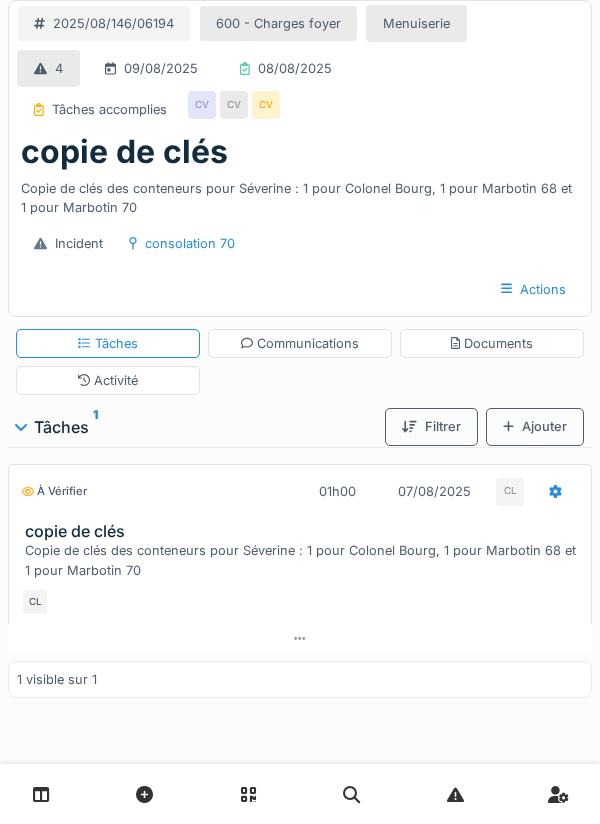 click on "Activité" at bounding box center (108, 380) 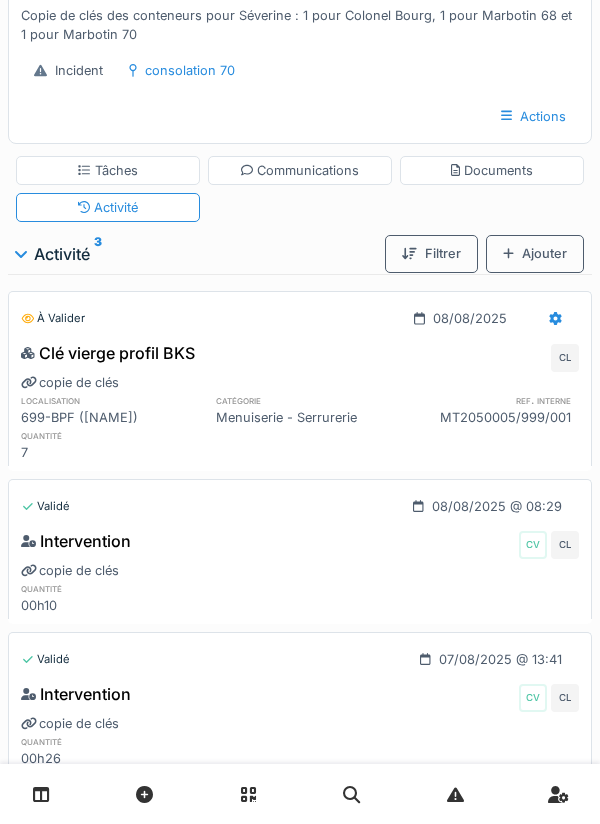 scroll, scrollTop: 0, scrollLeft: 0, axis: both 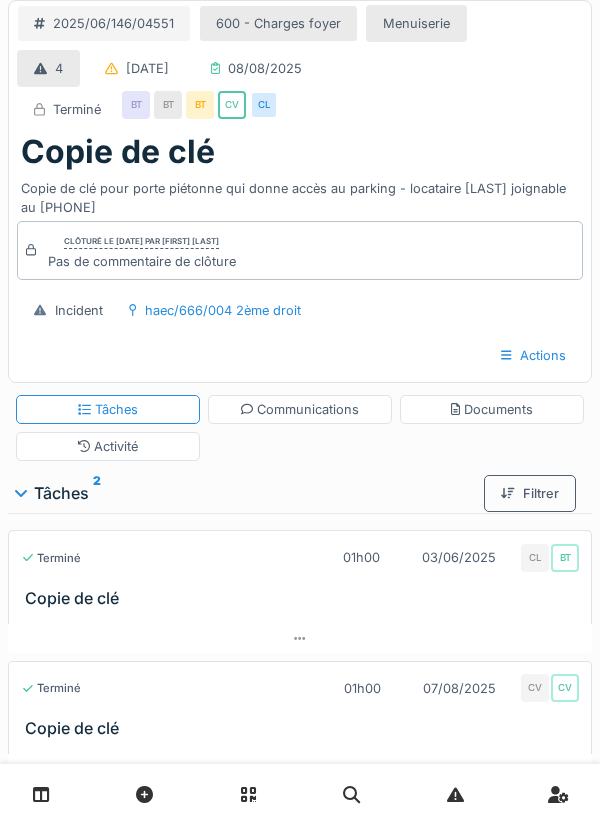 click on "Activité" at bounding box center (108, 446) 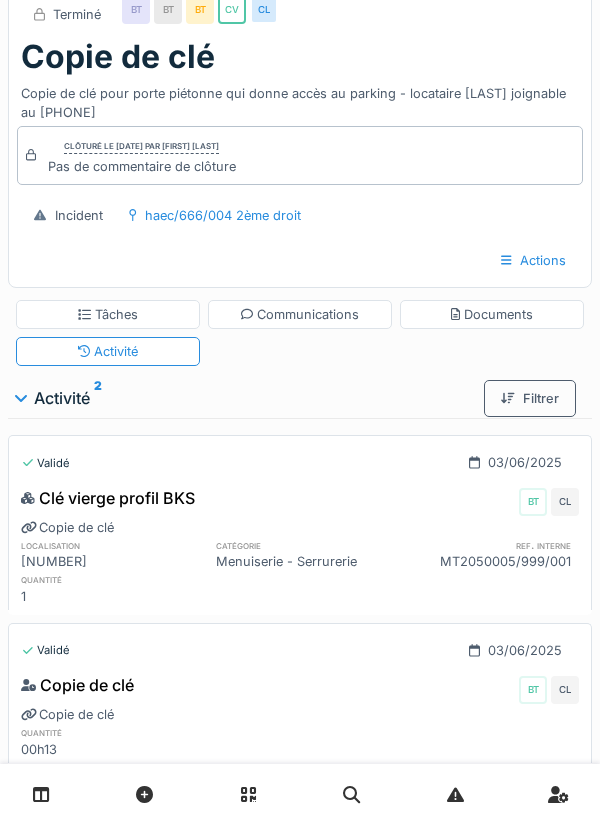 scroll, scrollTop: 0, scrollLeft: 0, axis: both 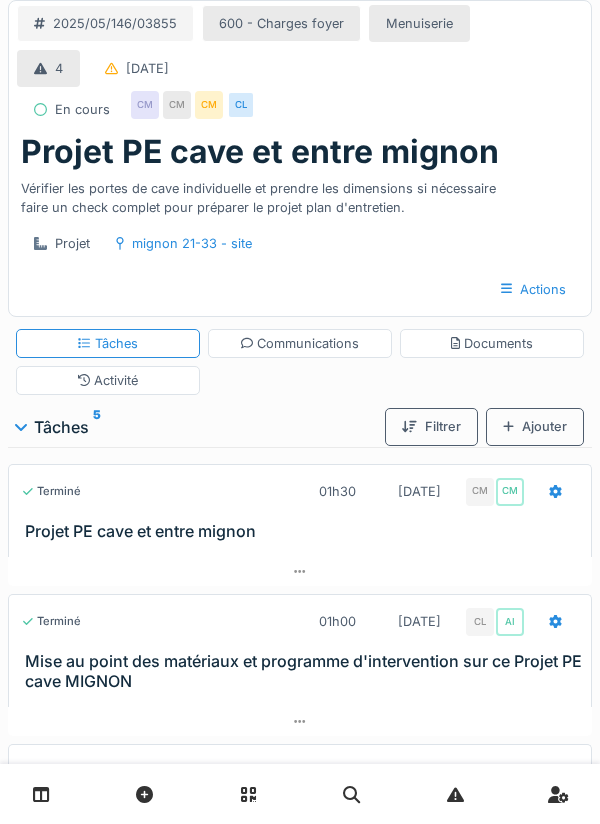 click on "Communications" at bounding box center (300, 343) 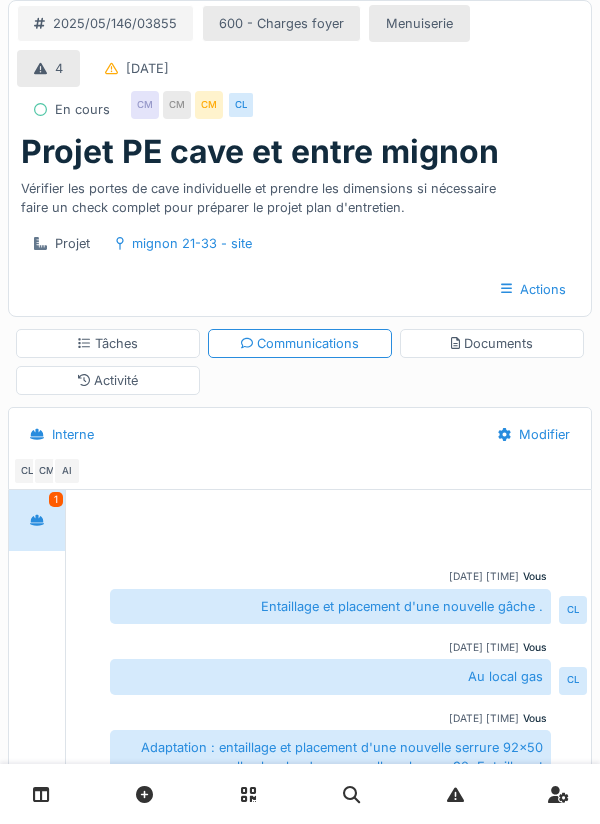 scroll, scrollTop: 800, scrollLeft: 0, axis: vertical 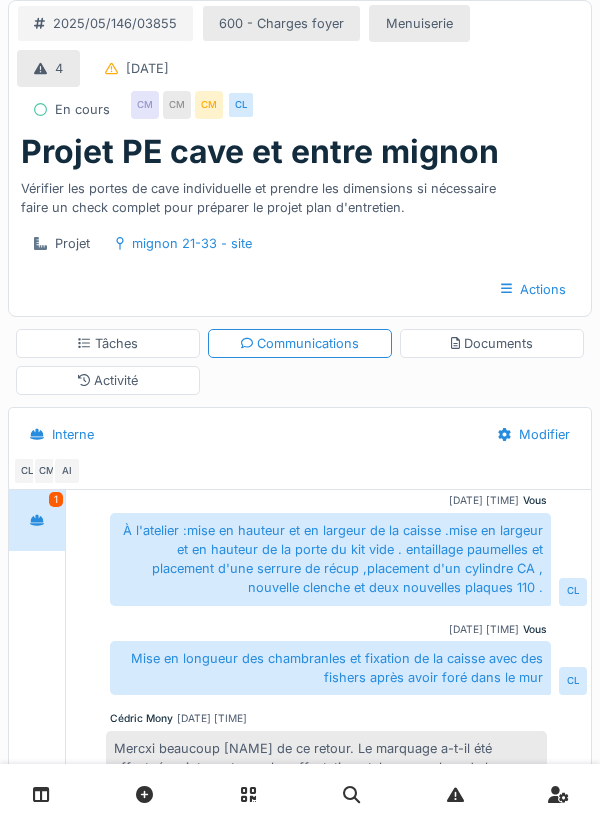click on "Documents" at bounding box center (492, 343) 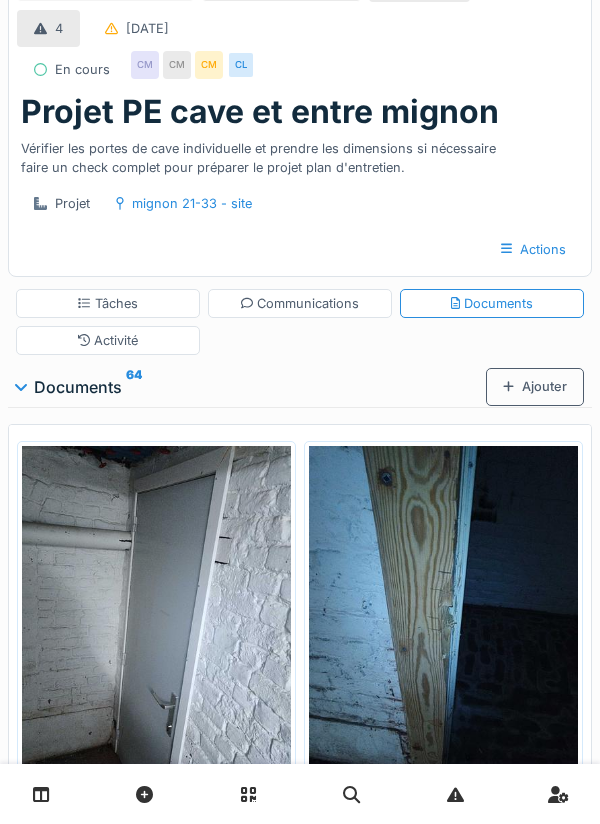 scroll, scrollTop: 45, scrollLeft: 0, axis: vertical 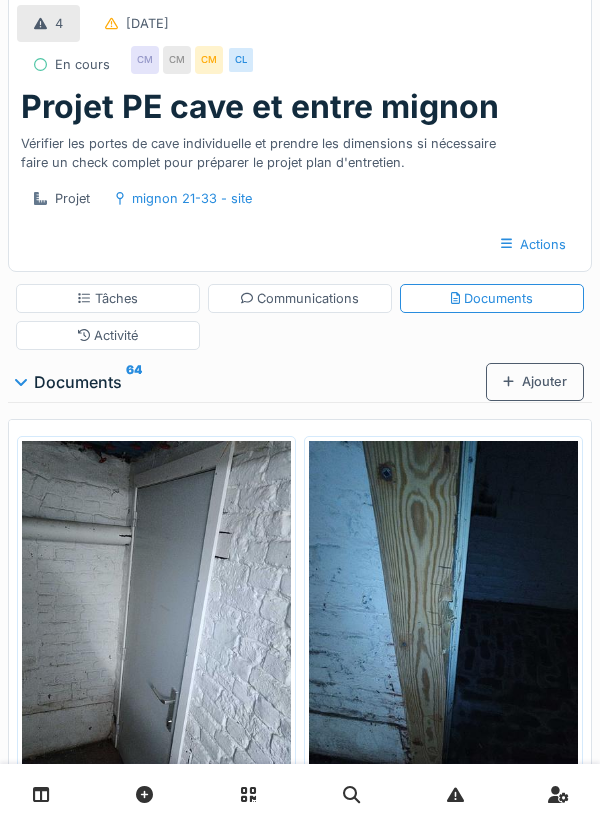 click on "Ajouter" at bounding box center (535, 381) 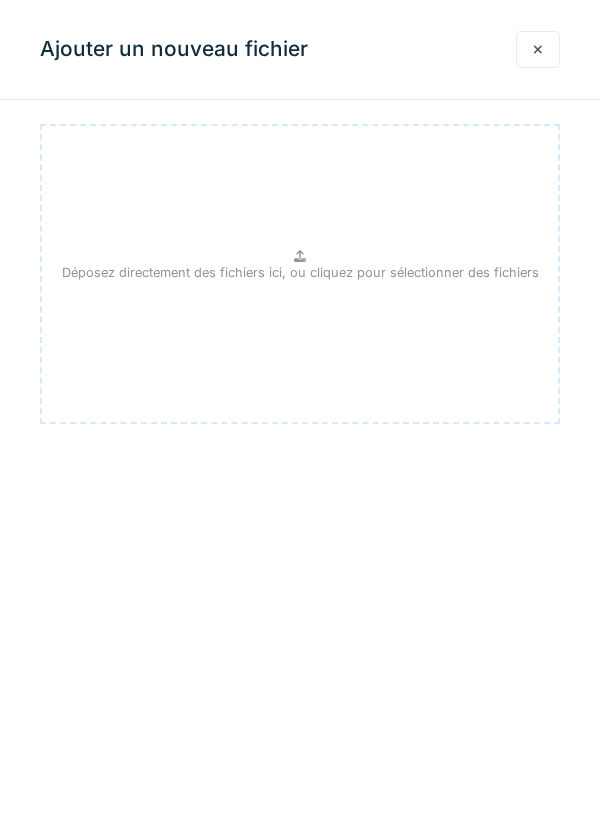 click on "Déposez directement des fichiers ici, ou cliquez pour sélectionner des fichiers" at bounding box center (300, 272) 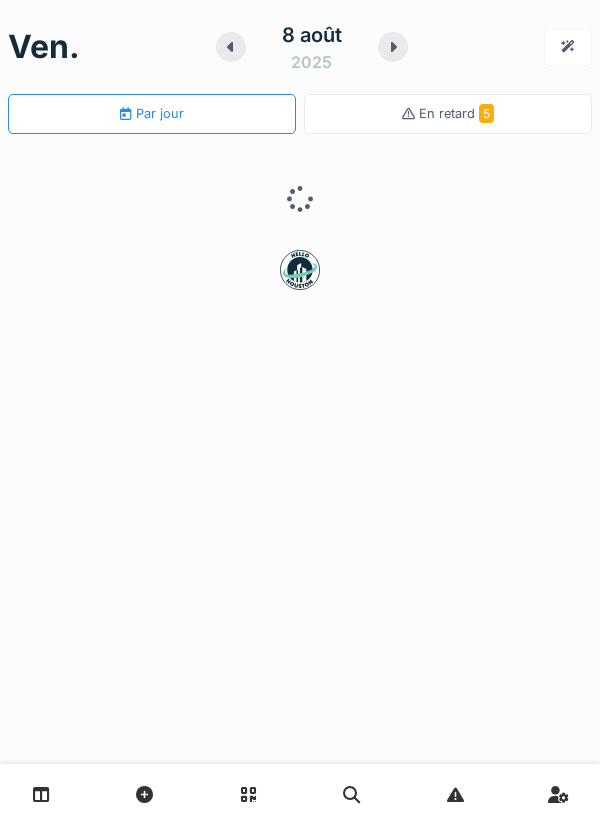 scroll, scrollTop: 0, scrollLeft: 0, axis: both 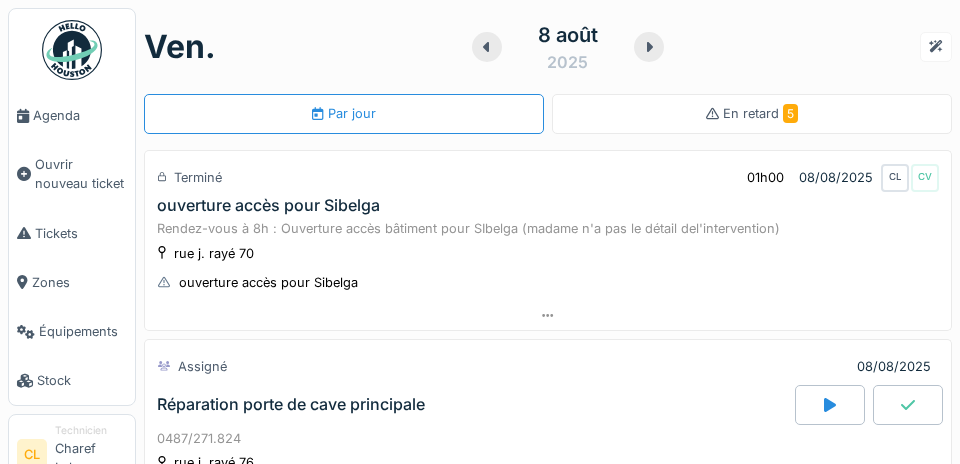 click on "Agenda" at bounding box center (80, 115) 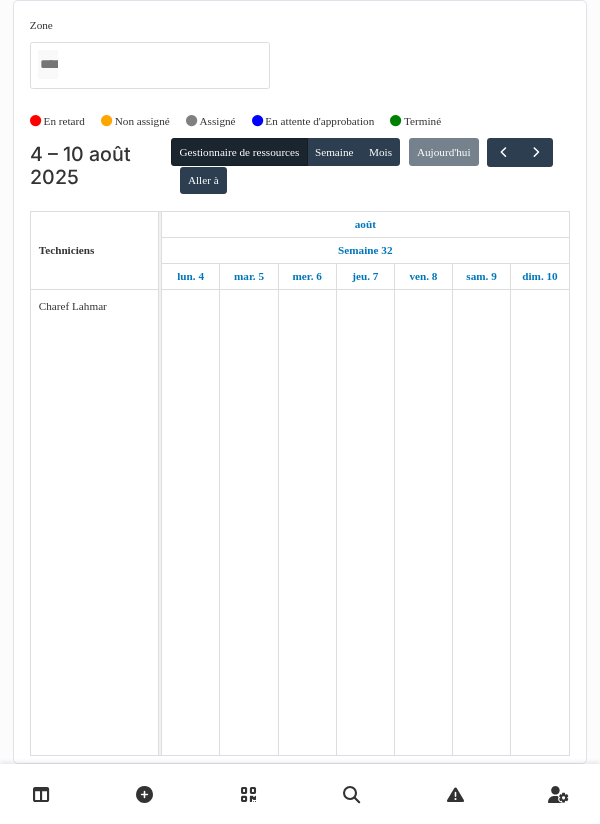 scroll, scrollTop: 0, scrollLeft: 0, axis: both 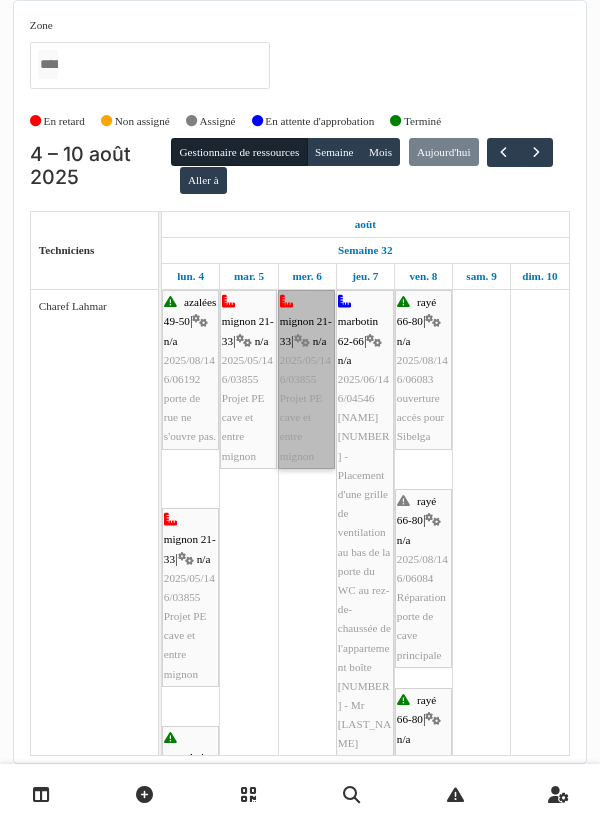click on "mignon 21-33
|     n/a
2025/05/146/03855
Projet PE cave et entre mignon" at bounding box center [306, 379] 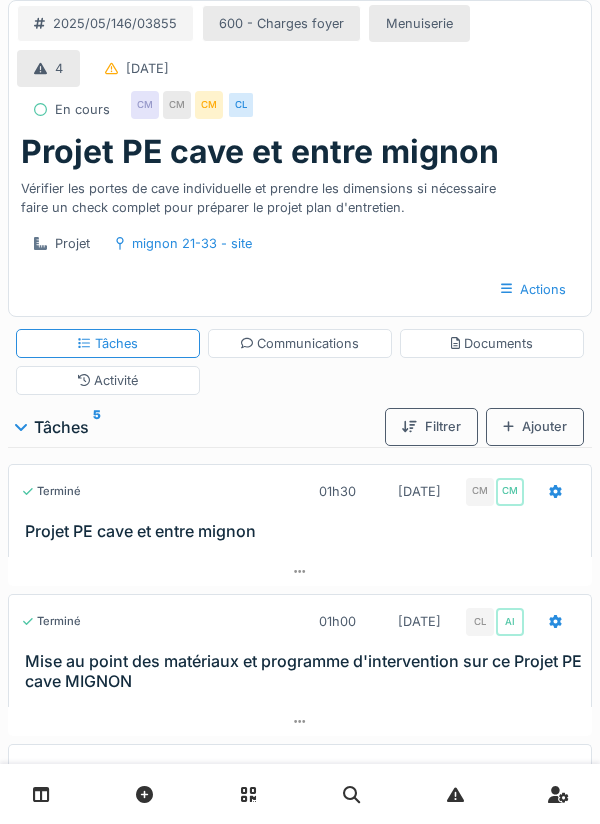 scroll, scrollTop: 0, scrollLeft: 0, axis: both 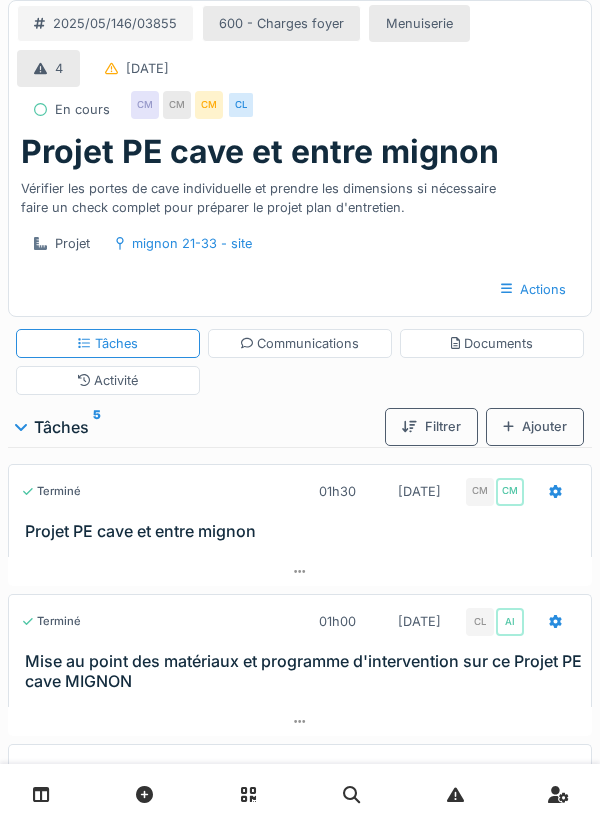 click on "Documents" at bounding box center [492, 343] 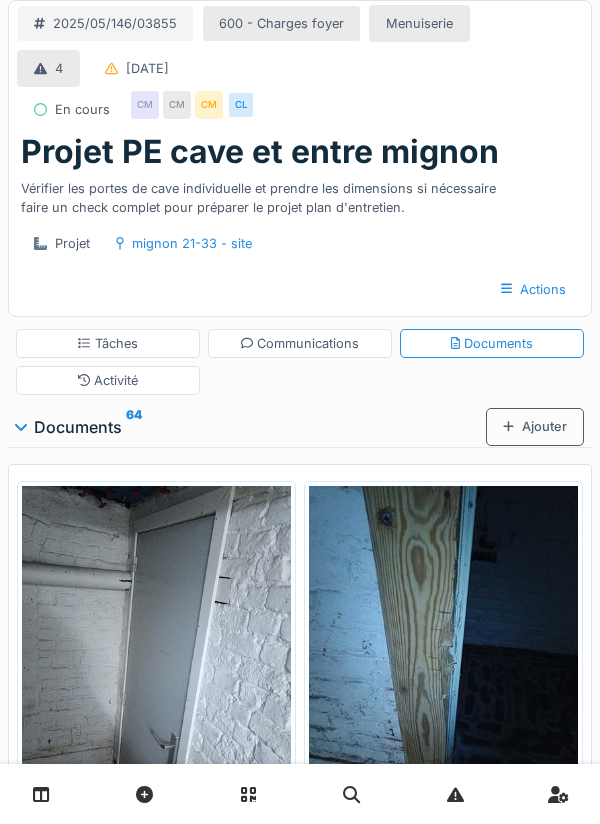 click on "Ajouter" at bounding box center (535, 426) 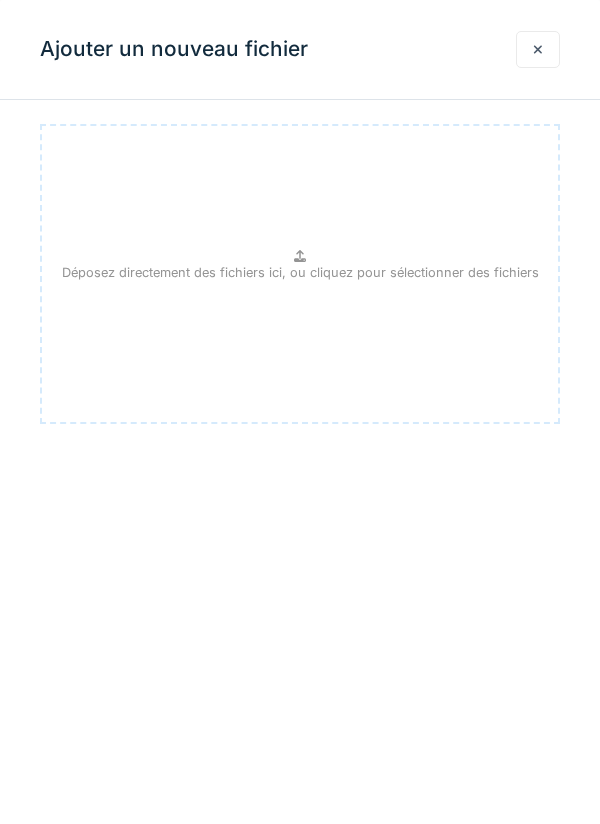 click on "Déposez directement des fichiers ici, ou cliquez pour sélectionner des fichiers" at bounding box center (300, 272) 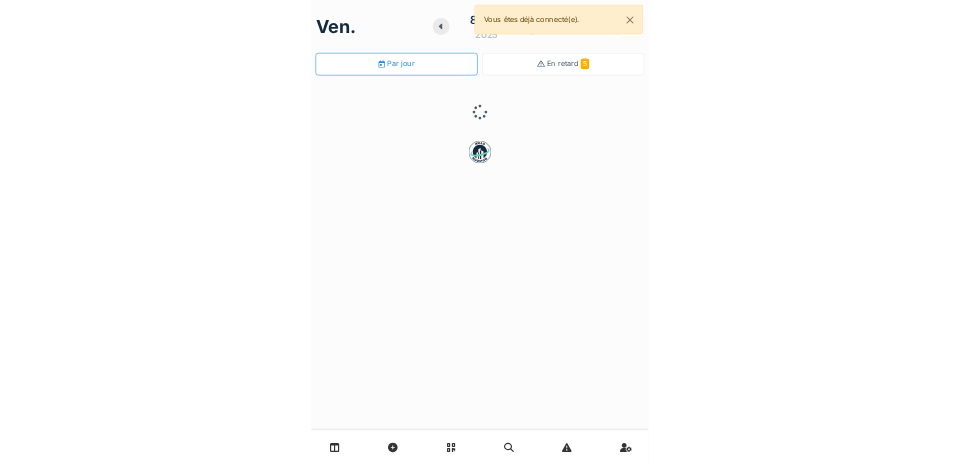 scroll, scrollTop: 0, scrollLeft: 0, axis: both 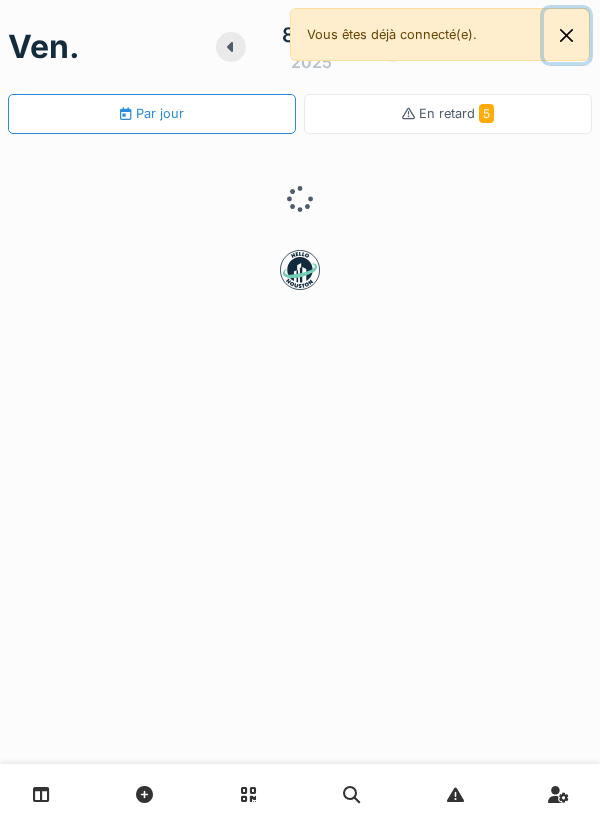 click at bounding box center [566, 35] 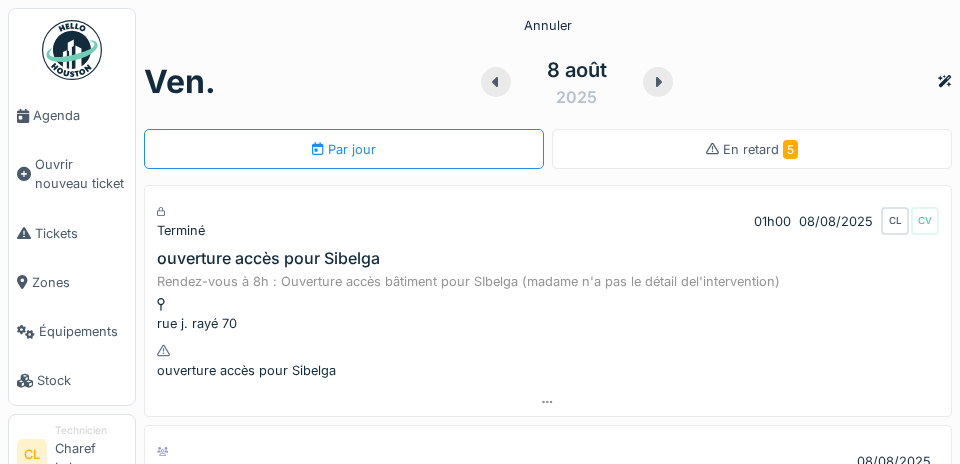 click on "Agenda" at bounding box center [80, 115] 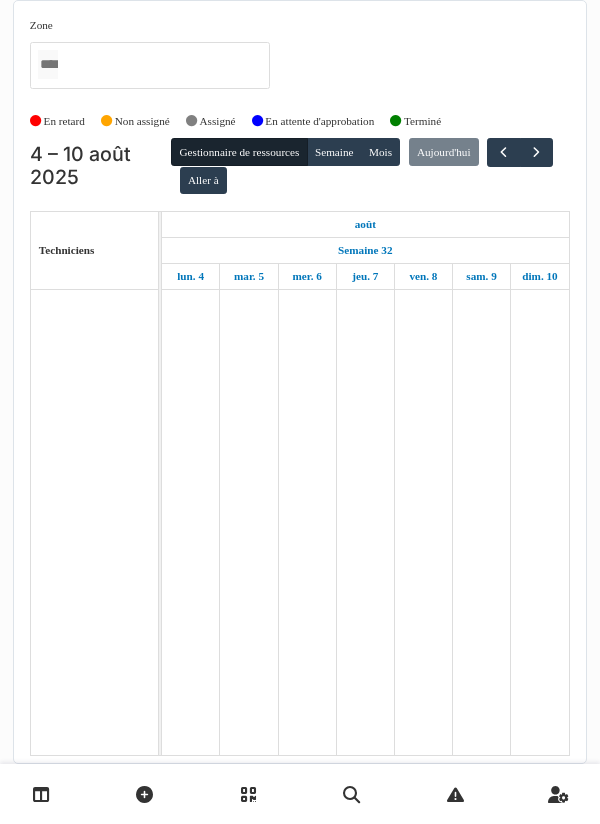 scroll, scrollTop: 0, scrollLeft: 0, axis: both 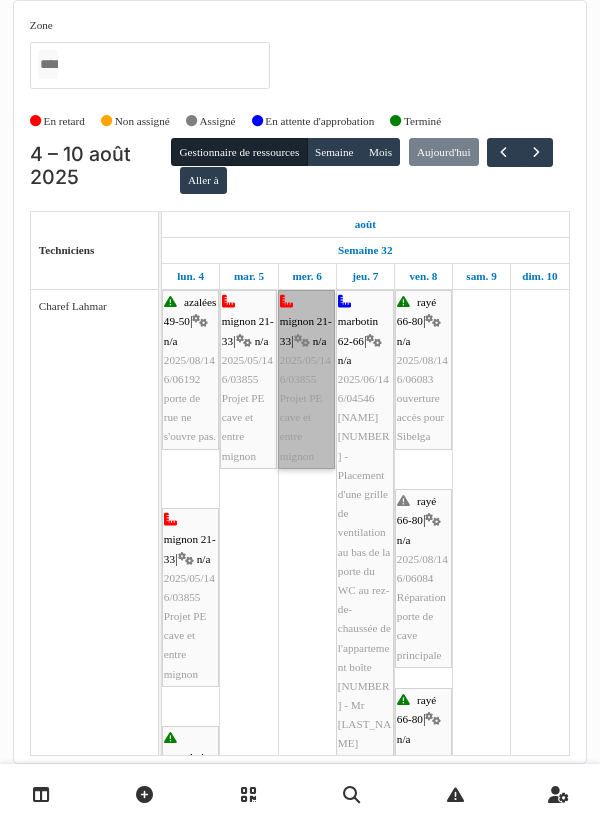 click on "[NAME] [NUMBER]
|     n/a
[DATE][NUMBER]/[NUMBER]
Projet PE cave et entre [NAME]" at bounding box center (306, 379) 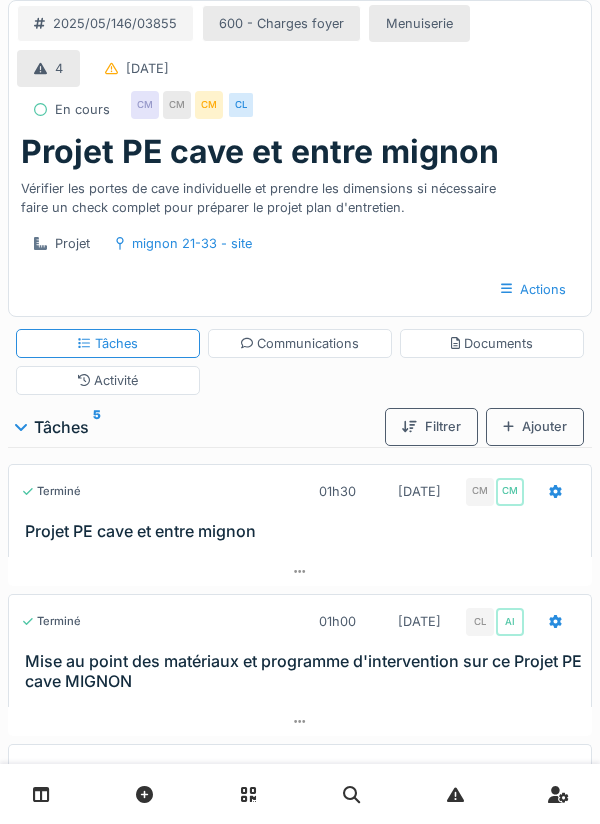 scroll, scrollTop: 0, scrollLeft: 0, axis: both 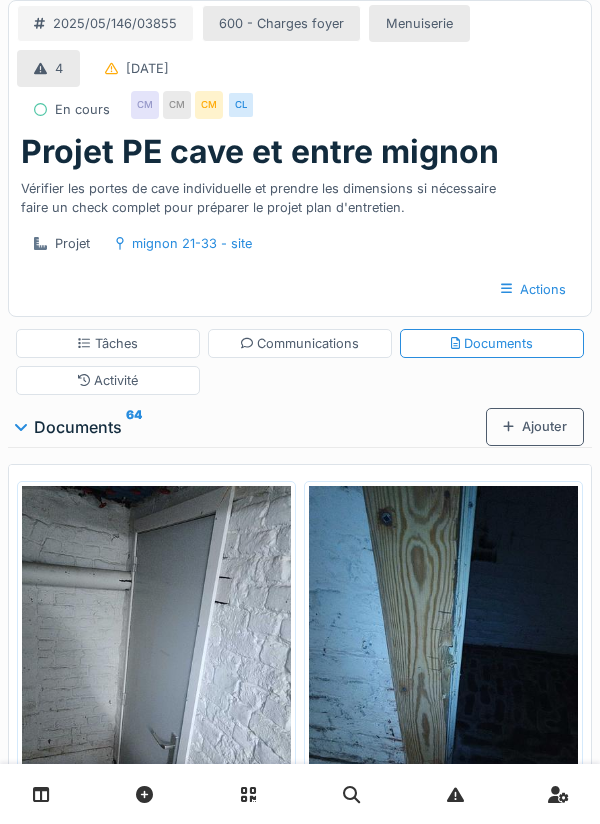click on "Ajouter" at bounding box center [535, 426] 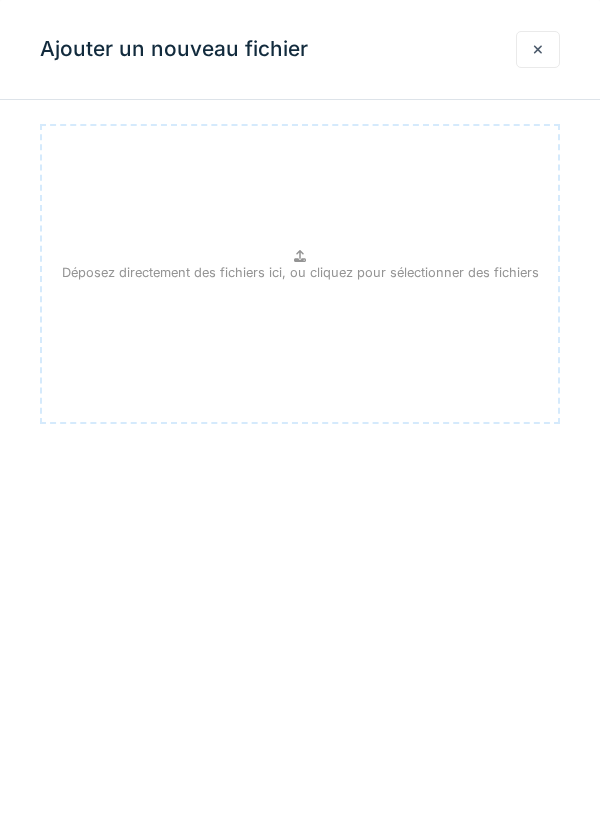 click on "Déposez directement des fichiers ici, ou cliquez pour sélectionner des fichiers" at bounding box center (300, 272) 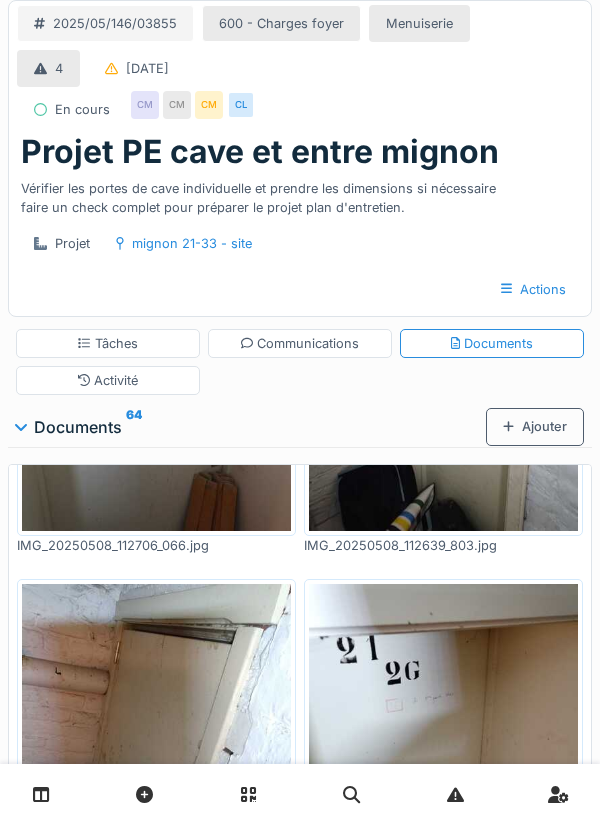 scroll, scrollTop: 3614, scrollLeft: 0, axis: vertical 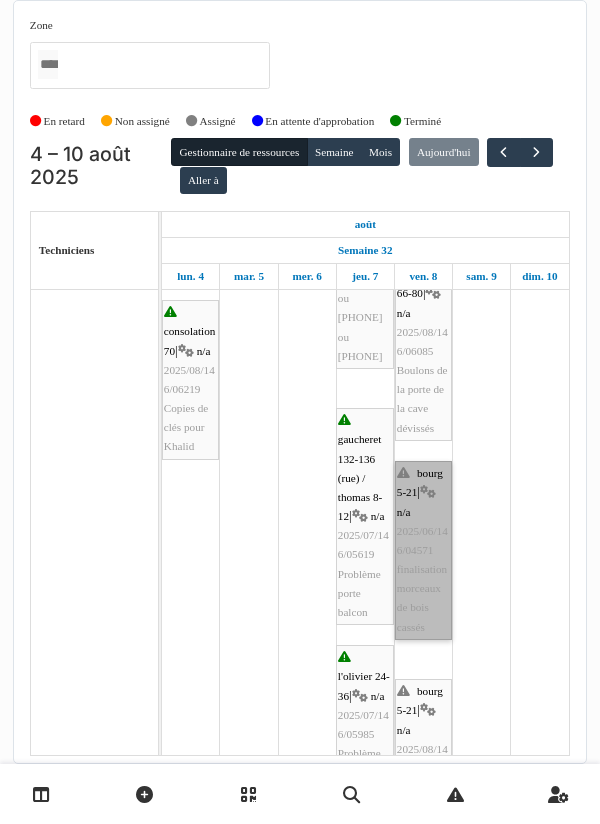 click on "bourg 5-21
|     n/a
2025/06/146/04571
finalisation morceaux de bois cassés" at bounding box center (423, 550) 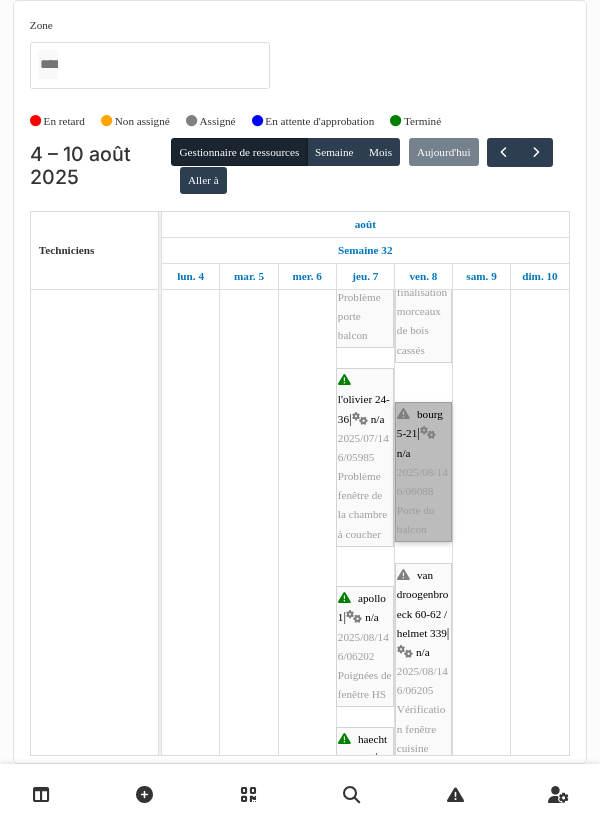 click on "bourg 5-21
|     n/a
2025/08/146/06088
Porte du balcon" at bounding box center (423, 472) 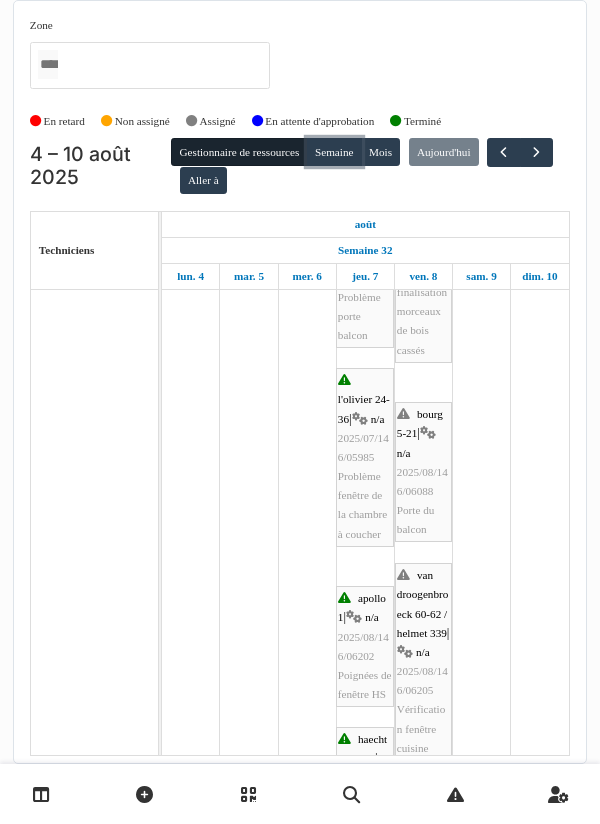 click on "Semaine" at bounding box center [334, 152] 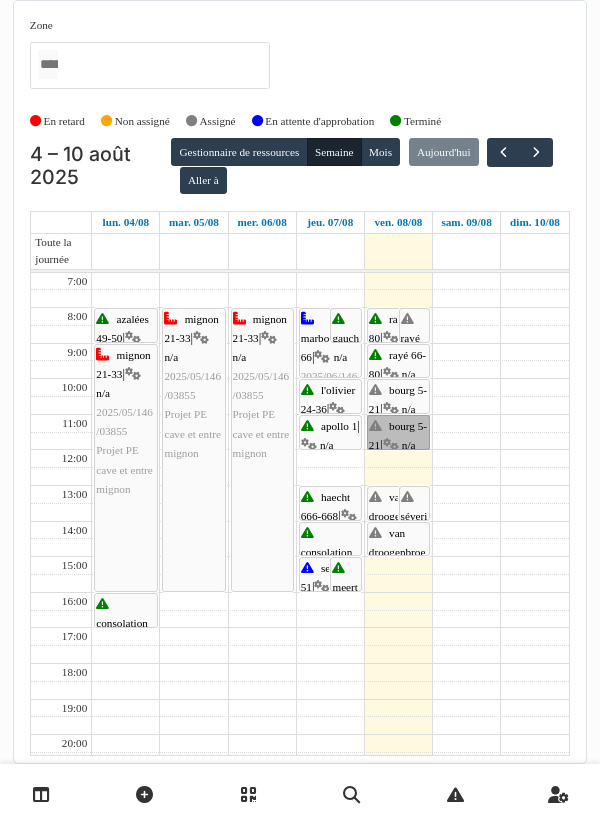click on "bourg 5-21
|     n/a
2025/08/146/06088
Porte du balcon" at bounding box center [398, 432] 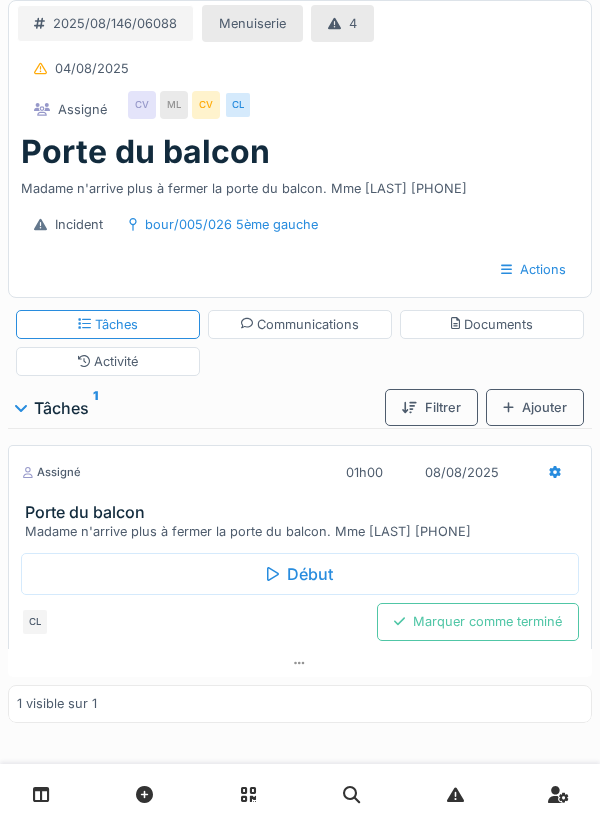 scroll, scrollTop: 0, scrollLeft: 0, axis: both 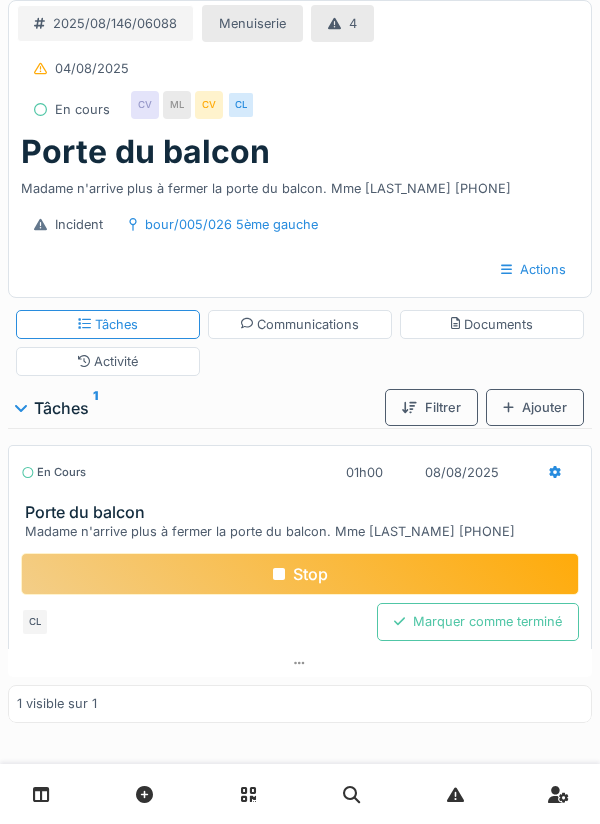 click on "Documents" at bounding box center (492, 324) 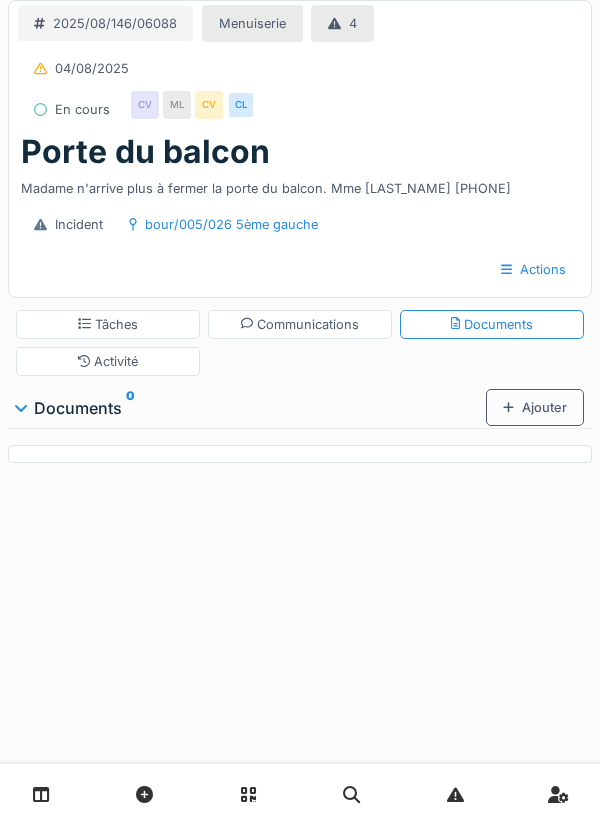 click on "Ajouter" at bounding box center (535, 407) 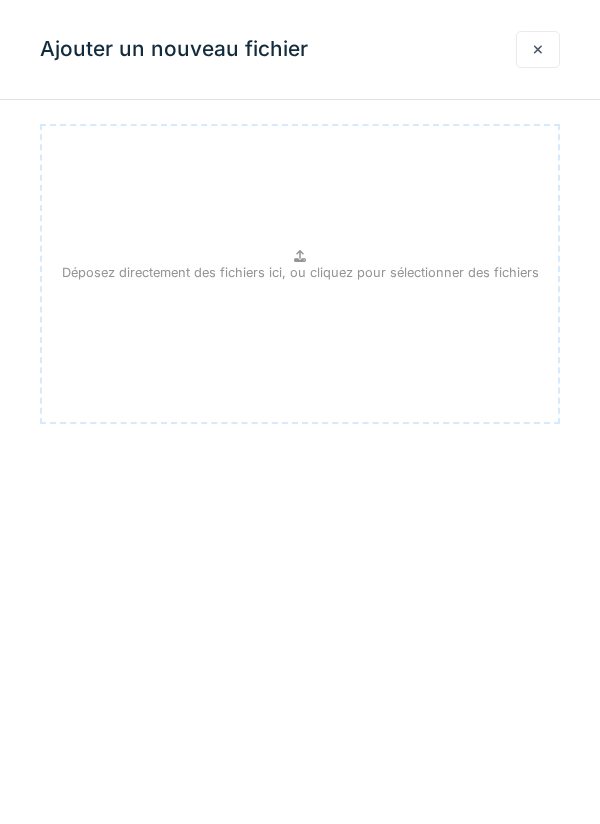 click on "Déposez directement des fichiers ici, ou cliquez pour sélectionner des fichiers" at bounding box center (300, 272) 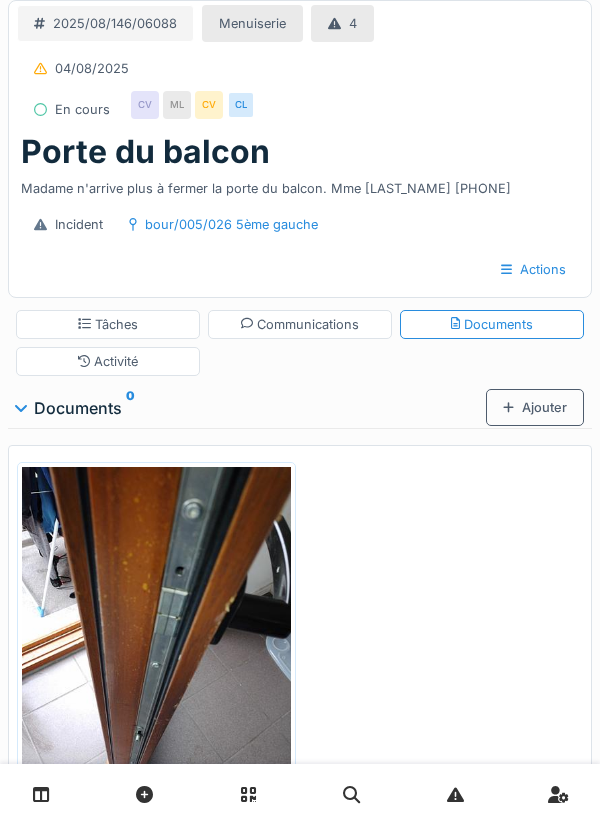 click on "Incident" at bounding box center [68, 224] 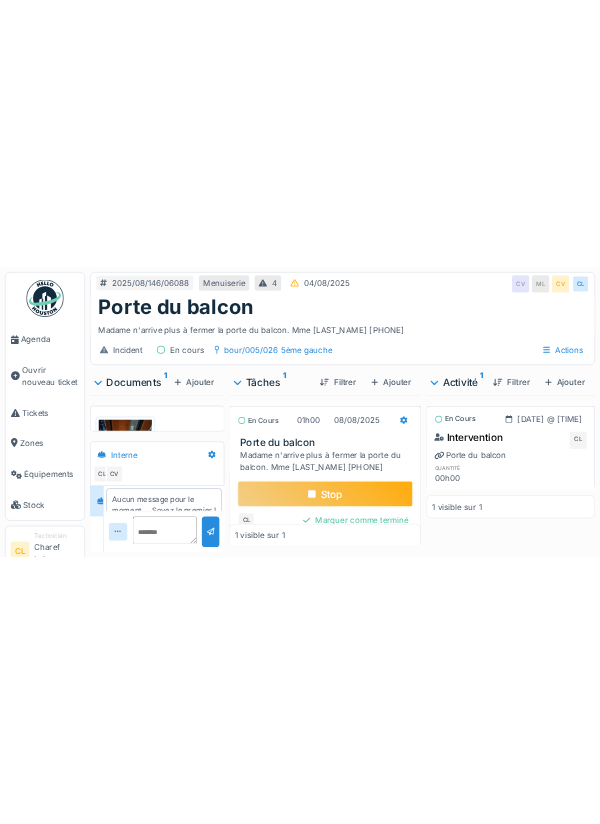 scroll, scrollTop: 0, scrollLeft: 0, axis: both 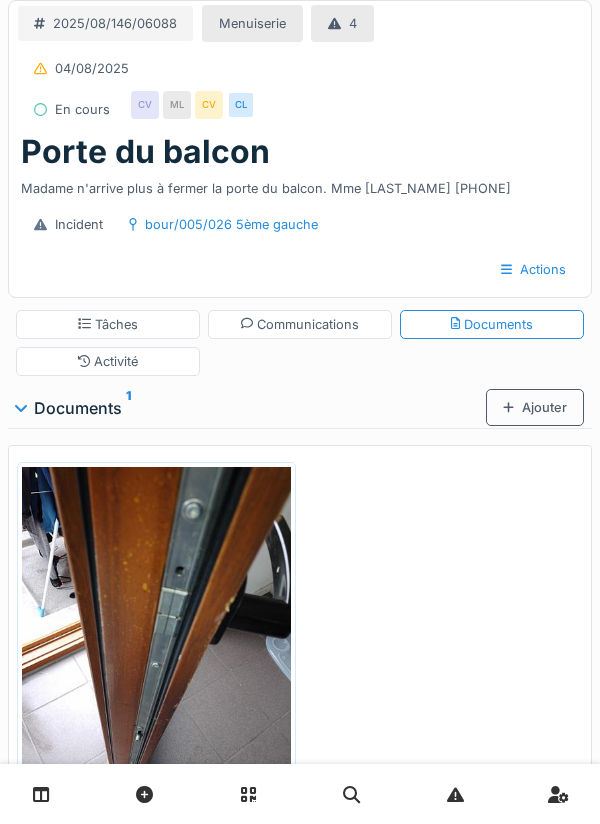click on "Ajouter" at bounding box center (535, 407) 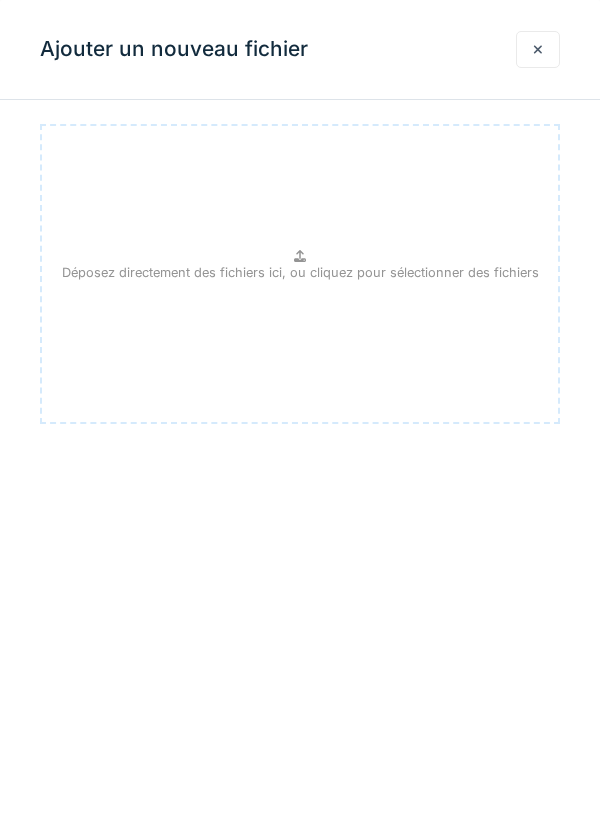 click on "Déposez directement des fichiers ici, ou cliquez pour sélectionner des fichiers" at bounding box center (300, 272) 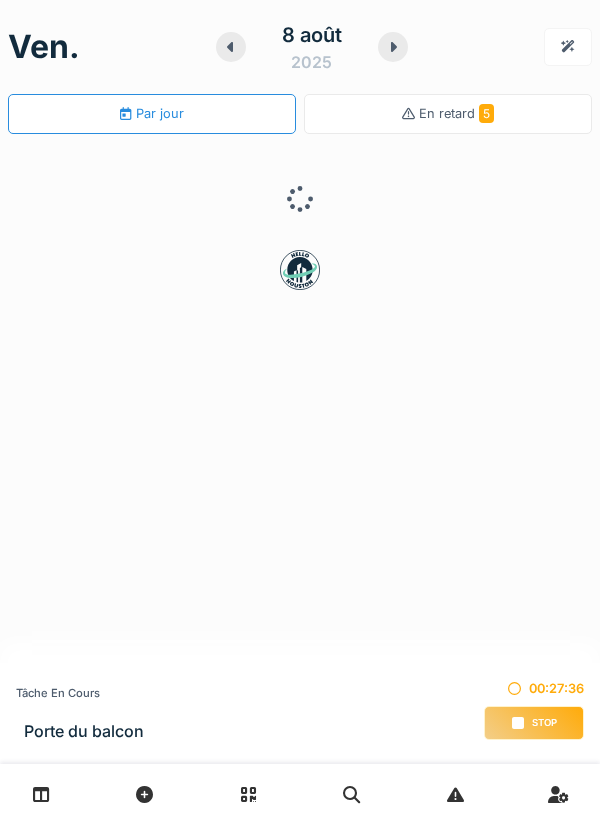 scroll, scrollTop: 0, scrollLeft: 0, axis: both 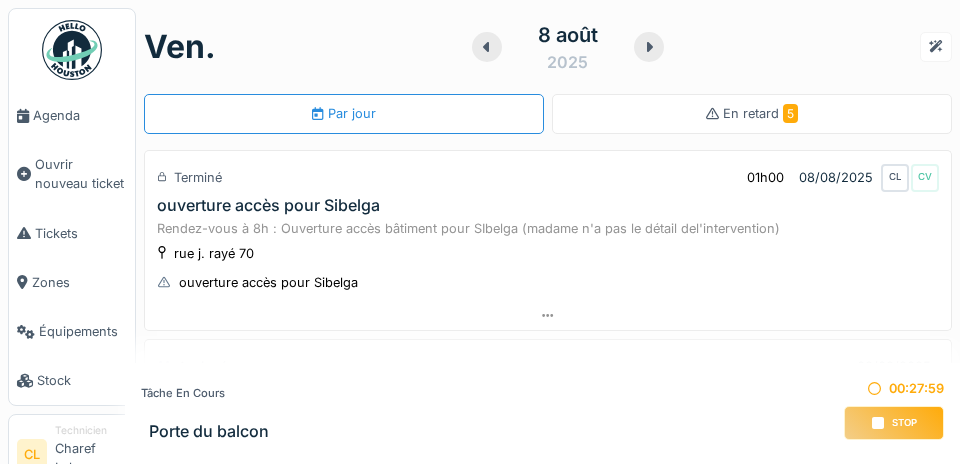 click on "Agenda" at bounding box center (80, 115) 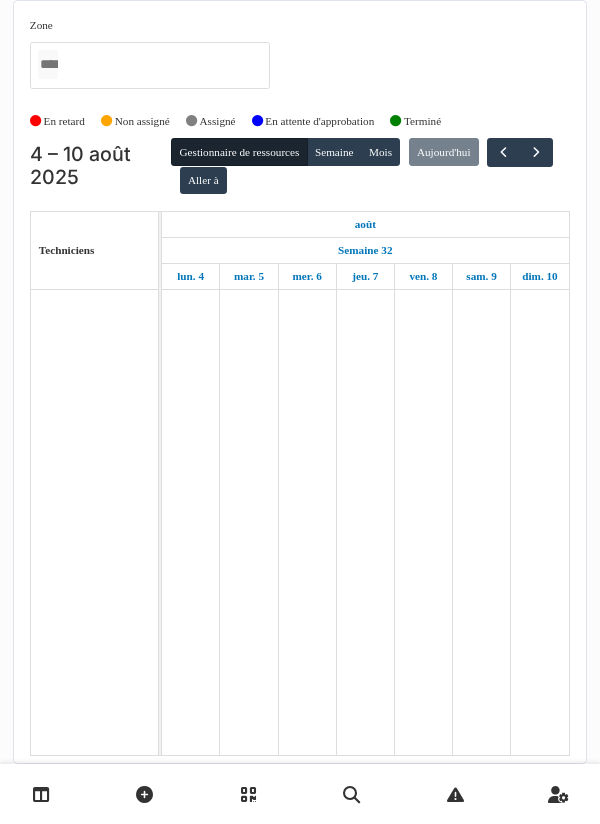 scroll, scrollTop: 0, scrollLeft: 0, axis: both 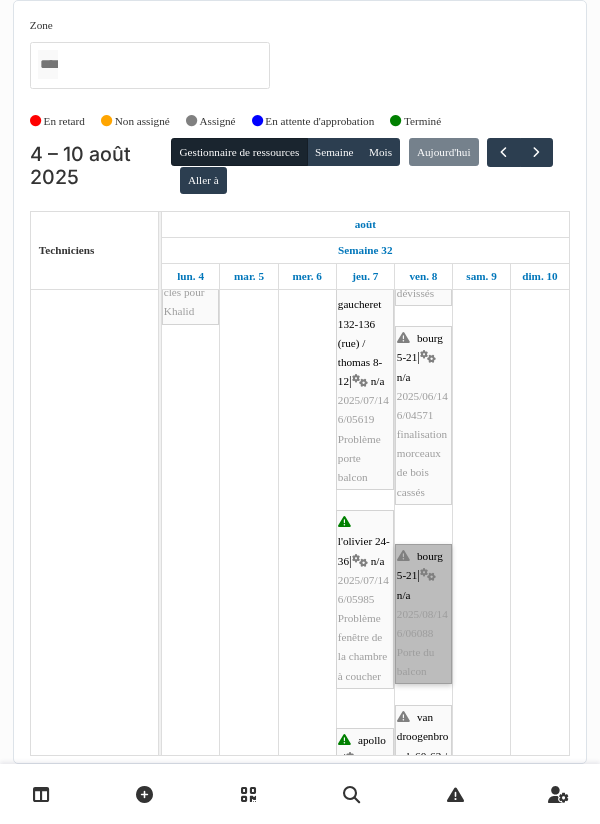 click on "[STREET] [NUMBER]
|     n/a
[DATE][NUMBER]/[NUMBER]
Porte du balcon" at bounding box center [423, 614] 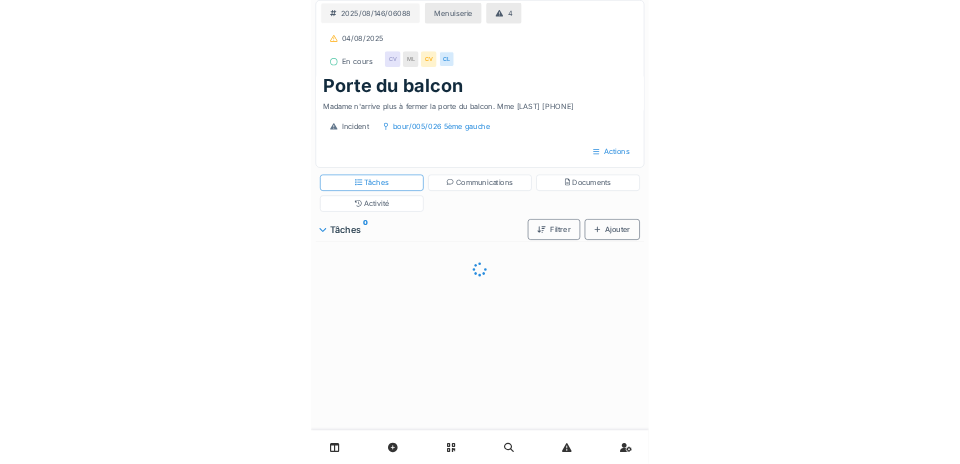 scroll, scrollTop: 0, scrollLeft: 0, axis: both 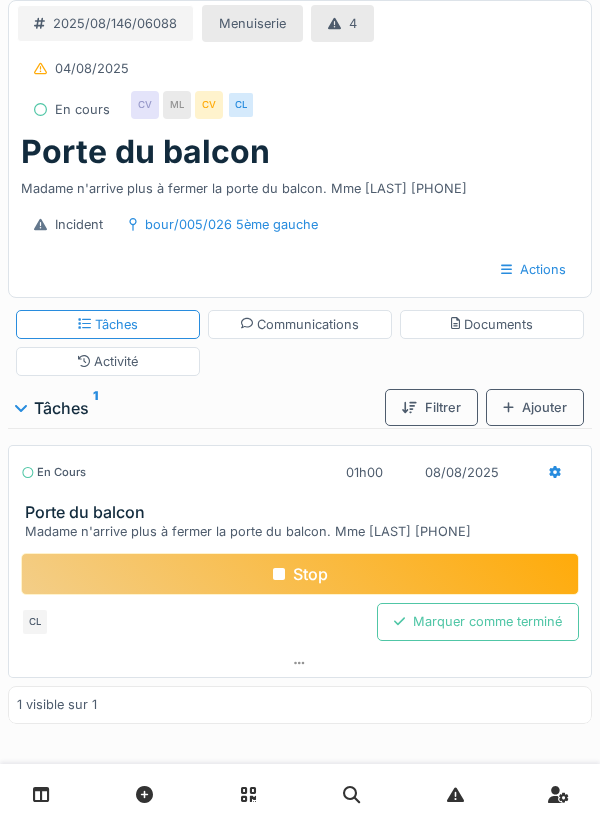 click on "Documents" at bounding box center (492, 324) 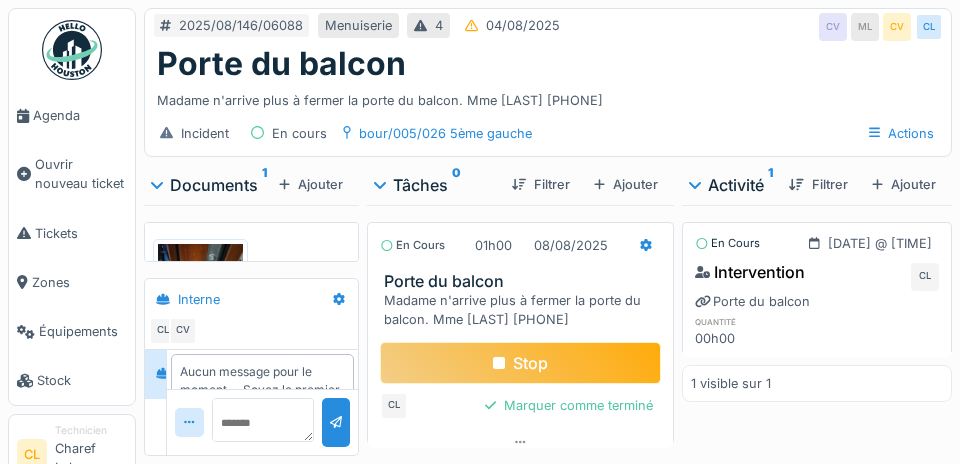 scroll, scrollTop: 0, scrollLeft: 0, axis: both 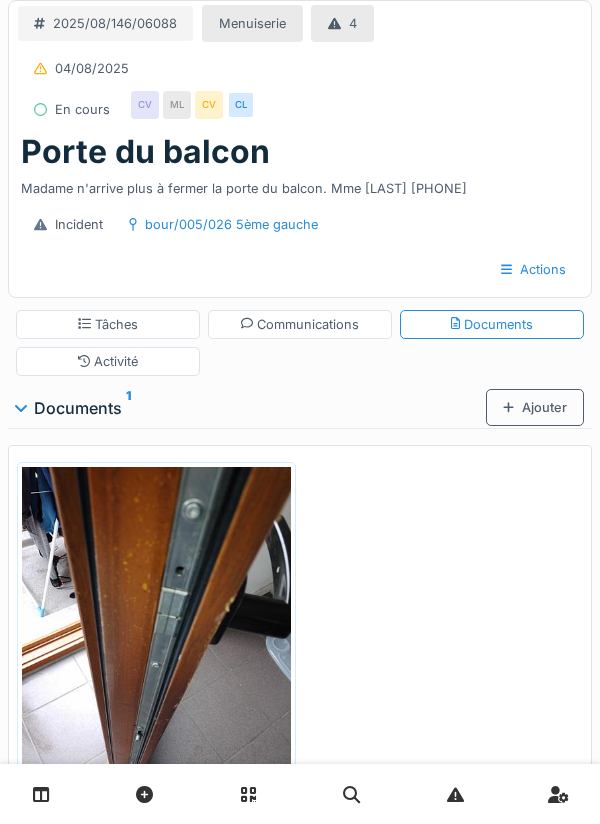 click on "Ajouter" at bounding box center [535, 407] 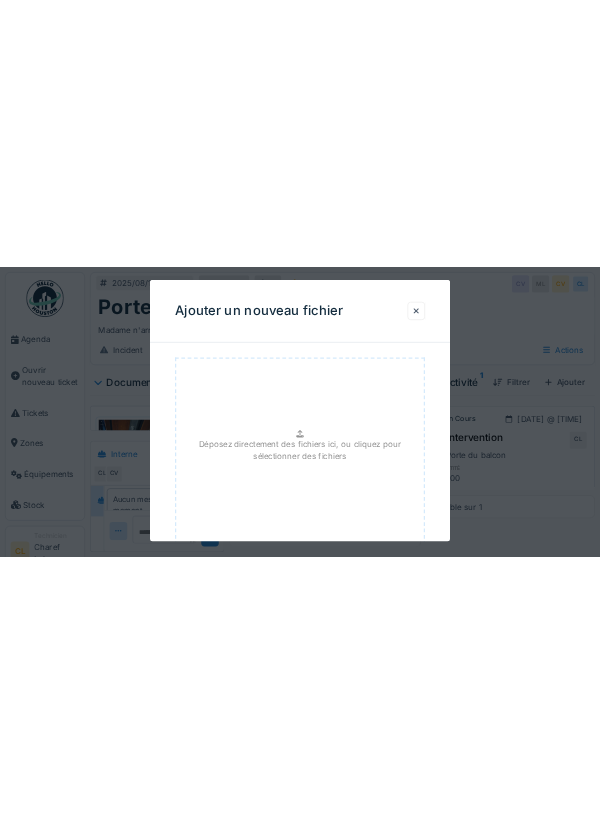 scroll, scrollTop: 0, scrollLeft: 0, axis: both 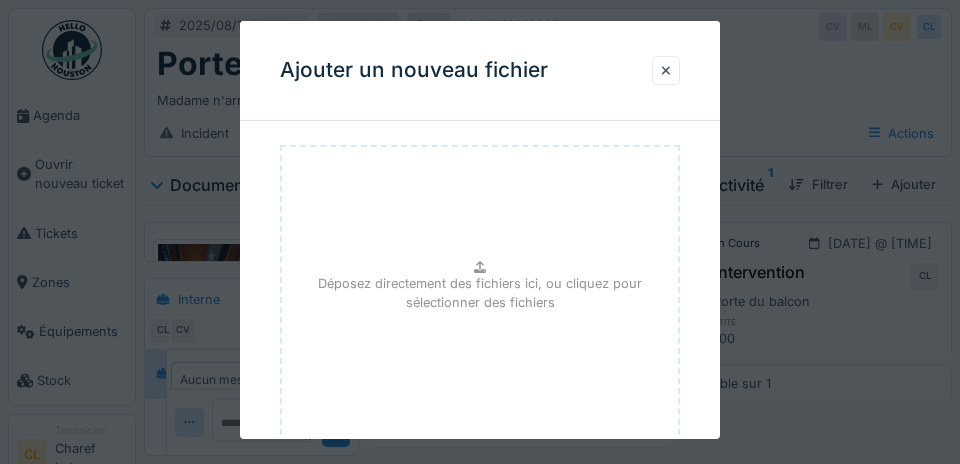 click on "Déposez directement des fichiers ici, ou cliquez pour sélectionner des fichiers" at bounding box center [480, 293] 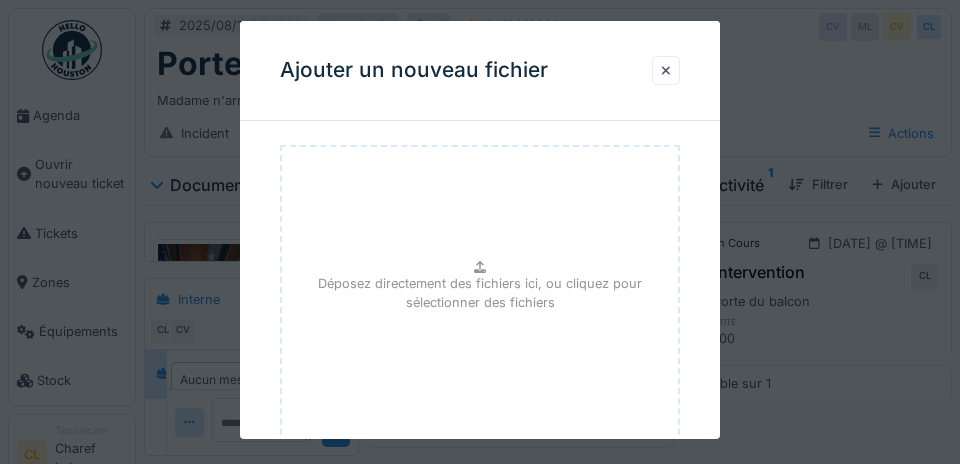 type on "**********" 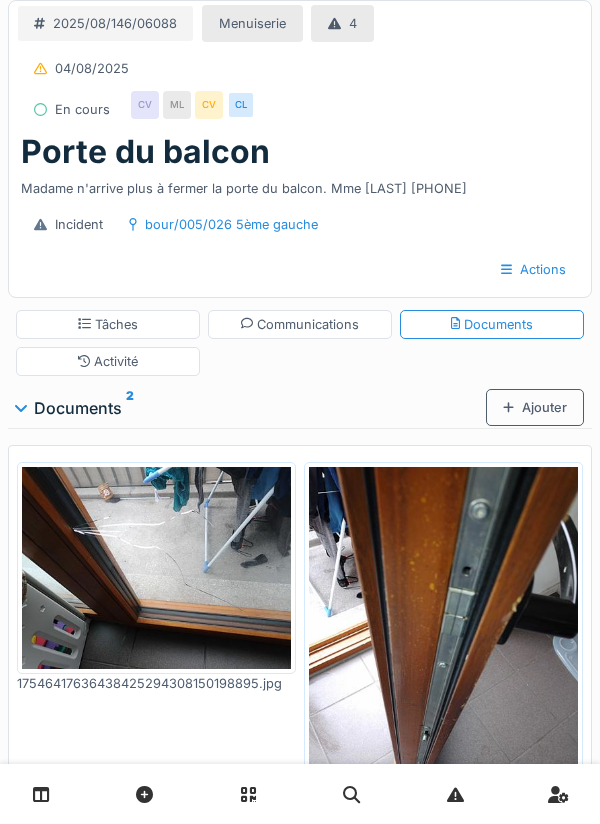 click on "Communications" at bounding box center (300, 324) 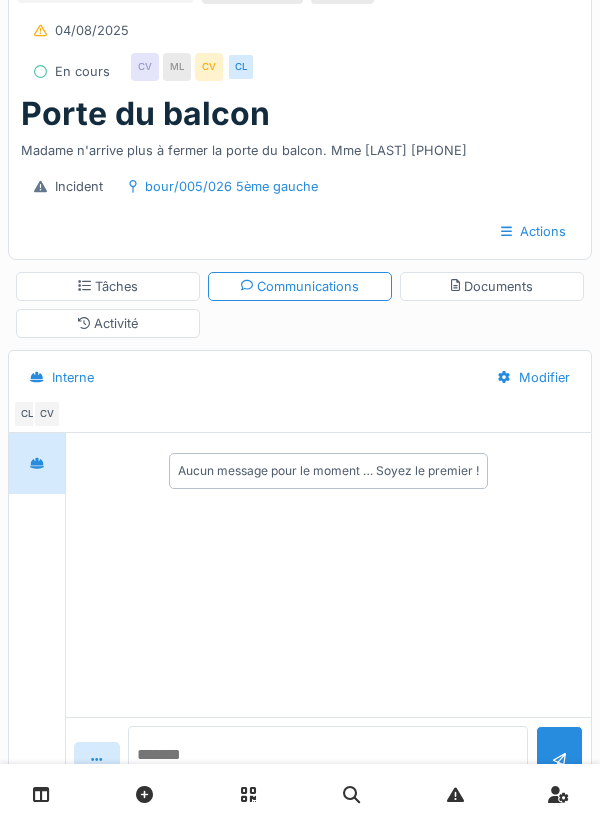 click at bounding box center (328, 758) 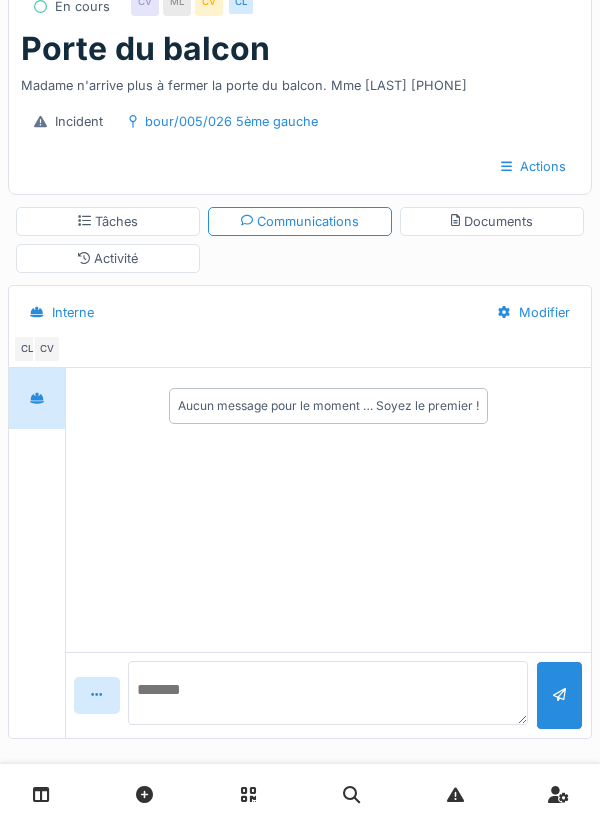 scroll, scrollTop: 118, scrollLeft: 0, axis: vertical 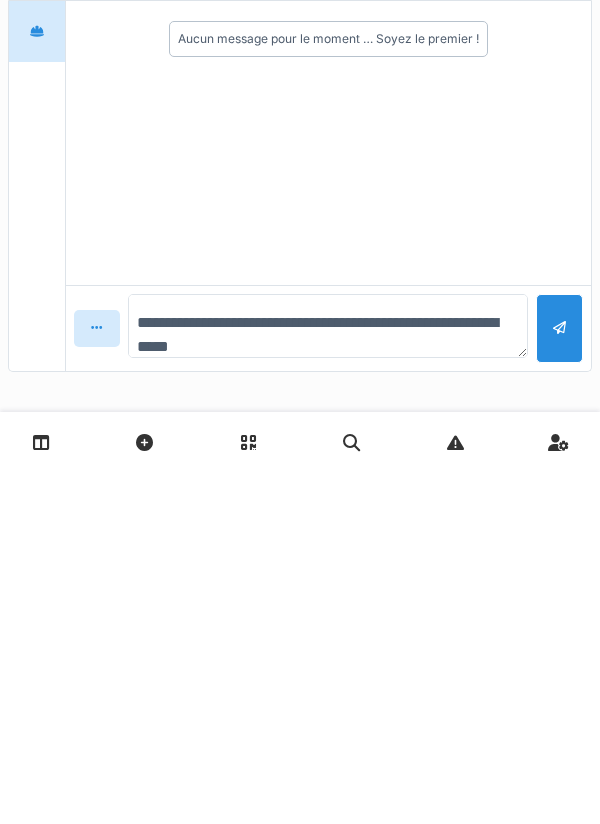 type on "**********" 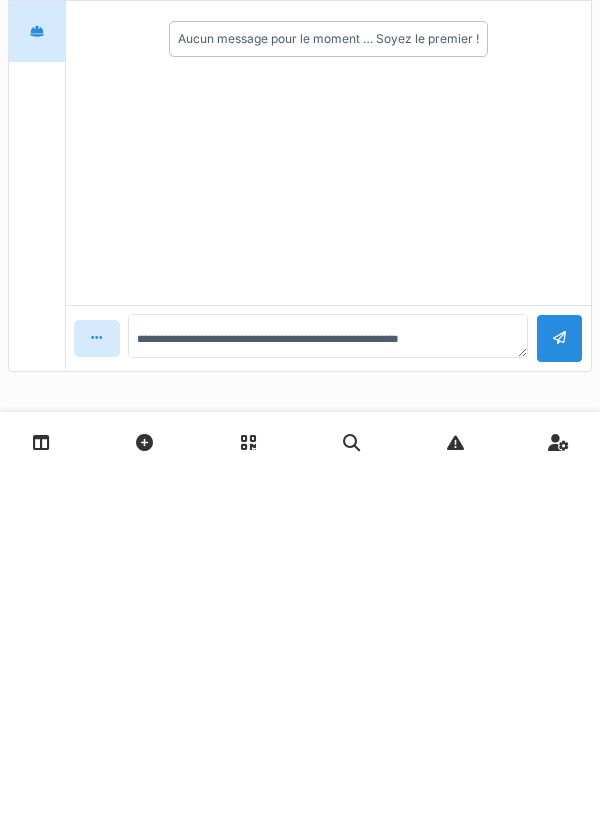 click at bounding box center (559, 690) 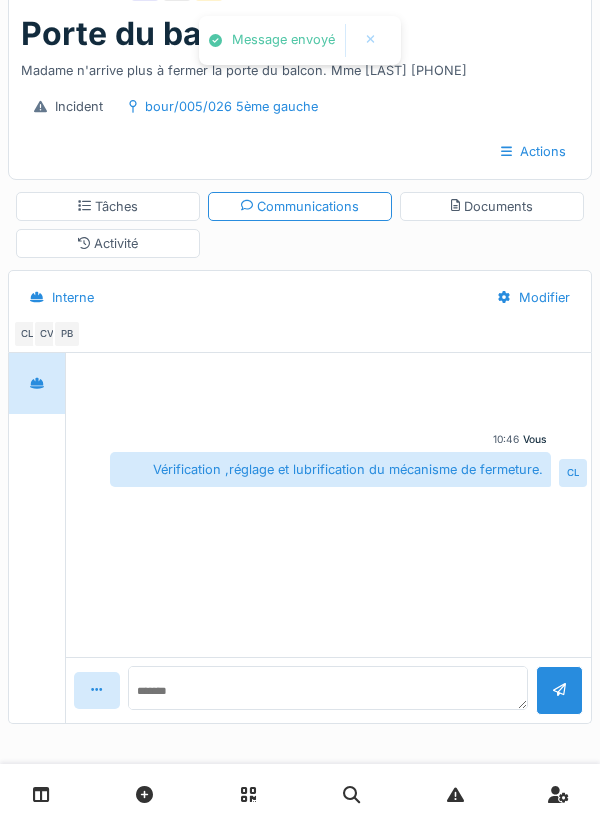 click on "Tâches" at bounding box center [108, 206] 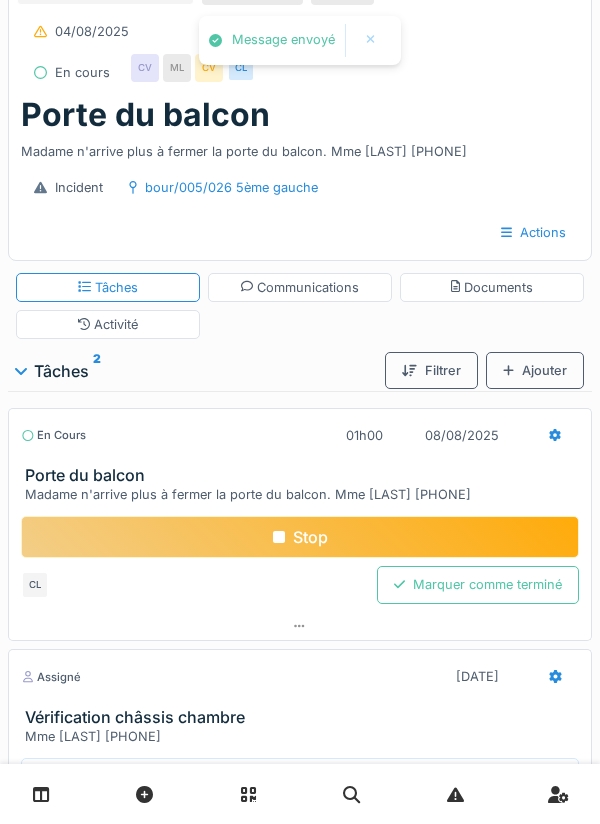 scroll, scrollTop: 118, scrollLeft: 0, axis: vertical 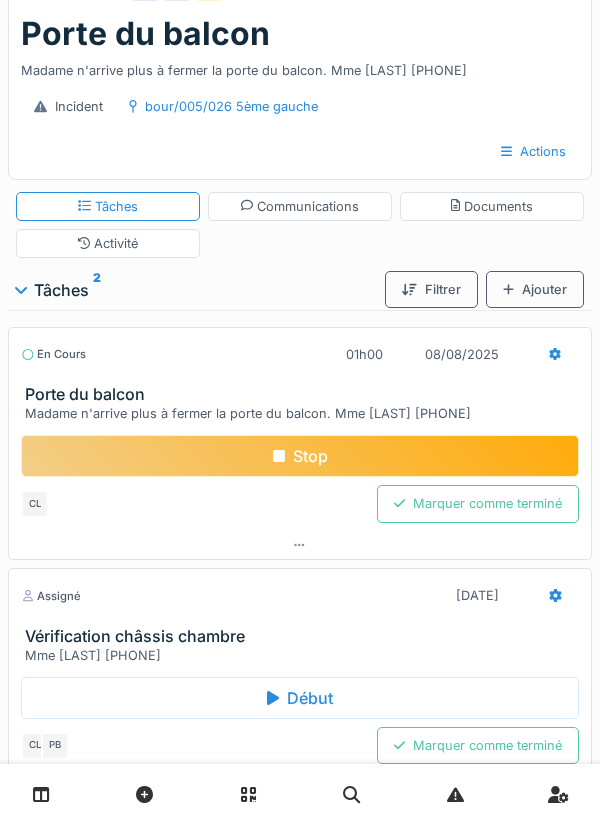 click at bounding box center [555, 354] 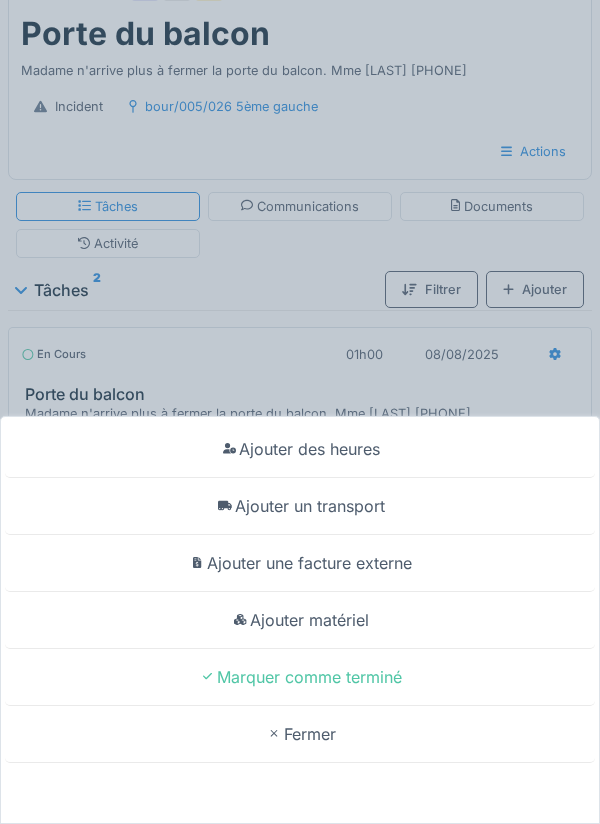 click on "Ajouter matériel" at bounding box center [300, 620] 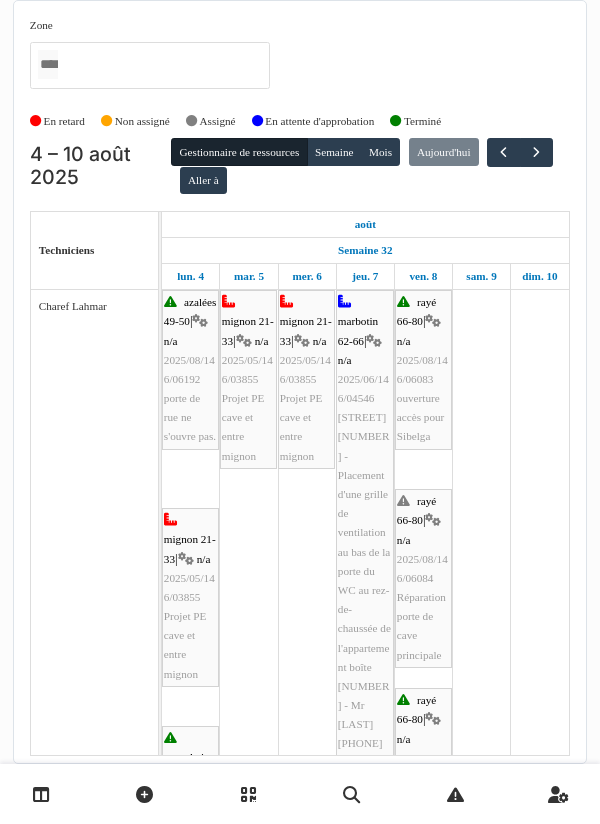 scroll, scrollTop: 0, scrollLeft: 0, axis: both 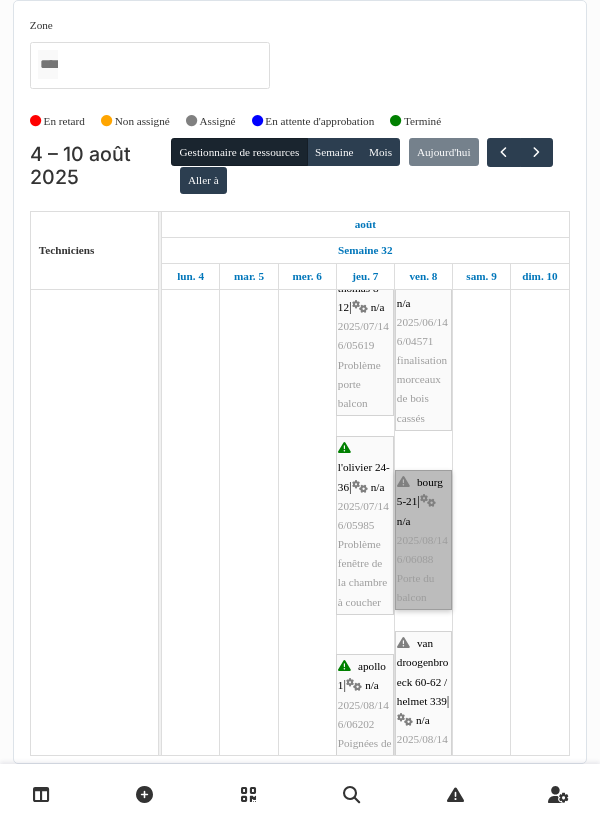 click on "bourg 5-21
|     n/a
2025/08/146/06088
Porte du balcon" at bounding box center (423, 540) 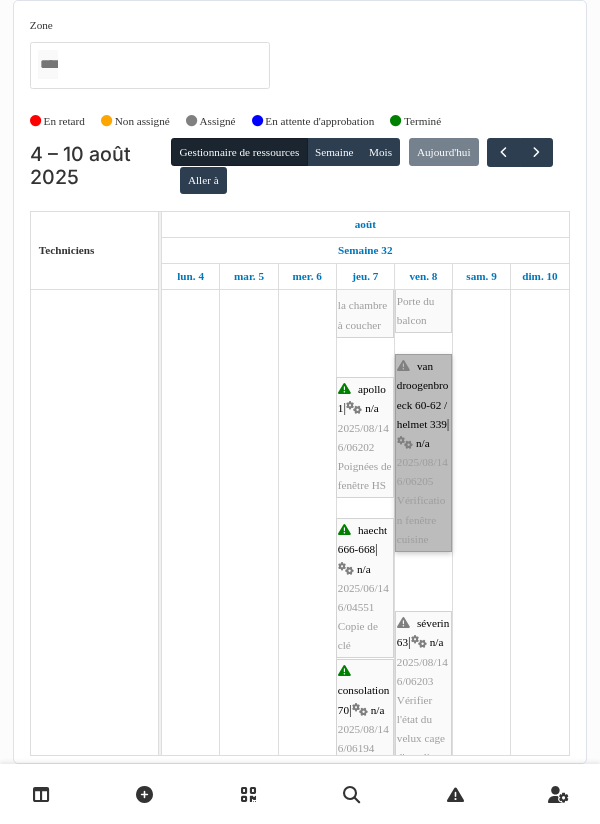 click on "van droogenbroeck 60-62 / helmet 339
|     n/a
2025/08/146/06205
Vérification fenêtre cuisine" at bounding box center [423, 453] 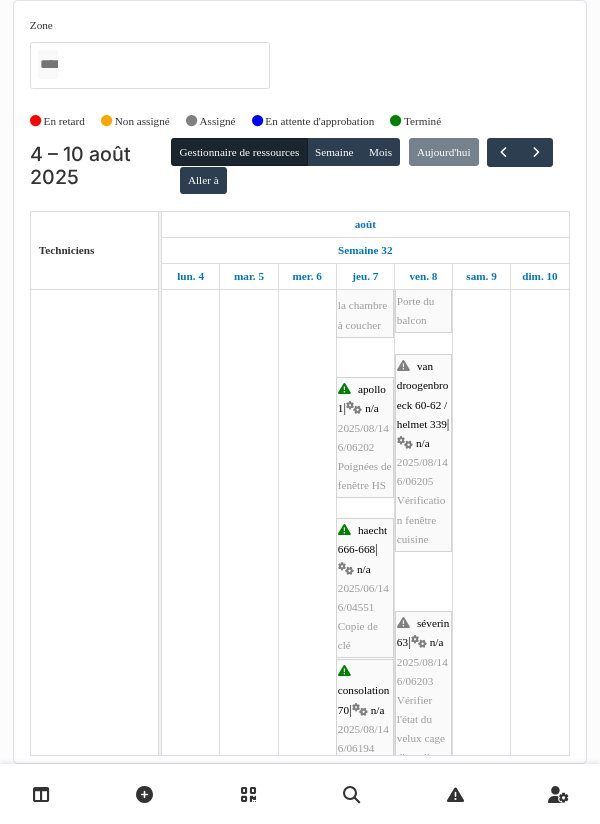 scroll, scrollTop: 1274, scrollLeft: 0, axis: vertical 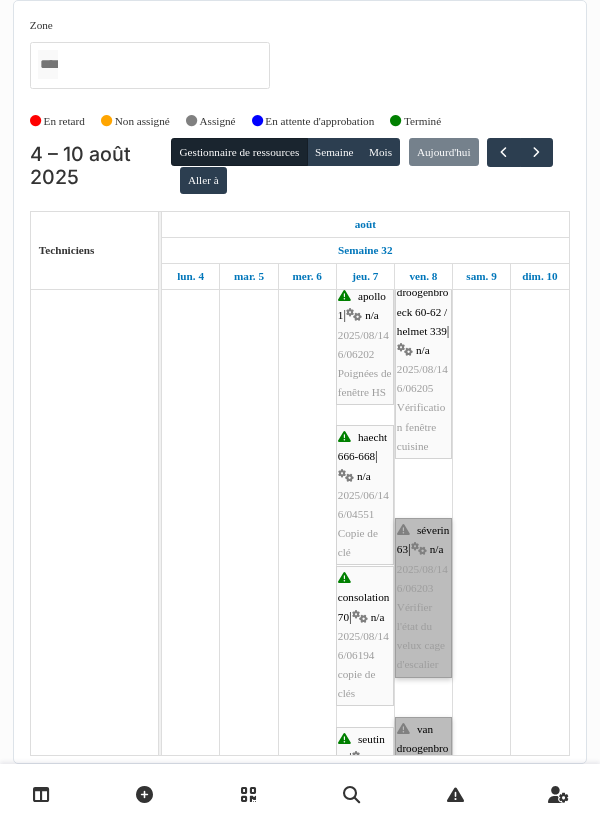 click on "séverin 63
|     n/a
2025/08/146/06203
Vérifier l'état du velux cage d'escalier" at bounding box center [423, 598] 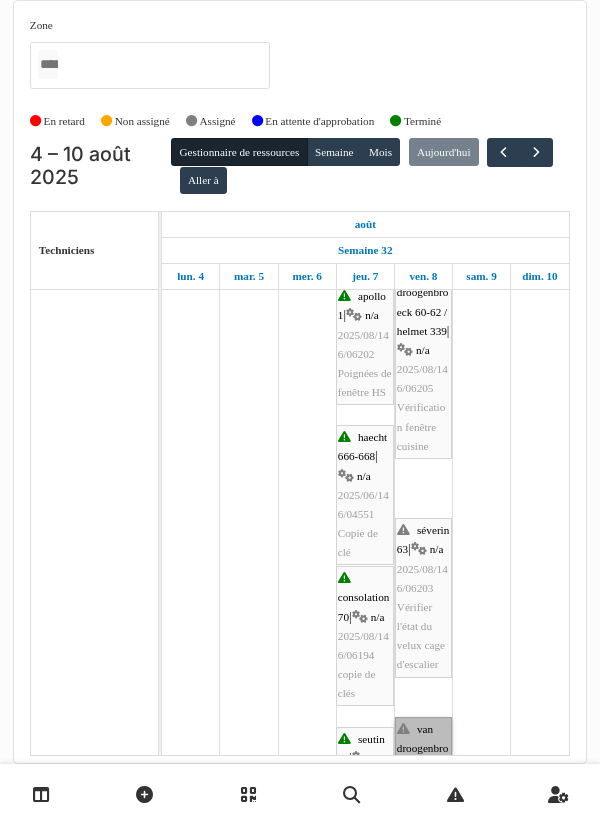 scroll, scrollTop: 1075, scrollLeft: 0, axis: vertical 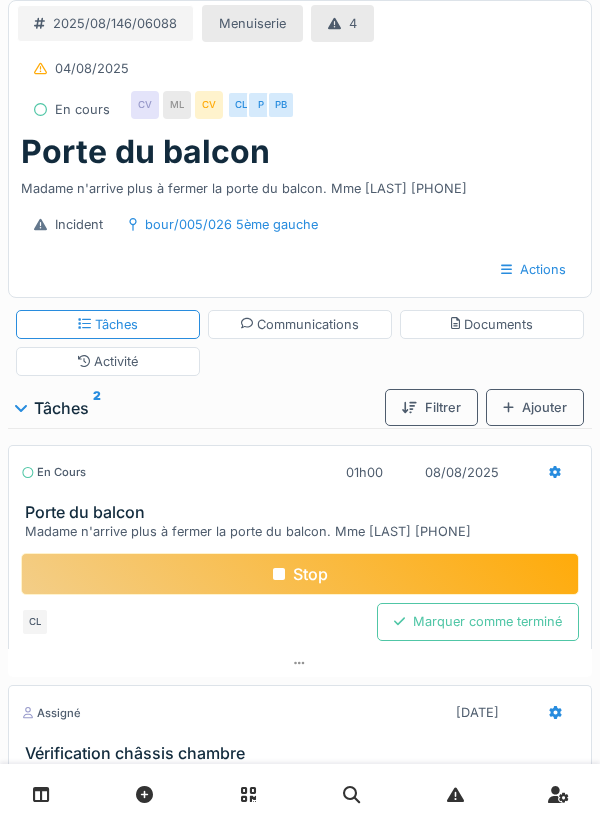 click at bounding box center (555, 472) 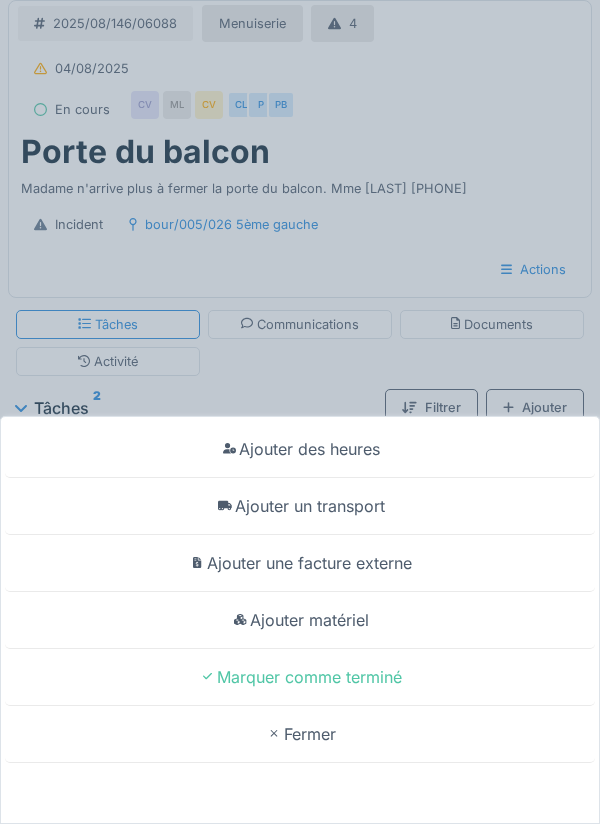 click on "Ajouter un transport" at bounding box center [300, 506] 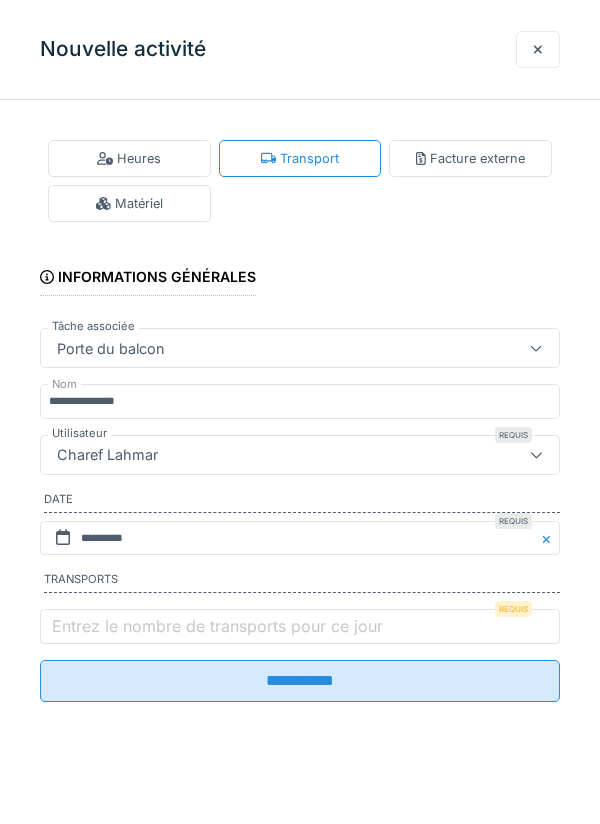 click on "**********" at bounding box center [300, 417] 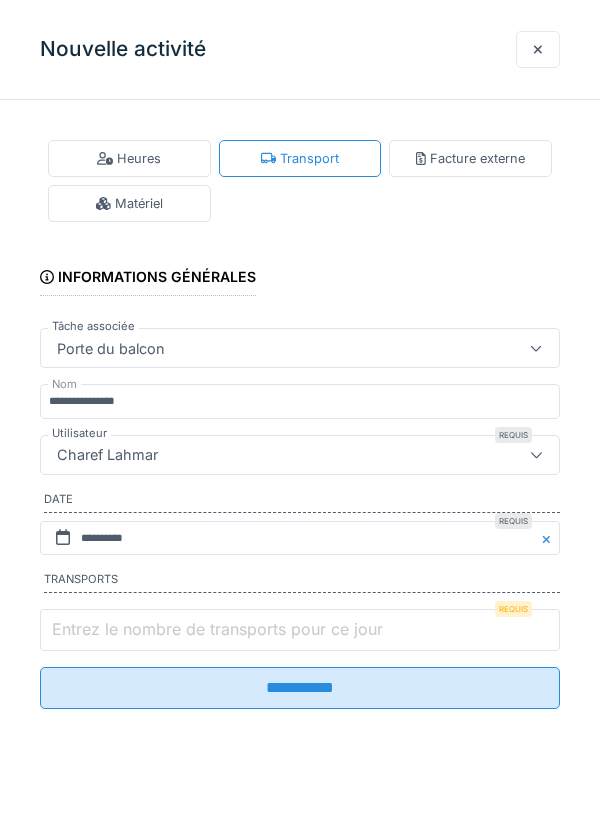 click on "Entrez le nombre de transports pour ce jour" at bounding box center (300, 630) 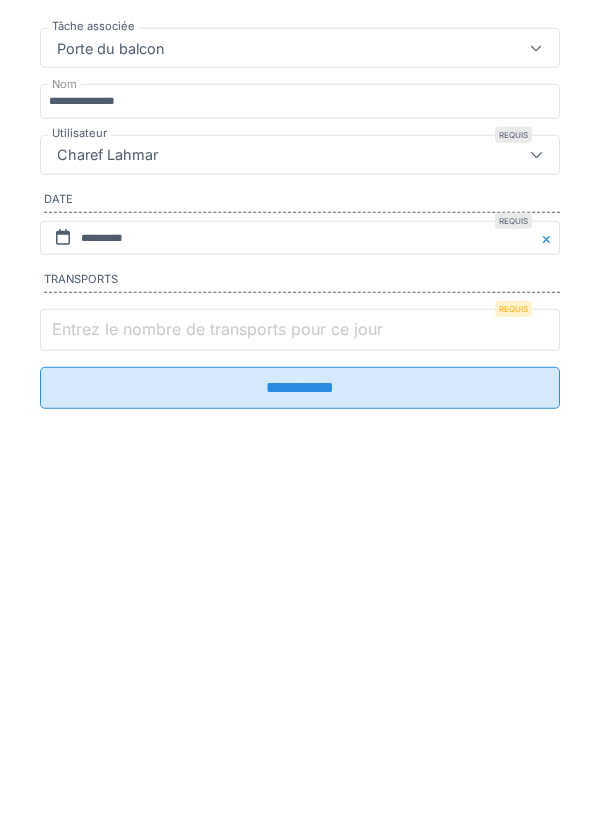 scroll, scrollTop: 72, scrollLeft: 0, axis: vertical 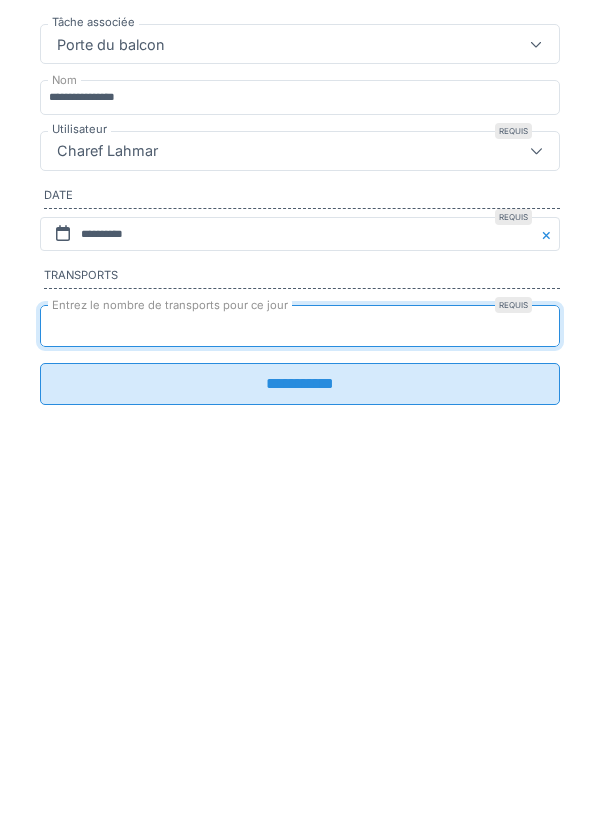 type on "*" 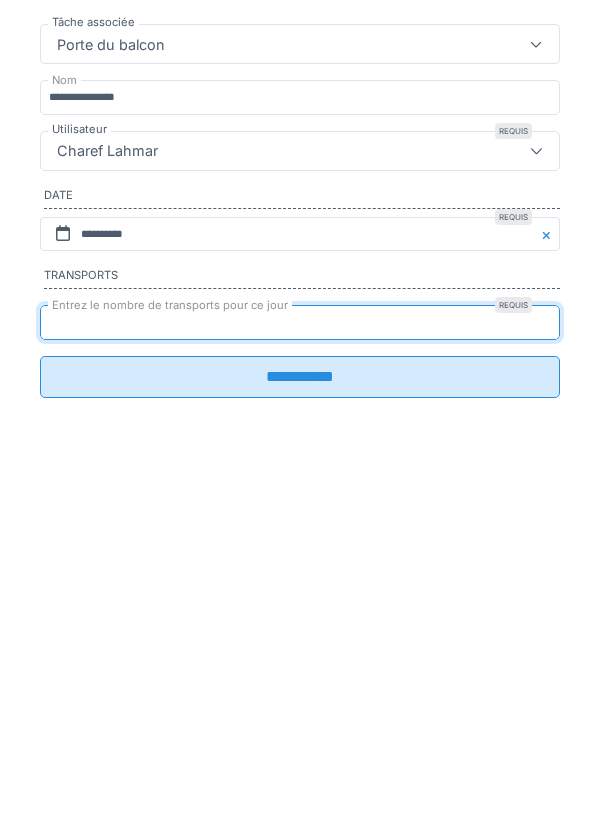 click on "**********" at bounding box center [300, 681] 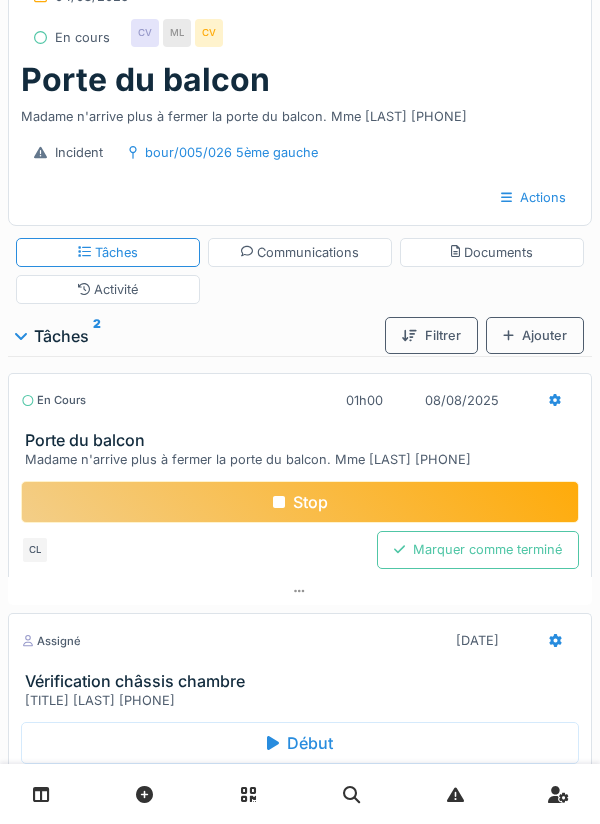 click on "Documents" at bounding box center [492, 252] 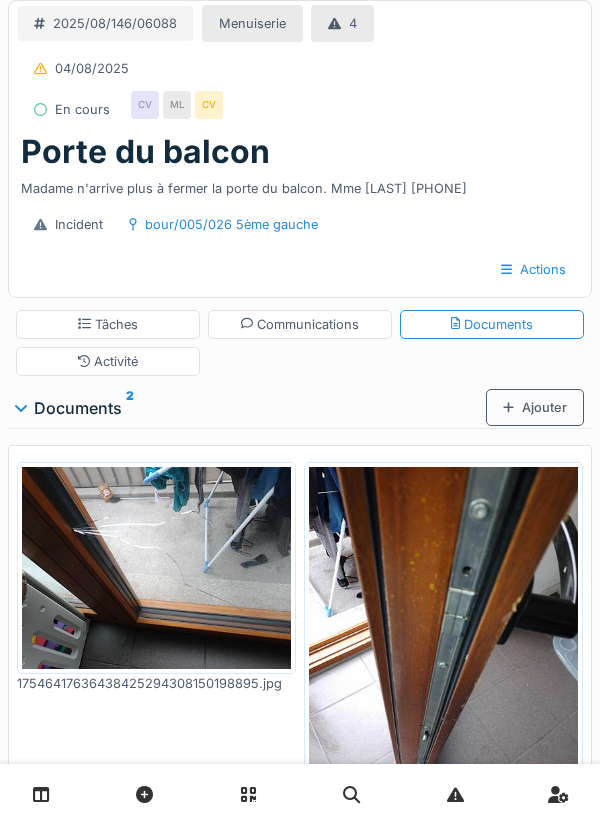 click on "Tâches" at bounding box center (108, 324) 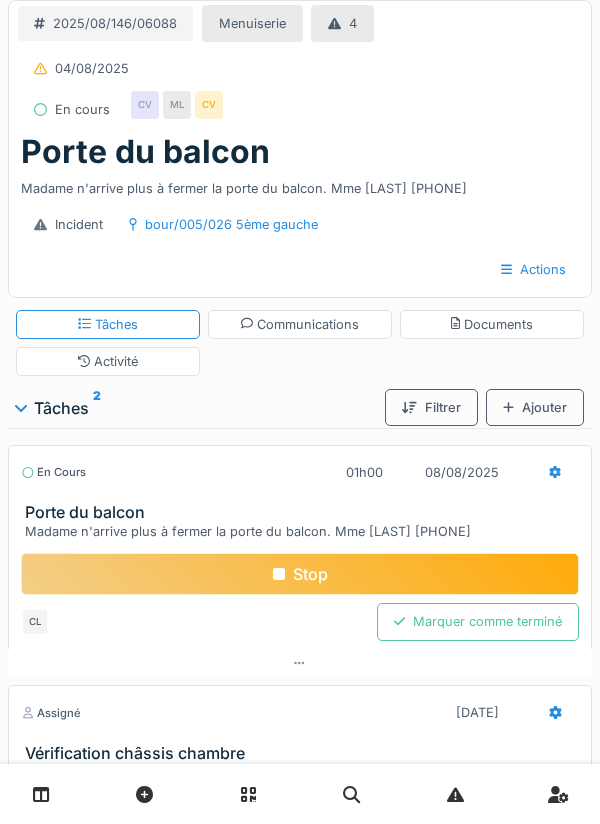 click on "Stop" at bounding box center [300, 574] 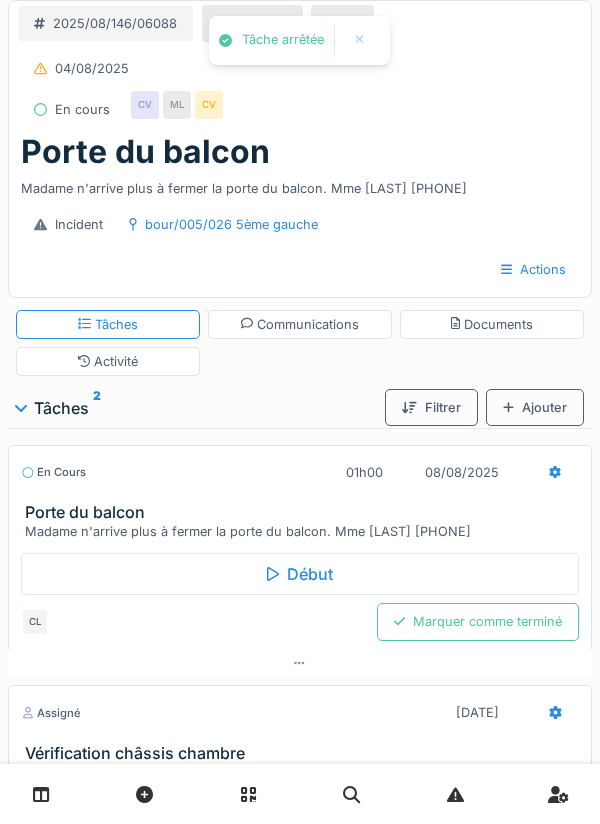 click on "Marquer comme terminé" at bounding box center [478, 621] 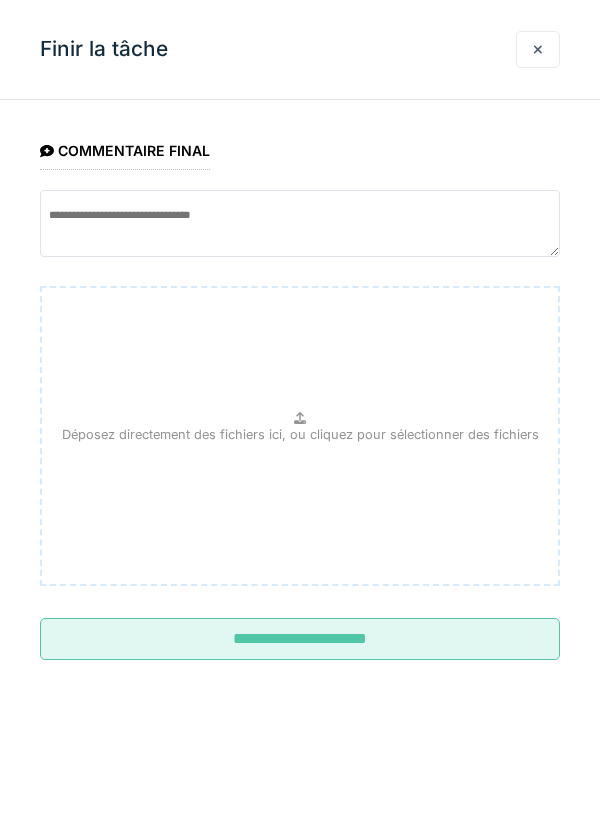 click on "**********" at bounding box center [300, 639] 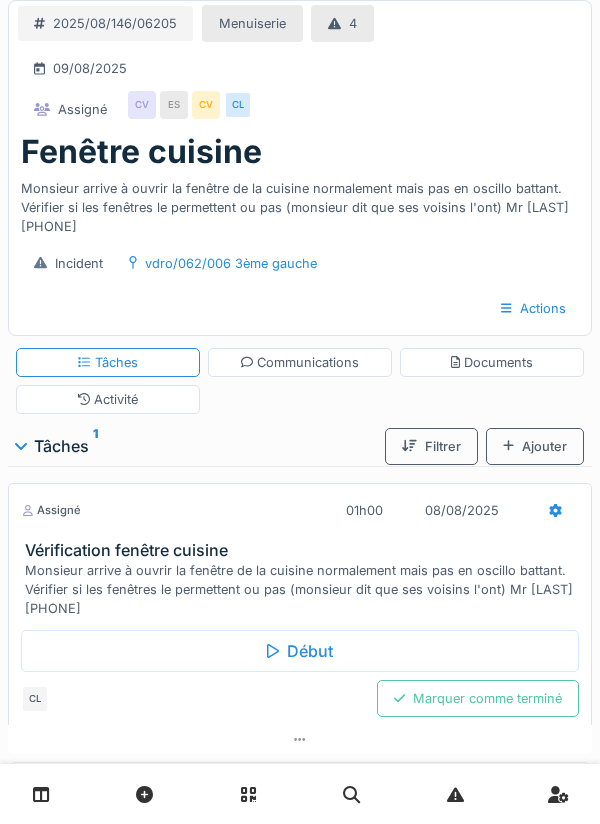 scroll, scrollTop: 0, scrollLeft: 0, axis: both 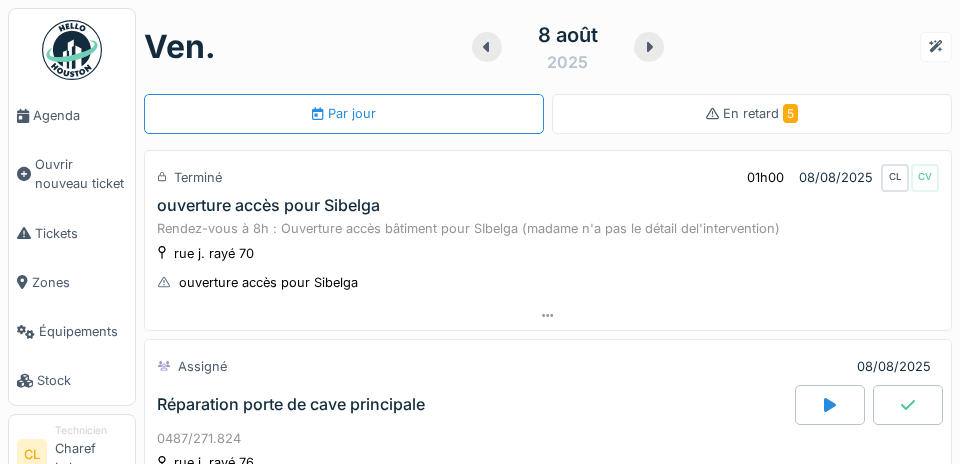 click on "Agenda" at bounding box center [80, 115] 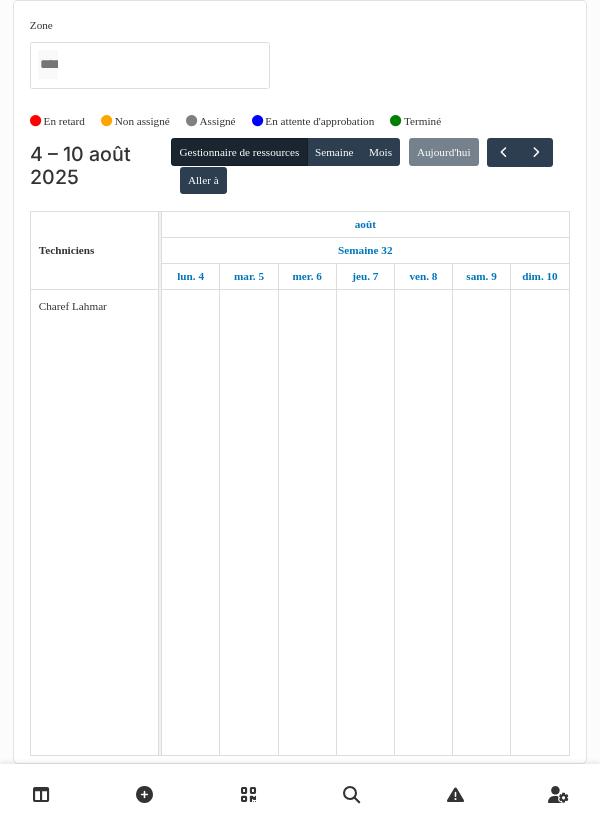 scroll, scrollTop: 0, scrollLeft: 0, axis: both 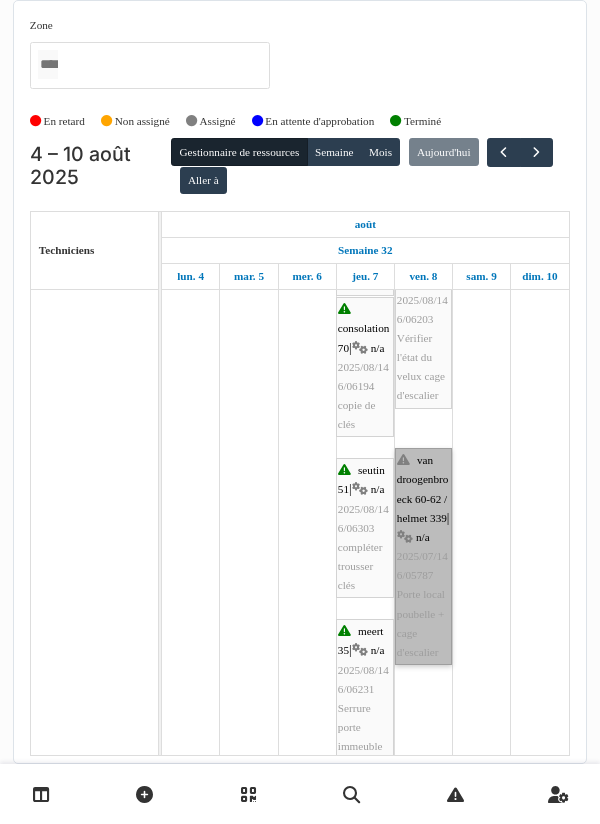 click on "van droogenbroeck 60-62 / helmet 339
|     n/a
2025/07/146/05787
Porte local poubelle + cage d'escalier" at bounding box center [423, 556] 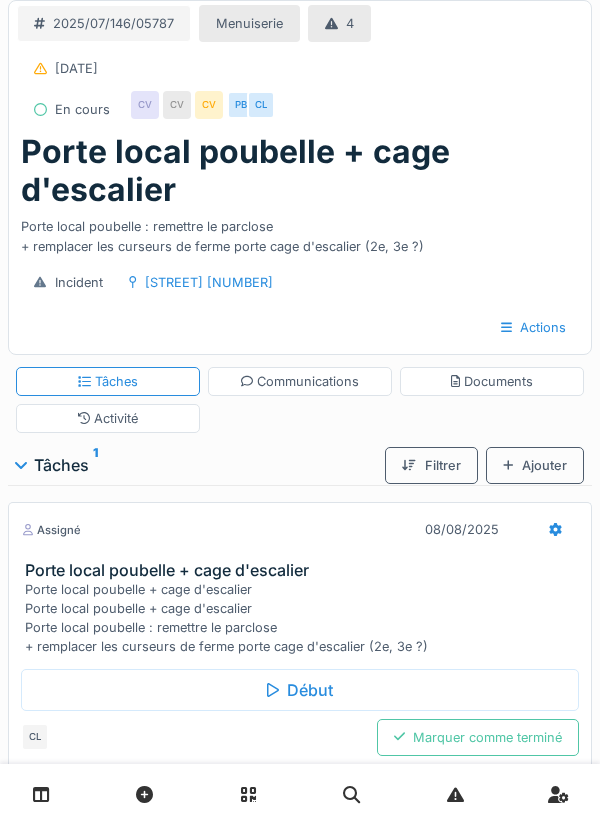 scroll, scrollTop: 0, scrollLeft: 0, axis: both 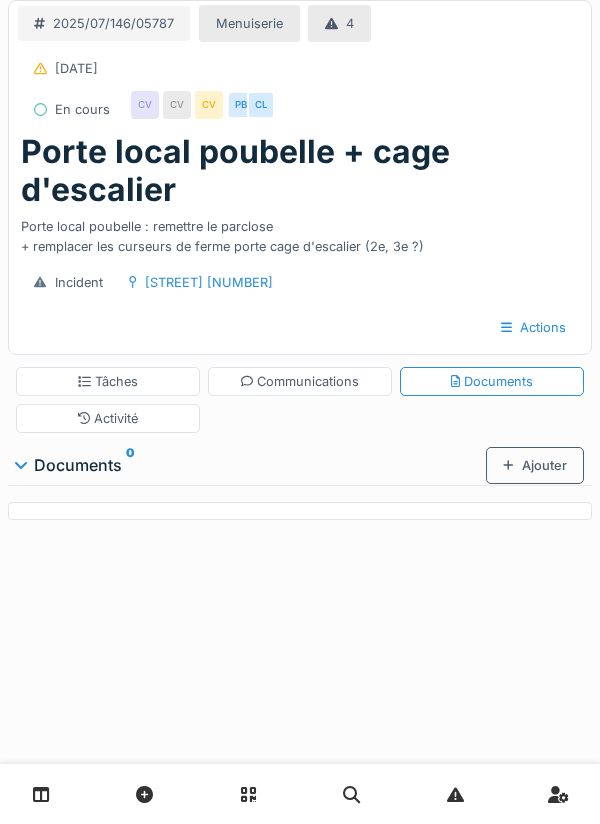 click on "Ajouter" at bounding box center (535, 465) 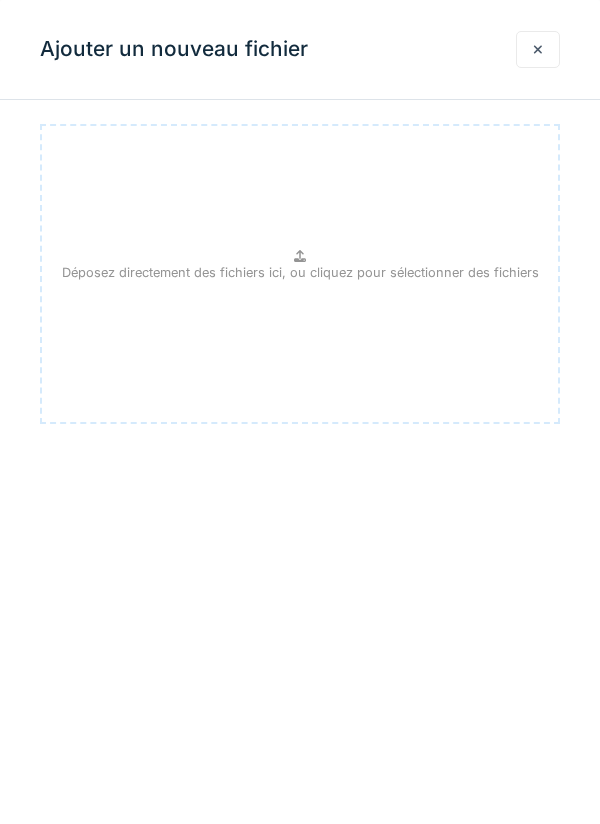 click on "Déposez directement des fichiers ici, ou cliquez pour sélectionner des fichiers" at bounding box center [300, 272] 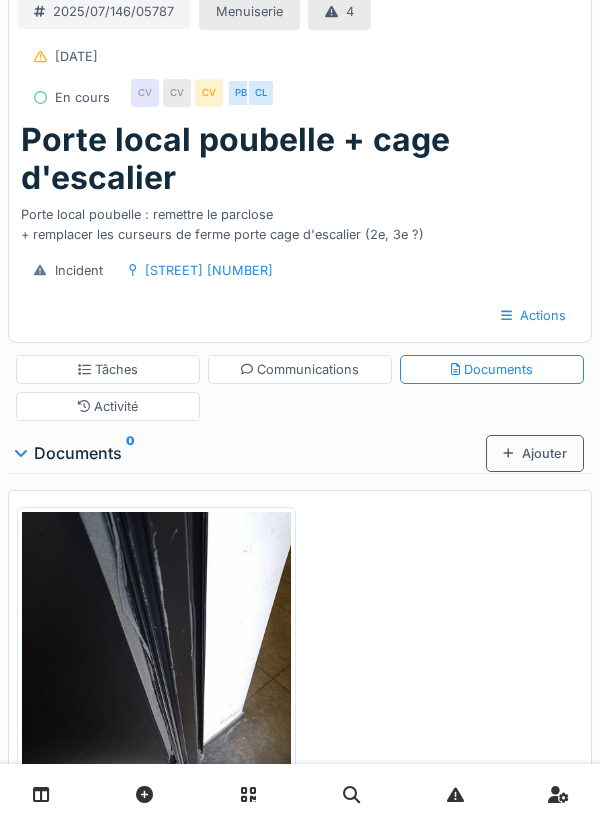 scroll, scrollTop: 0, scrollLeft: 0, axis: both 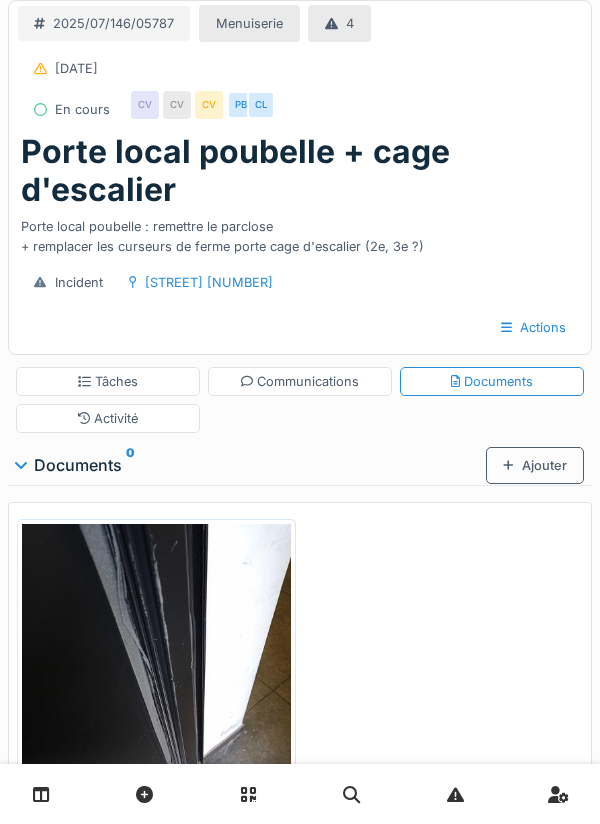 click on "Tâches" at bounding box center [108, 381] 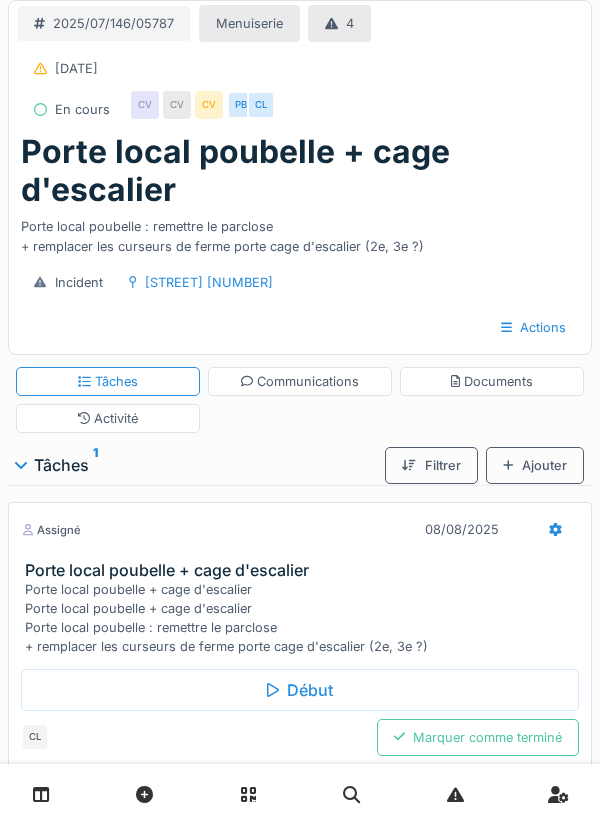 click on "Début" at bounding box center (300, 690) 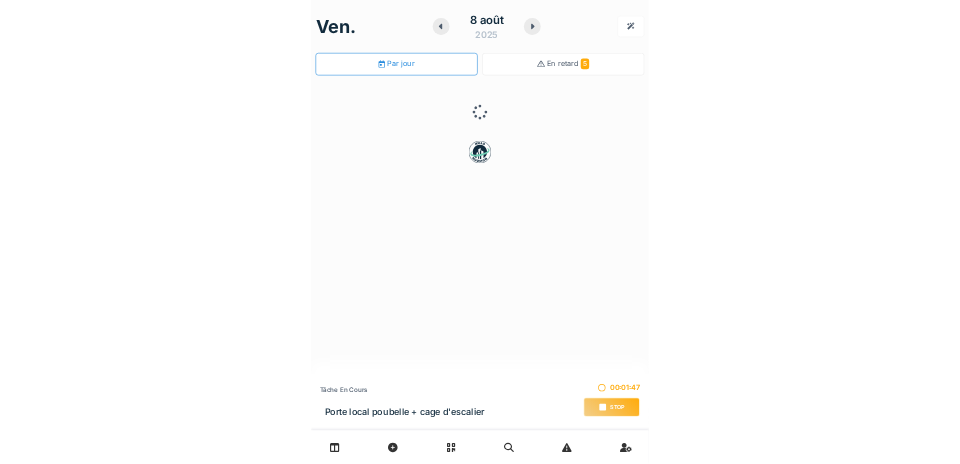 scroll, scrollTop: 0, scrollLeft: 0, axis: both 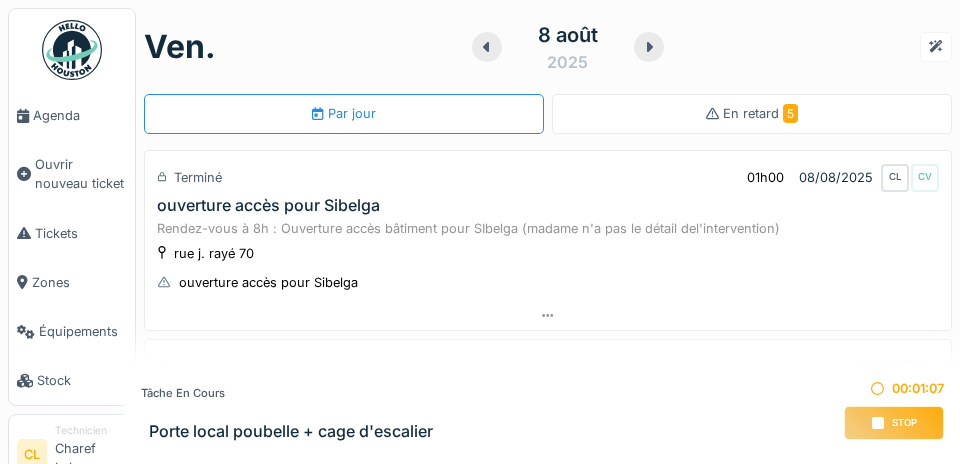 click on "Agenda" at bounding box center [80, 115] 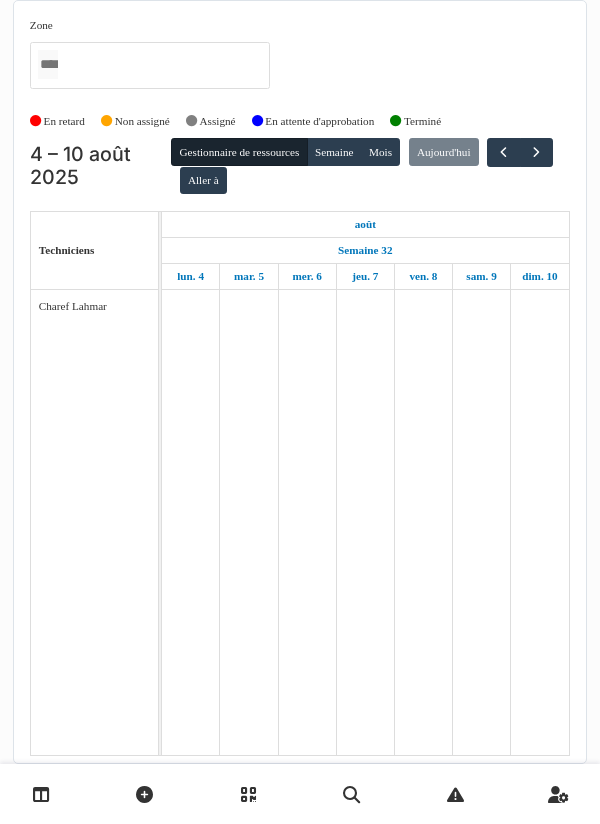 scroll, scrollTop: 0, scrollLeft: 0, axis: both 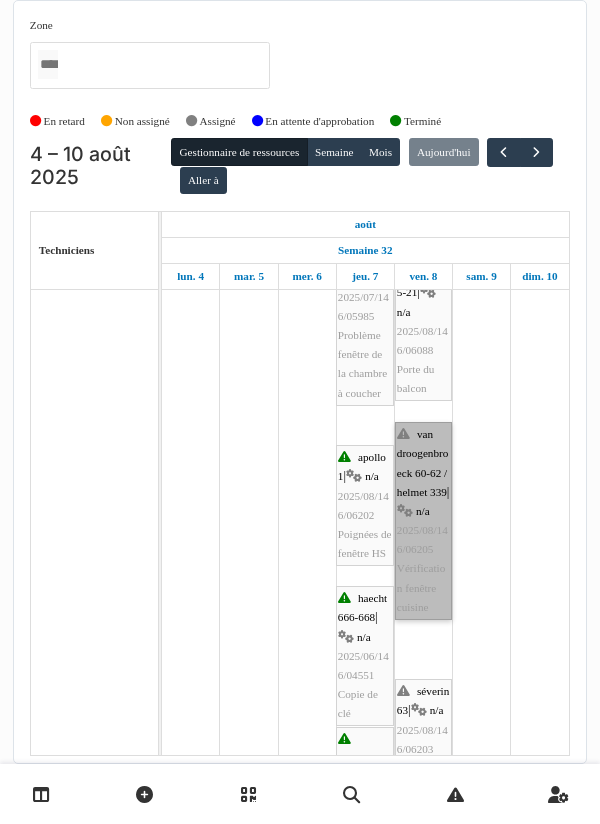 click on "van droogenbroeck 60-62 / helmet 339
|     n/a
2025/08/146/06205
Vérification fenêtre cuisine" at bounding box center (423, 521) 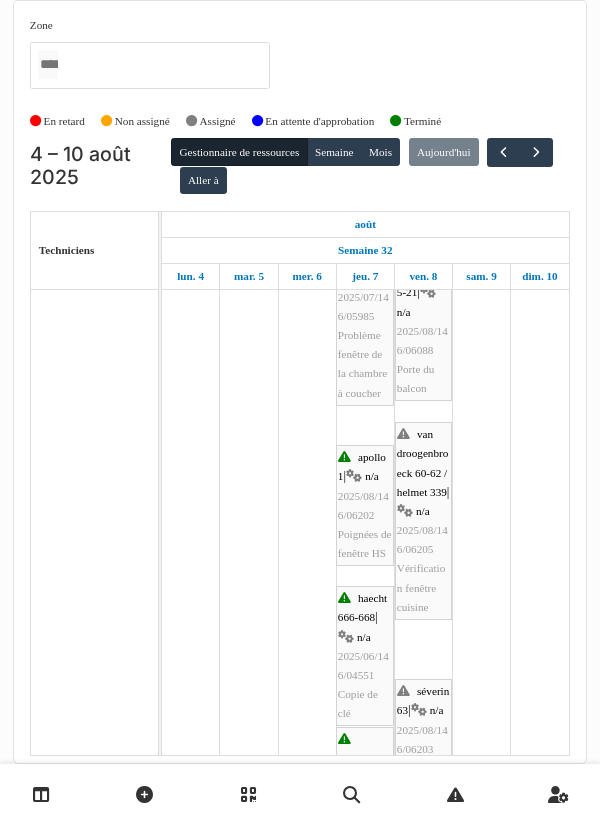 scroll, scrollTop: 897, scrollLeft: 0, axis: vertical 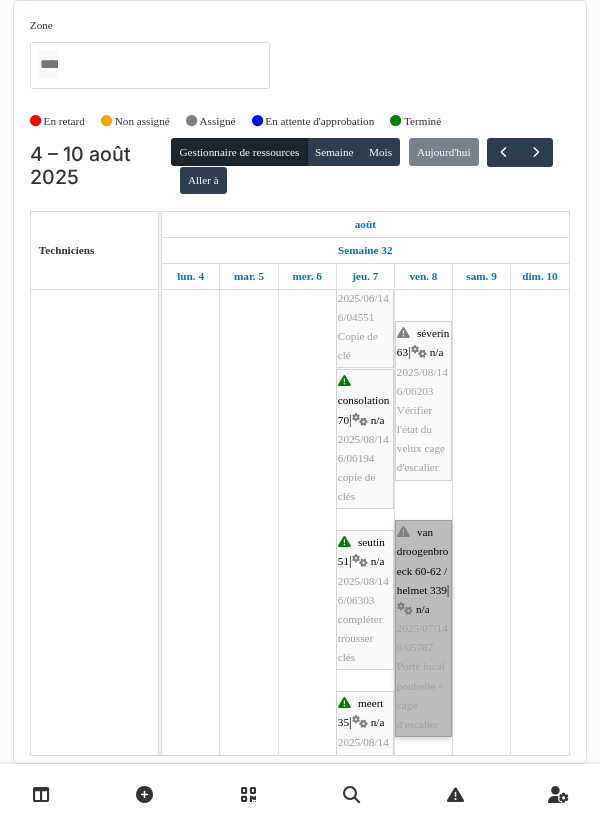 click on "van droogenbroeck 60-62 / helmet 339
|     n/a
2025/07/146/05787
Porte local poubelle + cage d'escalier" at bounding box center (423, 628) 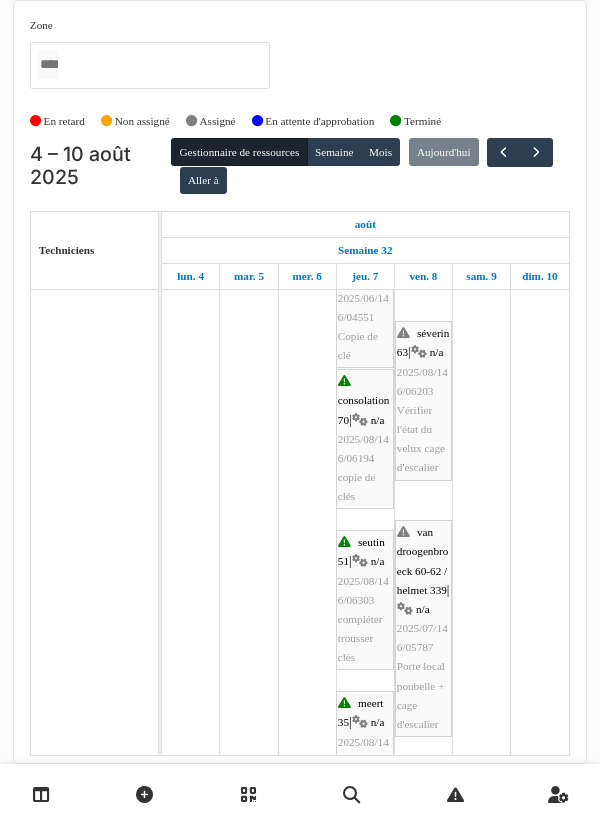 scroll, scrollTop: 1026, scrollLeft: 0, axis: vertical 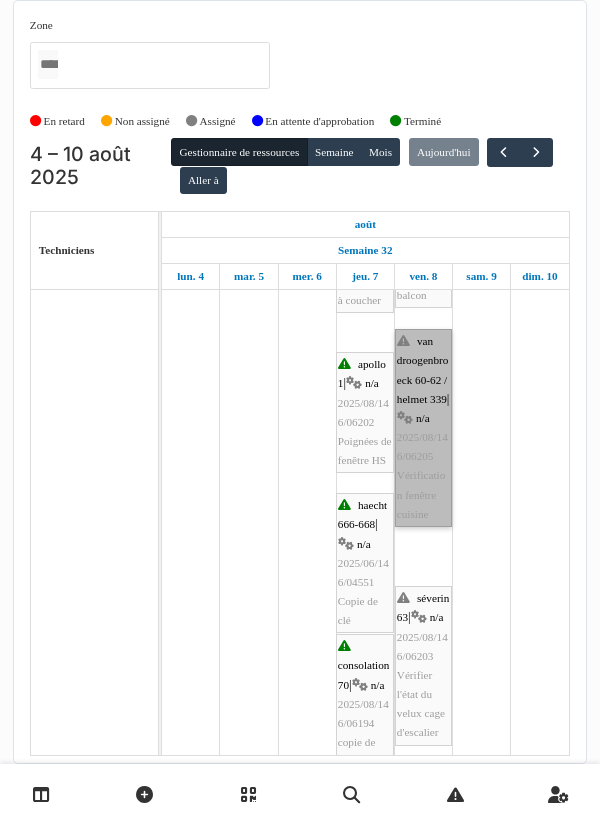 click on "van droogenbroeck 60-62 / helmet 339
|     n/a
2025/08/146/06205
Vérification fenêtre cuisine" at bounding box center [423, 428] 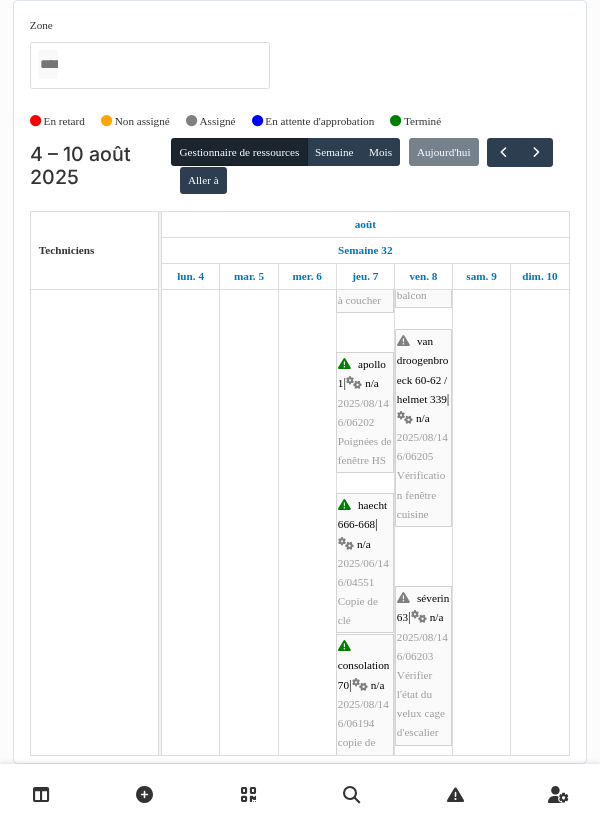 scroll, scrollTop: 1006, scrollLeft: 0, axis: vertical 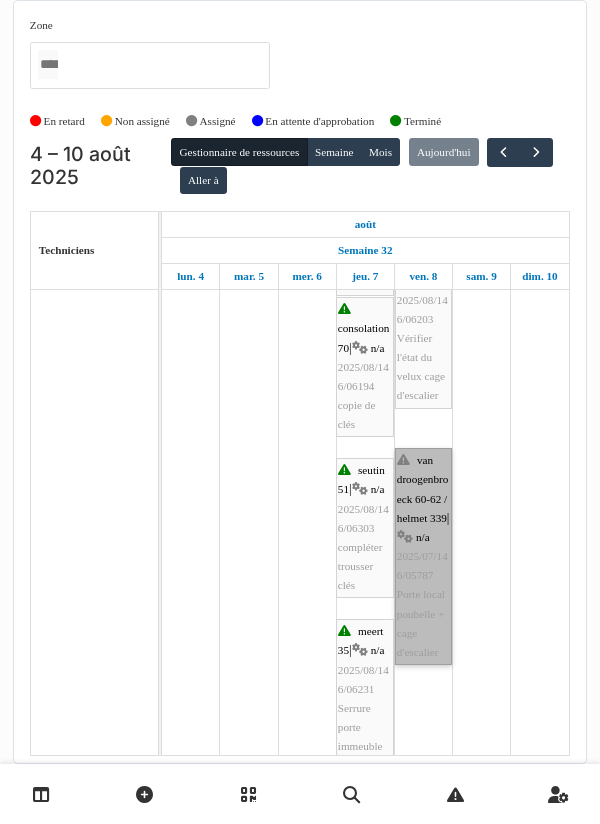 click on "van droogenbroeck 60-62 / helmet 339
|     n/a
2025/07/146/05787
Porte local poubelle + cage d'escalier" at bounding box center [423, 556] 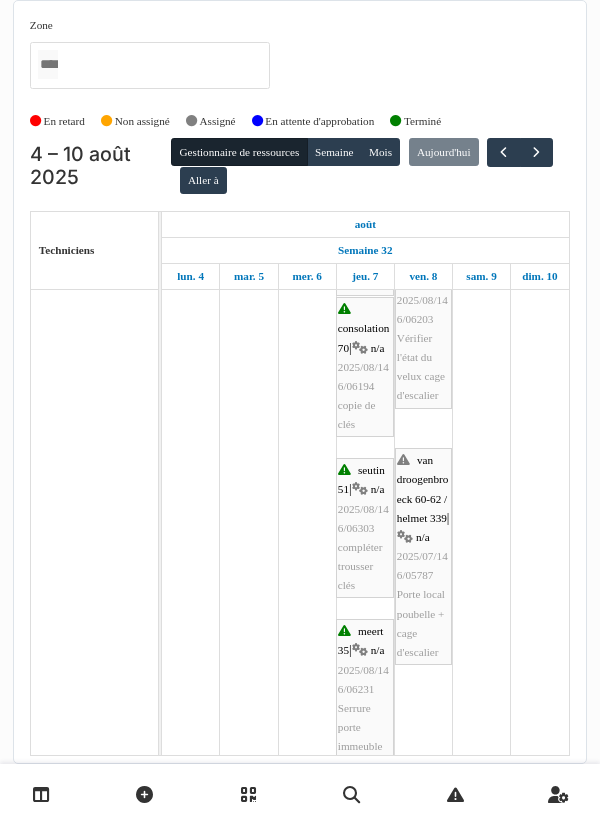 scroll, scrollTop: 64, scrollLeft: 0, axis: vertical 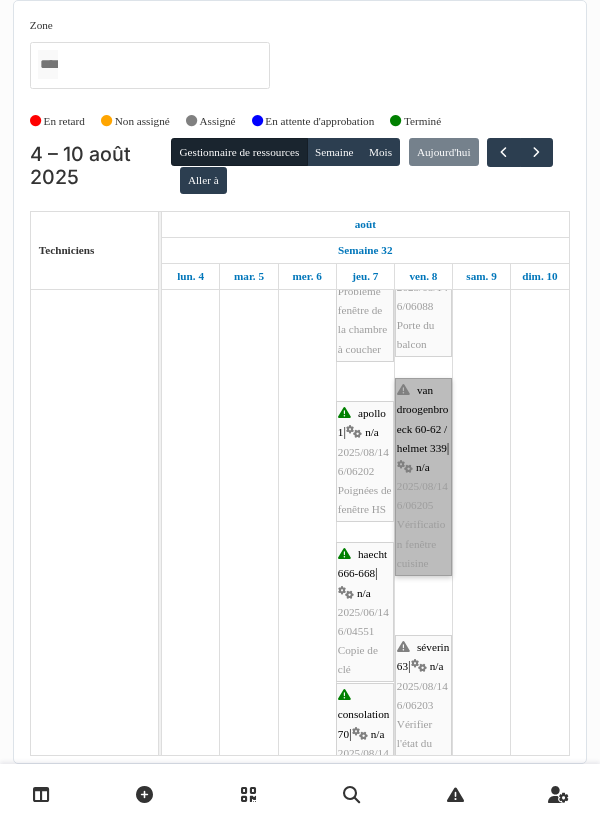 click on "van droogenbroeck 60-62 / helmet 339
|     n/a
2025/08/146/06205
Vérification fenêtre cuisine" at bounding box center [423, 477] 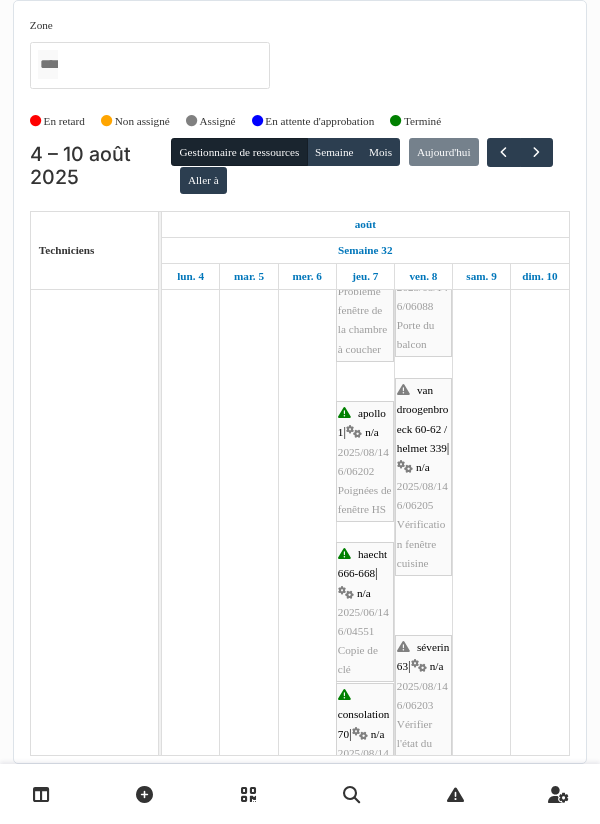 scroll, scrollTop: 1229, scrollLeft: 0, axis: vertical 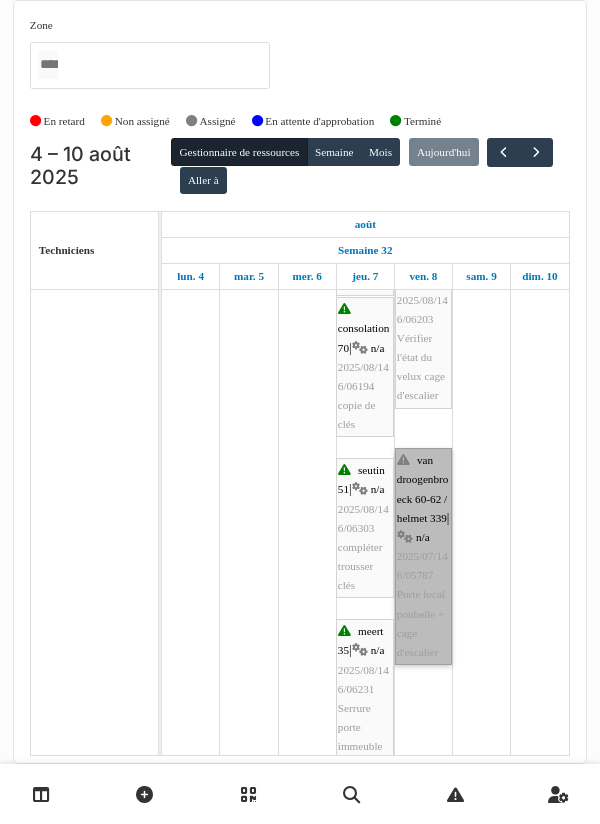 click on "van droogenbroeck 60-62 / helmet 339
|     n/a
2025/07/146/05787
Porte local poubelle + cage d'escalier" at bounding box center [423, 556] 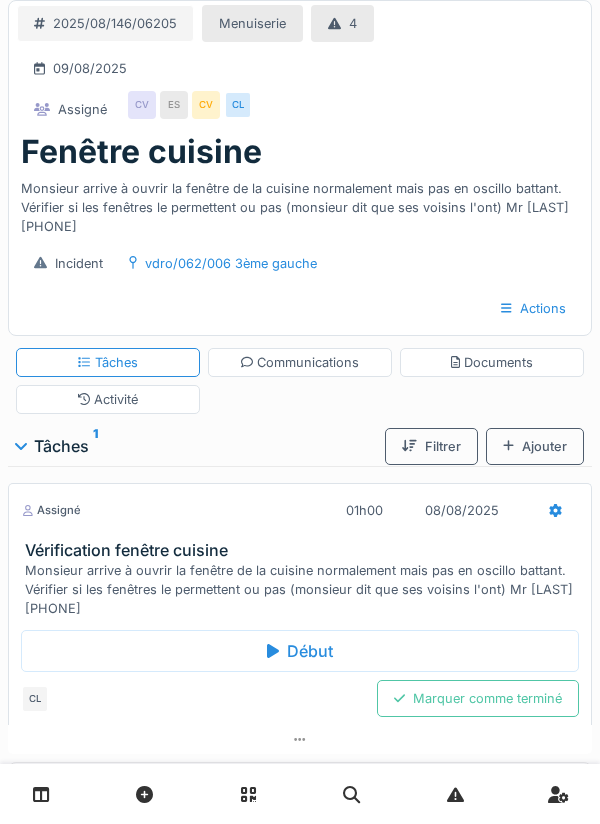 scroll, scrollTop: 0, scrollLeft: 0, axis: both 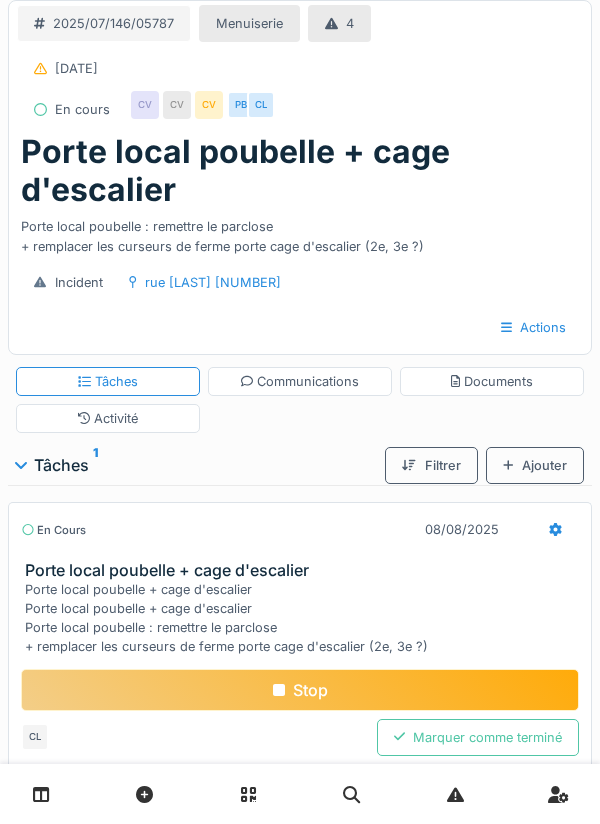 click on "Documents" at bounding box center [492, 381] 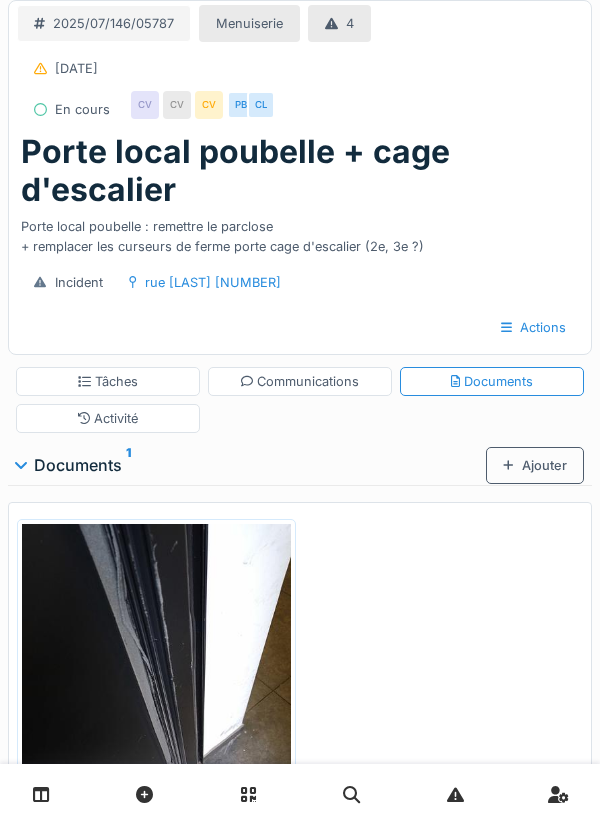 click on "Ajouter" at bounding box center [535, 465] 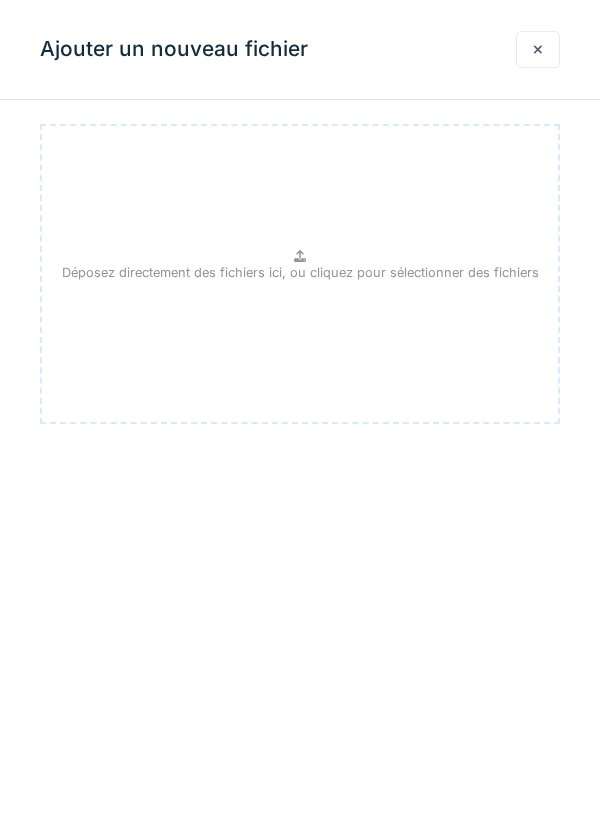 click on "Déposez directement des fichiers ici, ou cliquez pour sélectionner des fichiers" at bounding box center (300, 272) 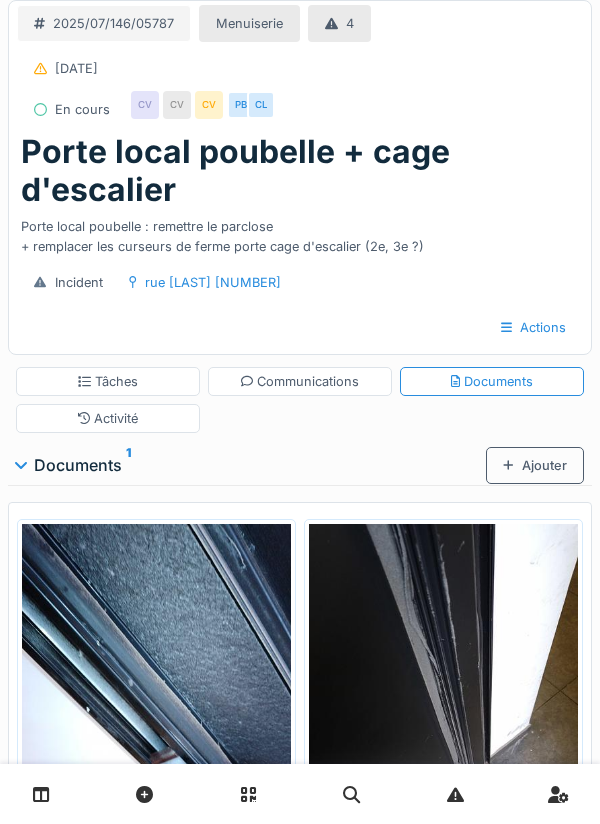 click on "Ajouter" at bounding box center (535, 465) 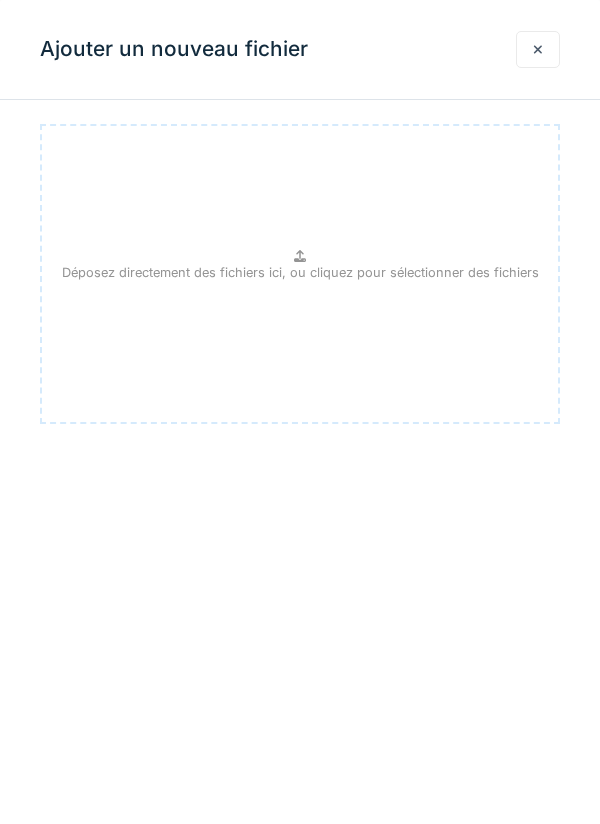 click on "Déposez directement des fichiers ici, ou cliquez pour sélectionner des fichiers" at bounding box center (300, 274) 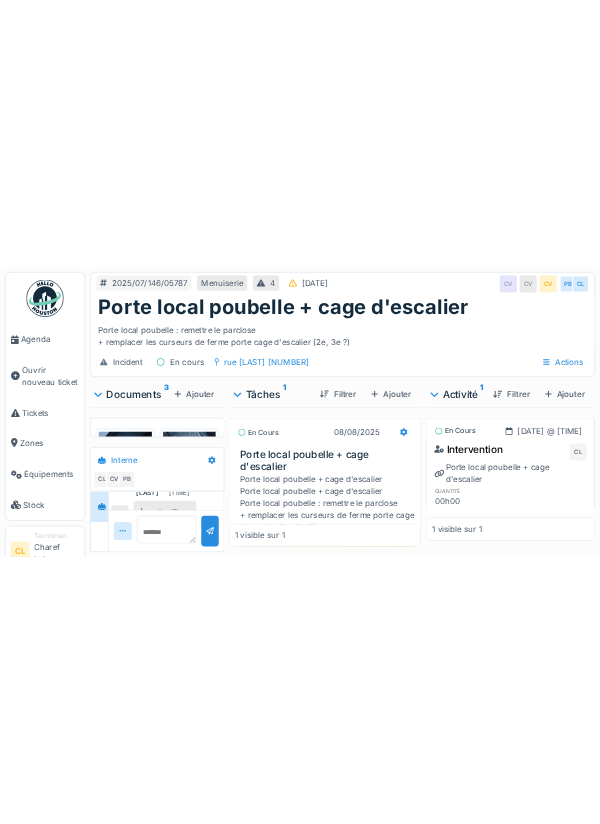 scroll, scrollTop: 262, scrollLeft: 0, axis: vertical 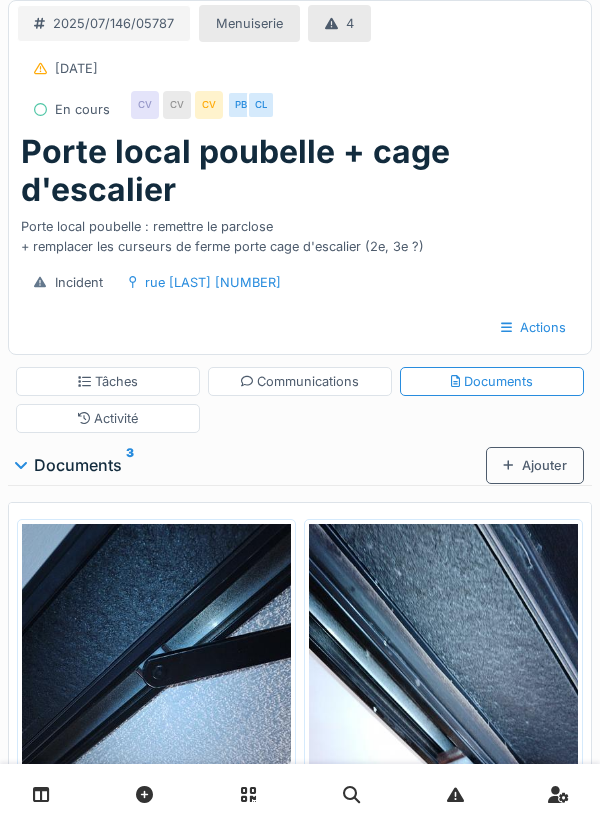 click on "Documents" at bounding box center [492, 381] 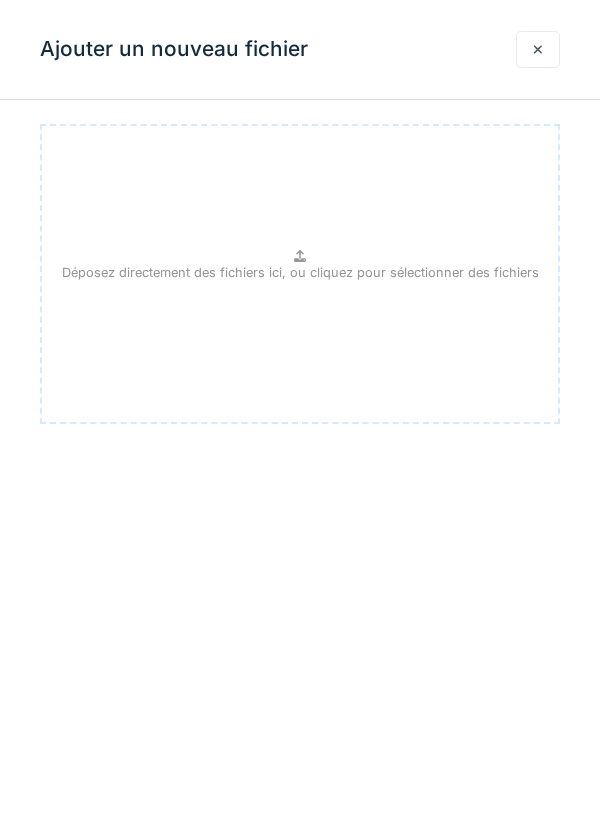 click on "Déposez directement des fichiers ici, ou cliquez pour sélectionner des fichiers" at bounding box center [300, 272] 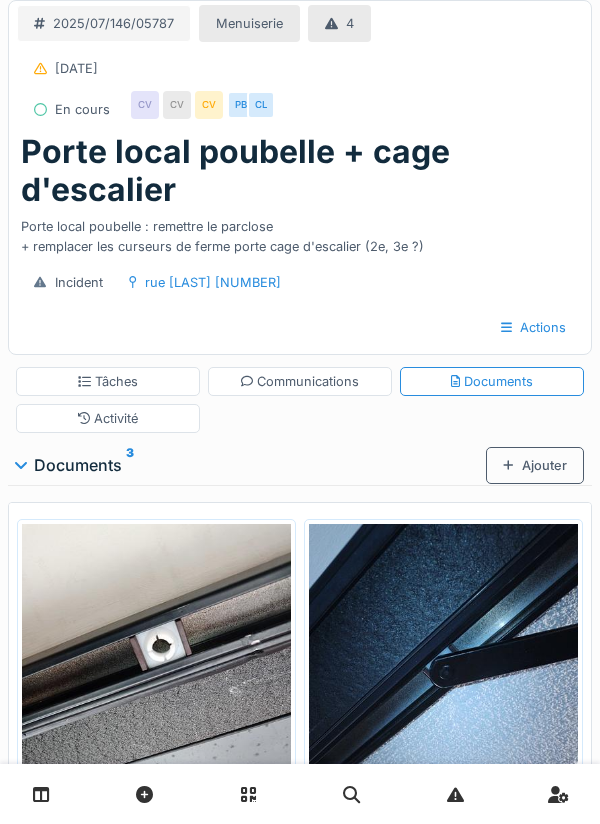 click on "Ajouter" at bounding box center [535, 465] 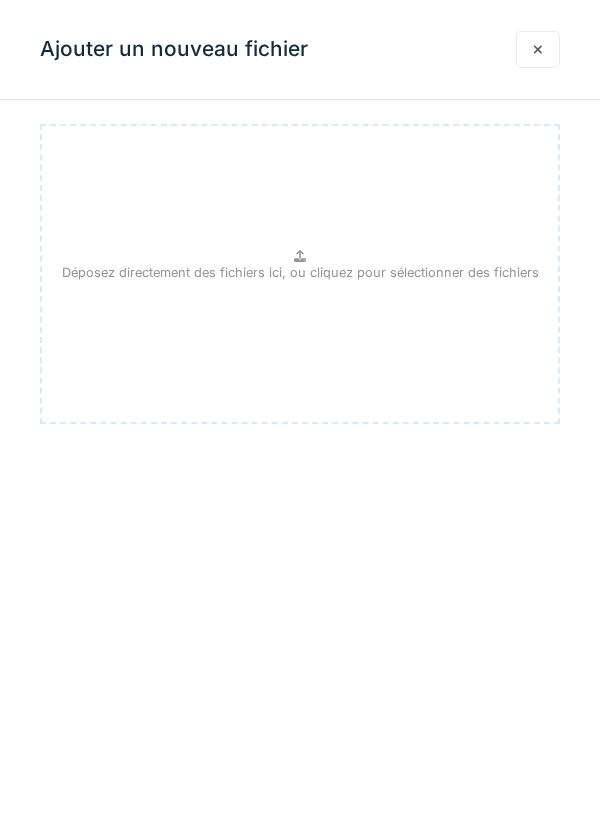 click on "Déposez directement des fichiers ici, ou cliquez pour sélectionner des fichiers" at bounding box center [300, 272] 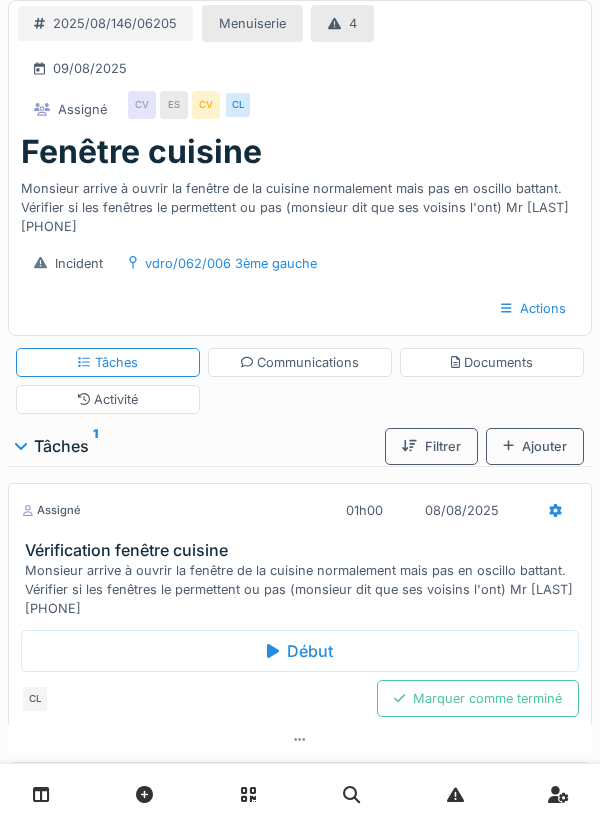 scroll, scrollTop: 0, scrollLeft: 0, axis: both 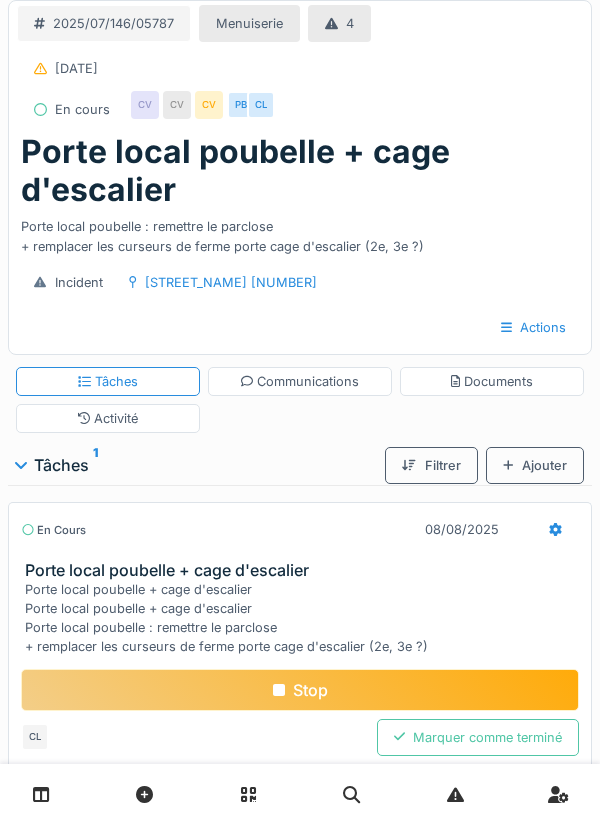 click on "Stop" at bounding box center [300, 690] 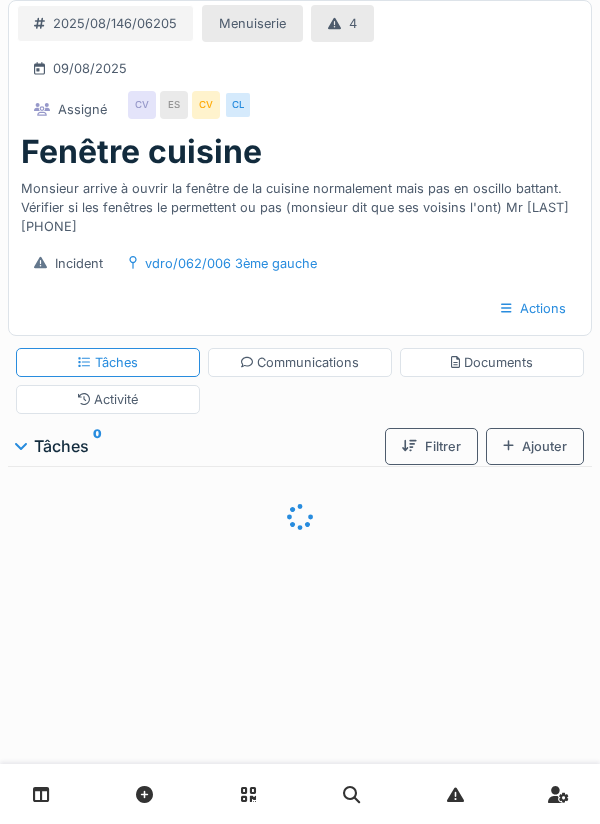 scroll, scrollTop: 0, scrollLeft: 0, axis: both 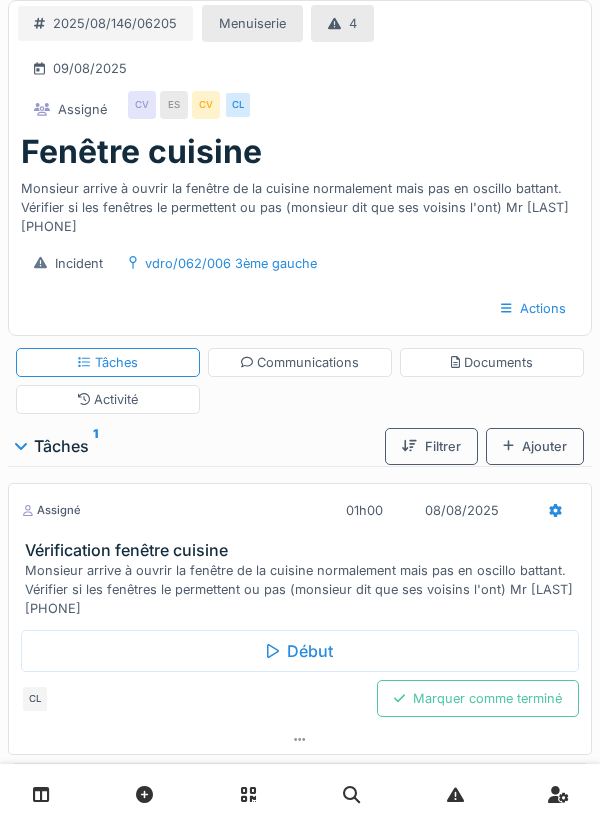 click on "Début" at bounding box center [300, 651] 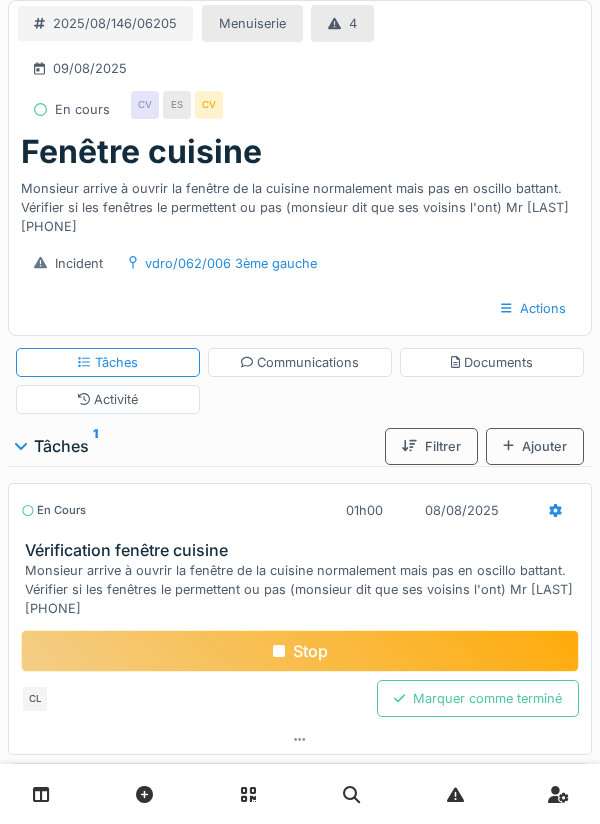 click on "Communications" at bounding box center (300, 362) 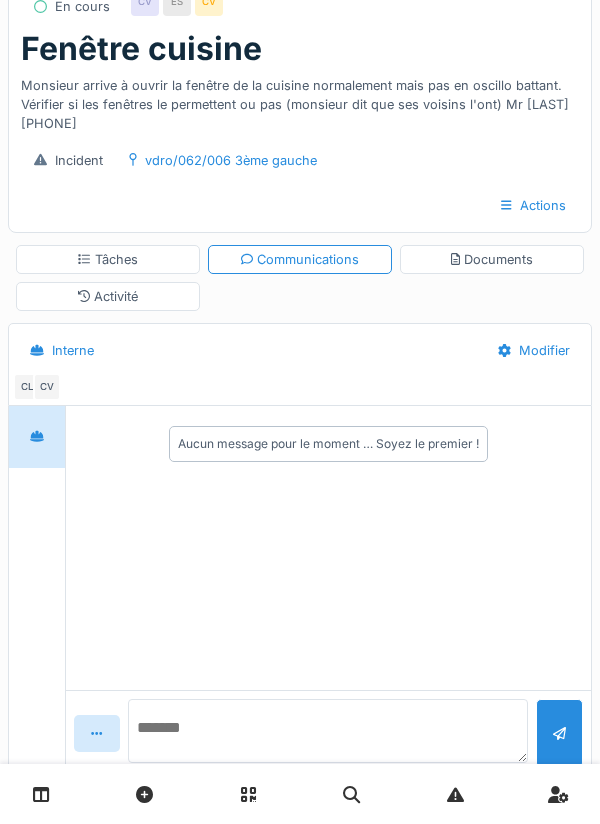 click at bounding box center (328, 731) 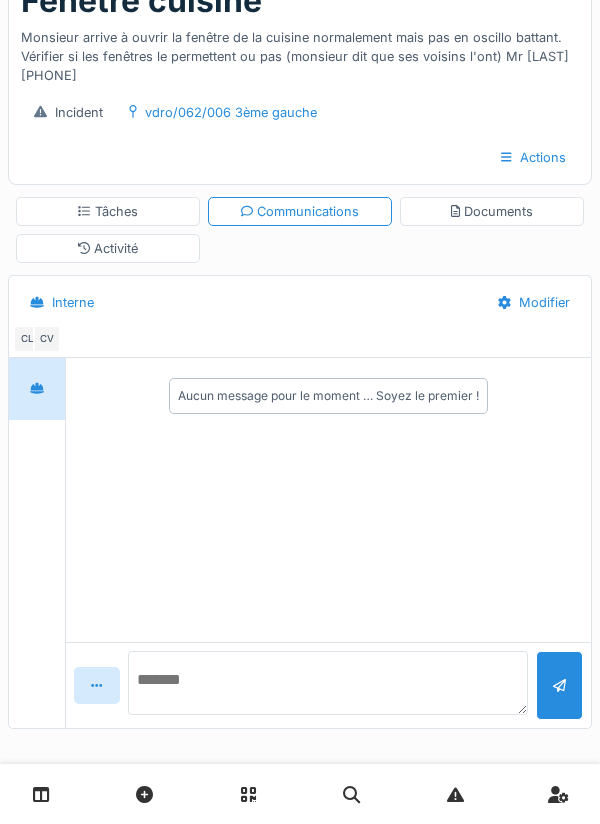 scroll, scrollTop: 156, scrollLeft: 0, axis: vertical 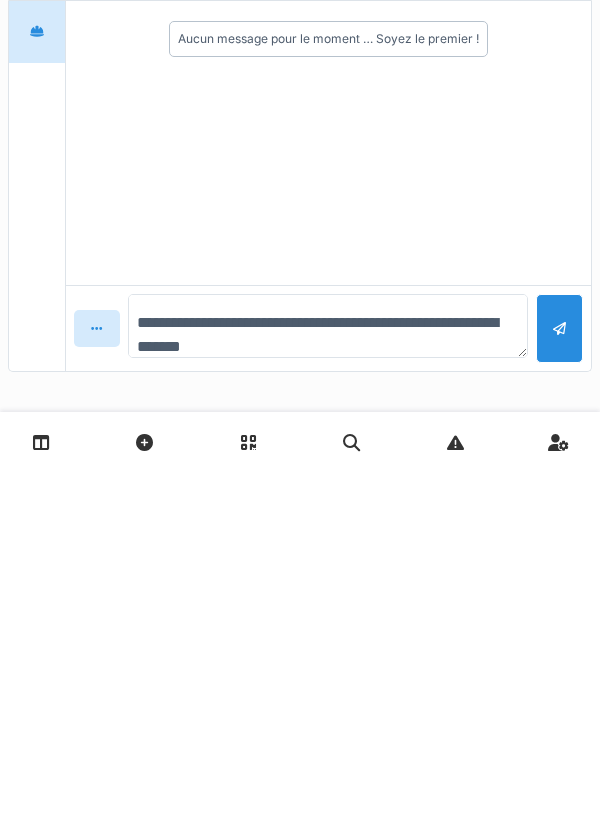 type on "**********" 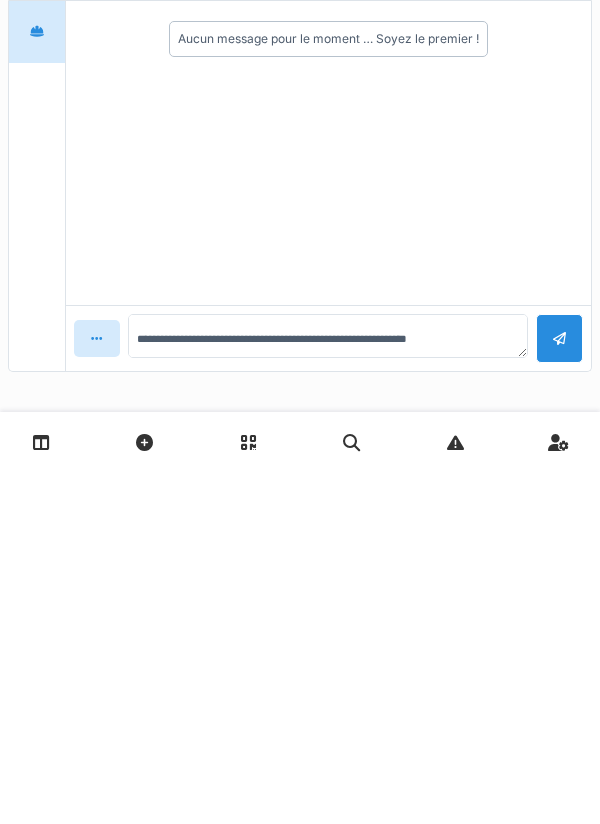 click at bounding box center (559, 690) 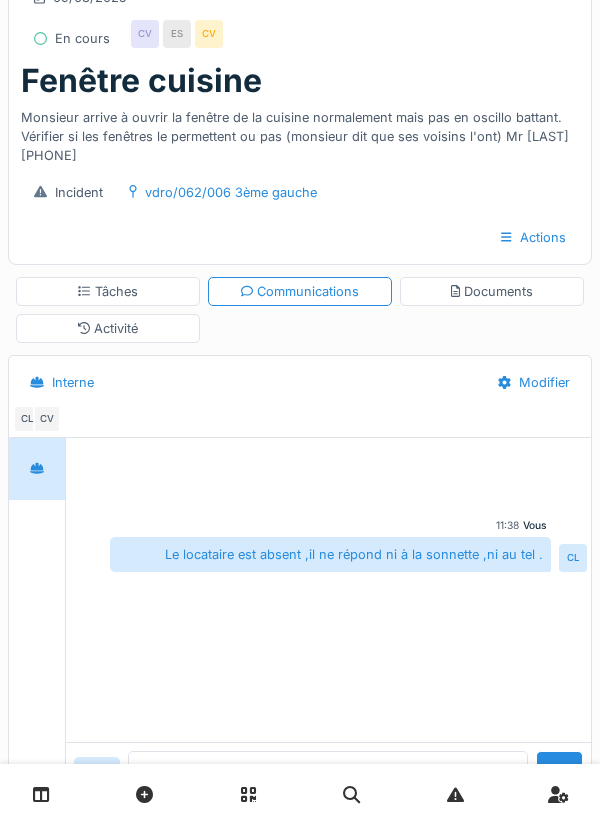 scroll, scrollTop: 0, scrollLeft: 0, axis: both 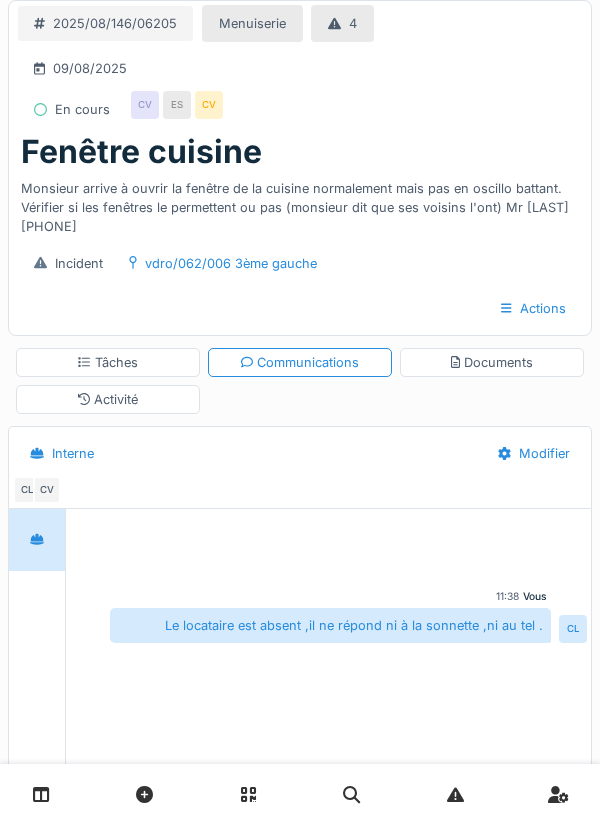 click on "Tâches" at bounding box center [108, 362] 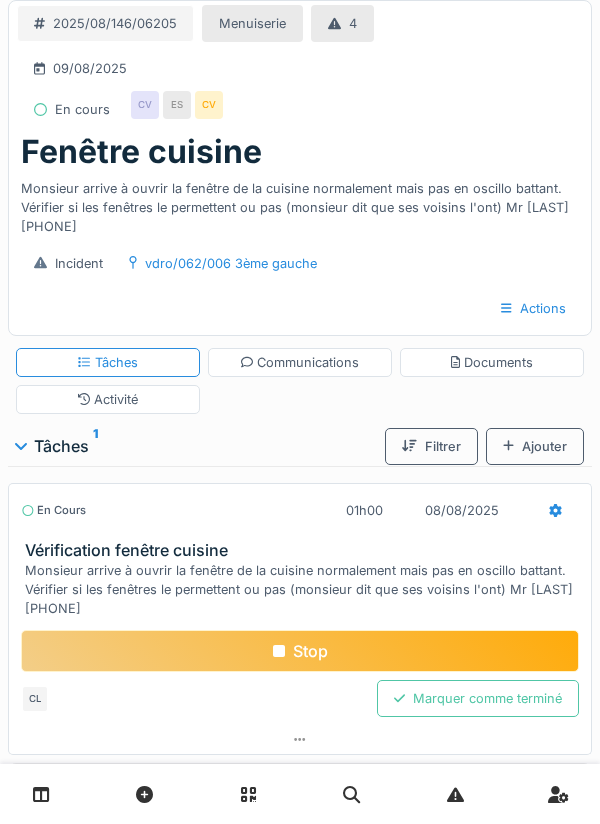 click on "Stop" at bounding box center (300, 651) 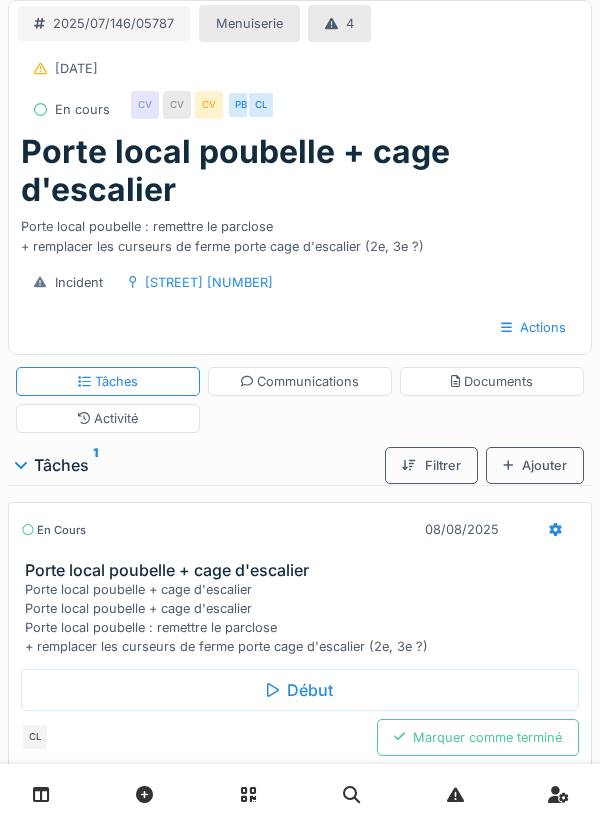 scroll, scrollTop: 0, scrollLeft: 0, axis: both 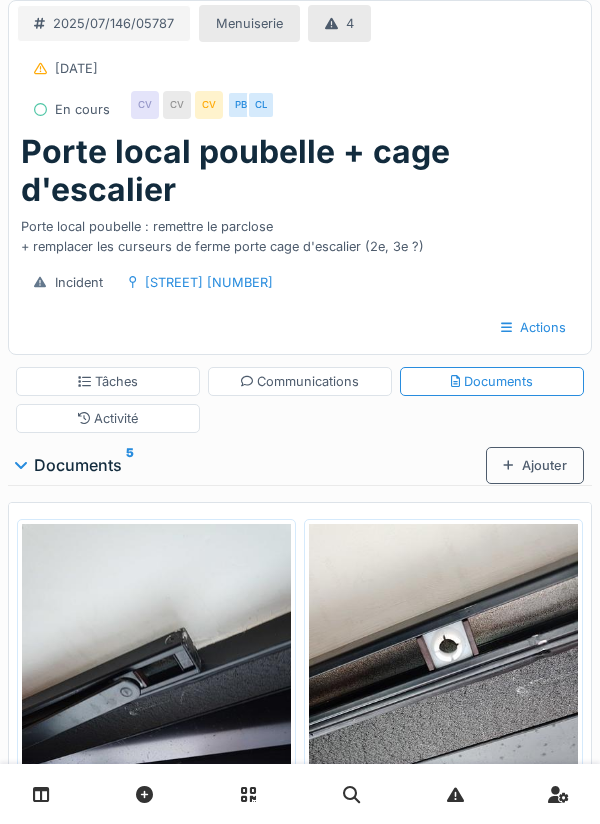 click on "Communications" at bounding box center (300, 381) 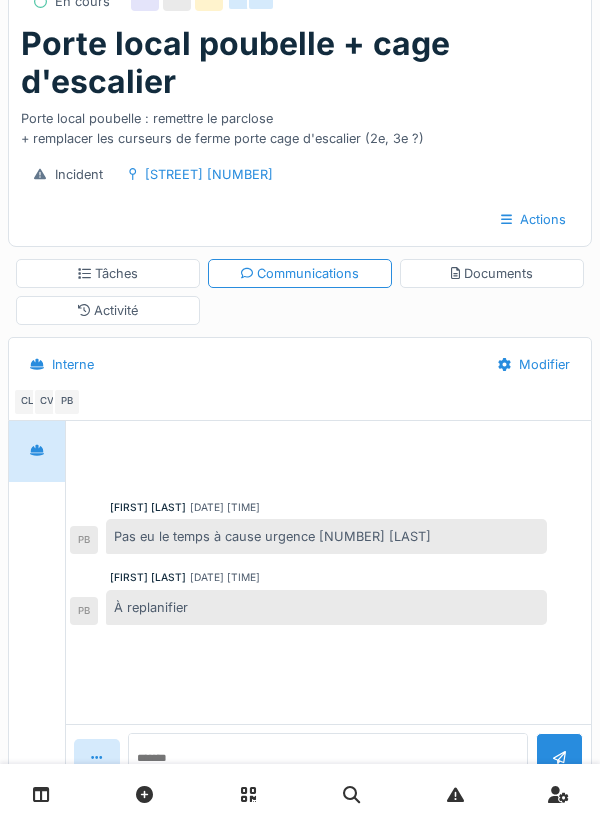 scroll, scrollTop: 123, scrollLeft: 0, axis: vertical 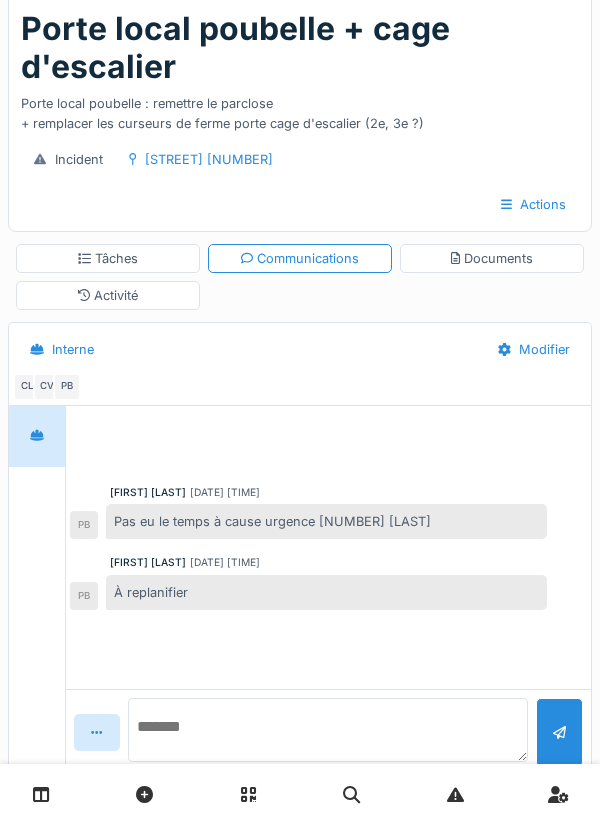 click at bounding box center (328, 730) 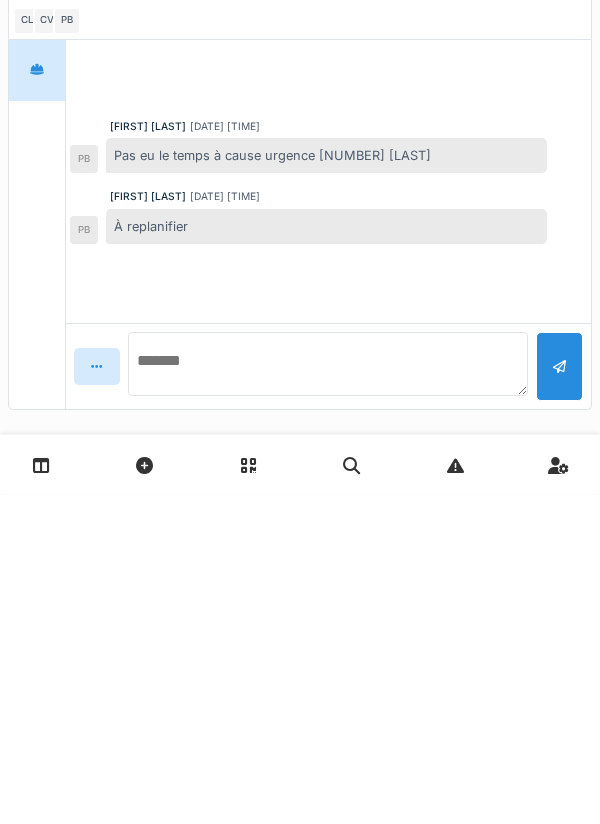 scroll, scrollTop: 166, scrollLeft: 0, axis: vertical 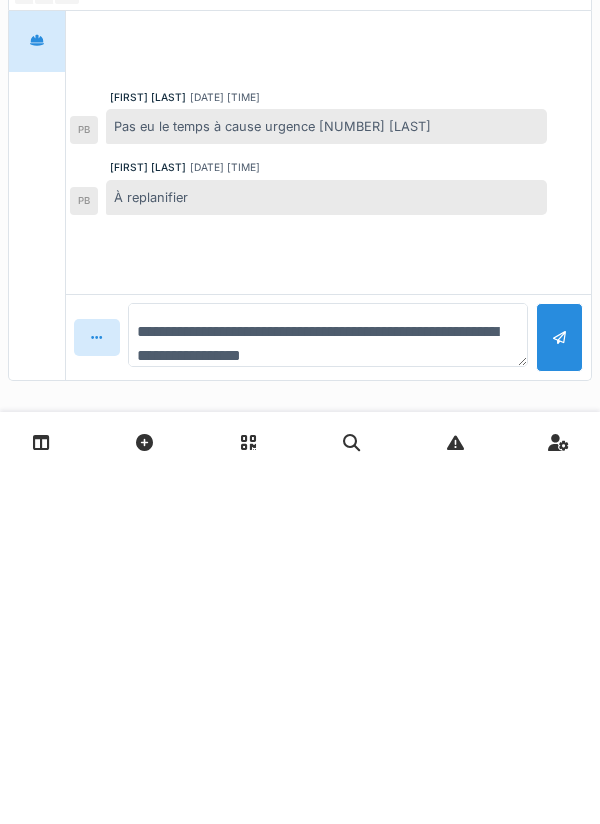 type on "**********" 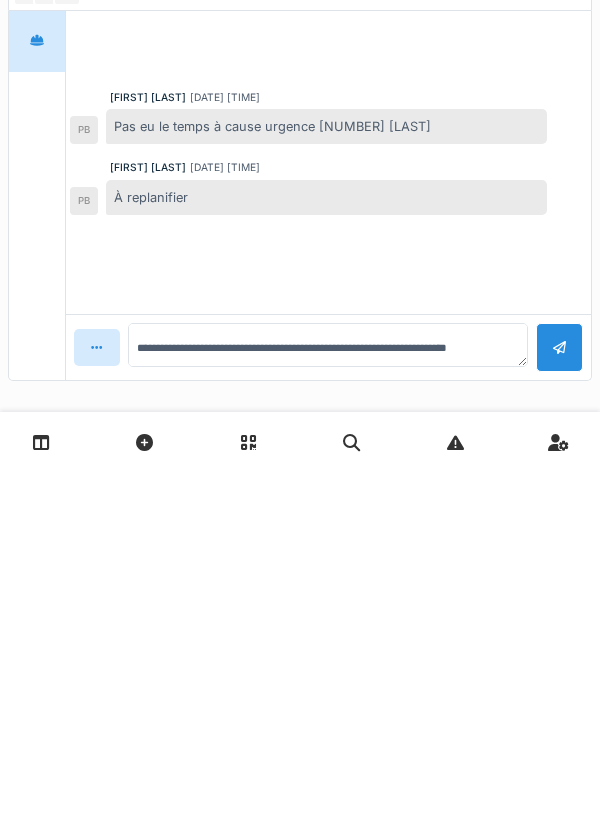 click at bounding box center (559, 699) 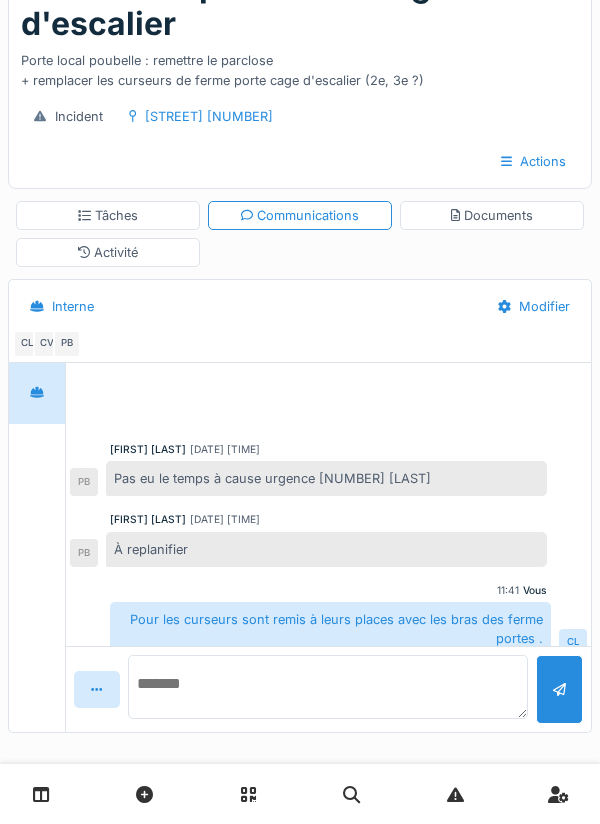 click at bounding box center [328, 687] 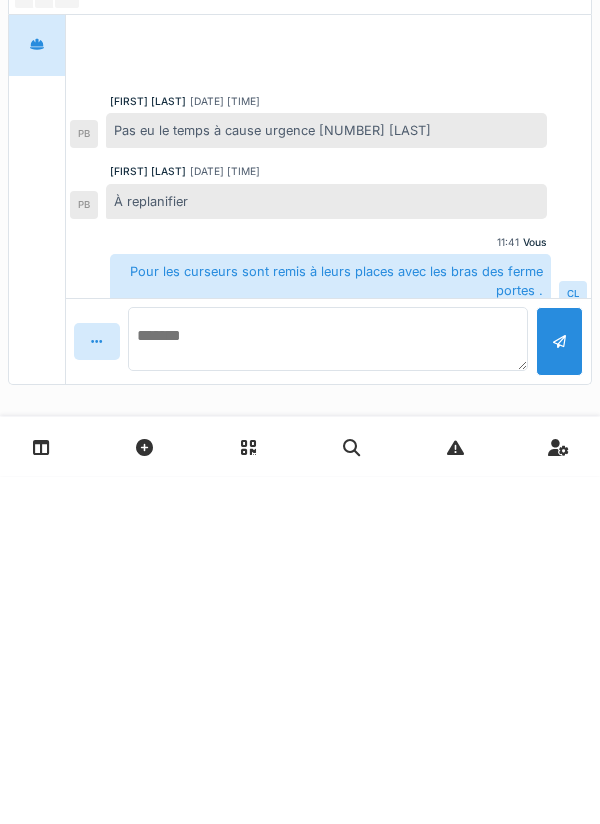 scroll, scrollTop: 175, scrollLeft: 0, axis: vertical 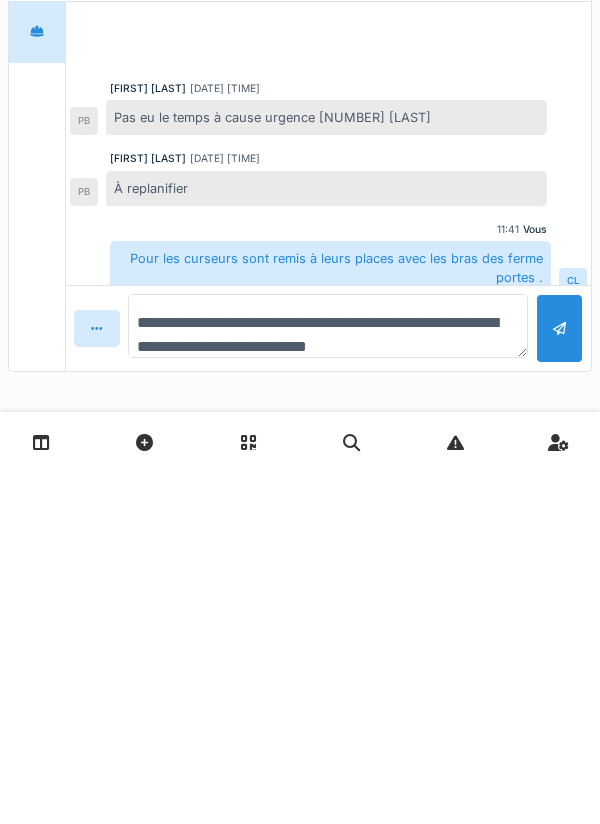 type on "**********" 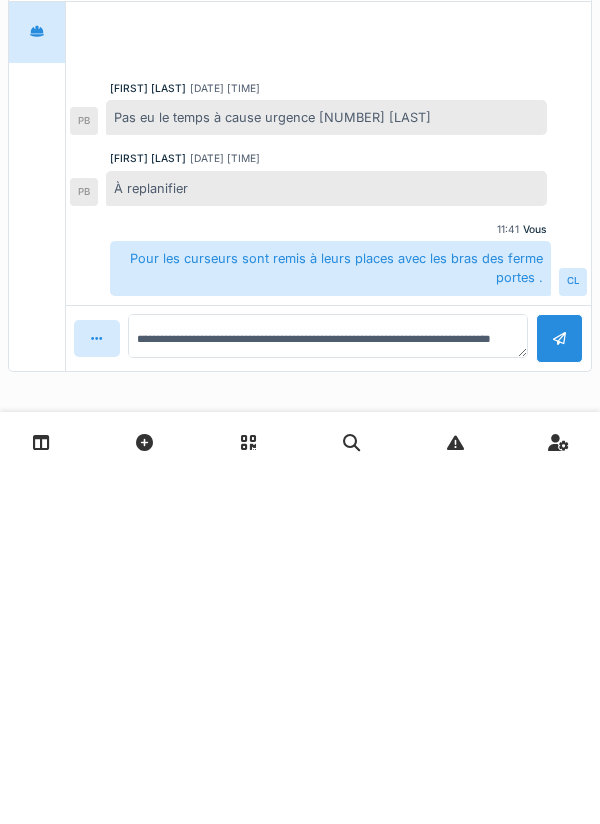 click at bounding box center (559, 690) 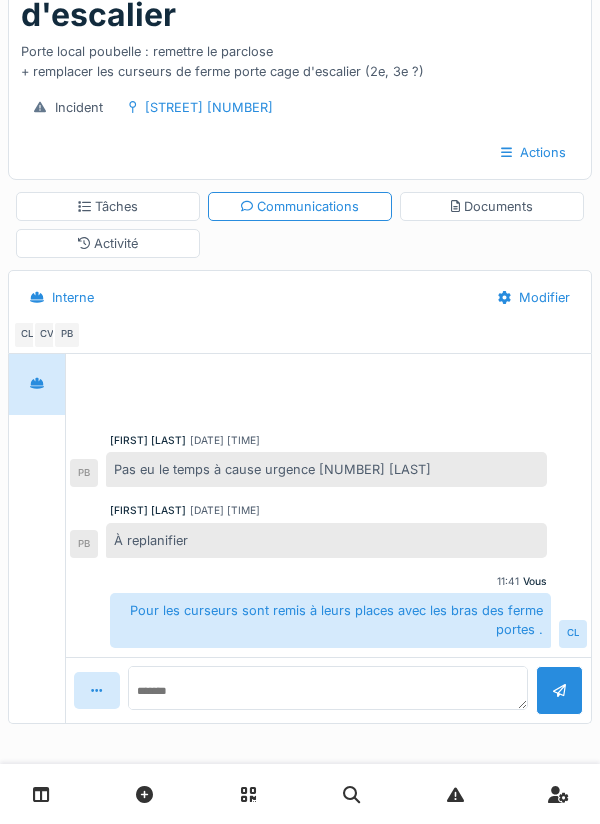 click on "Documents" at bounding box center [492, 206] 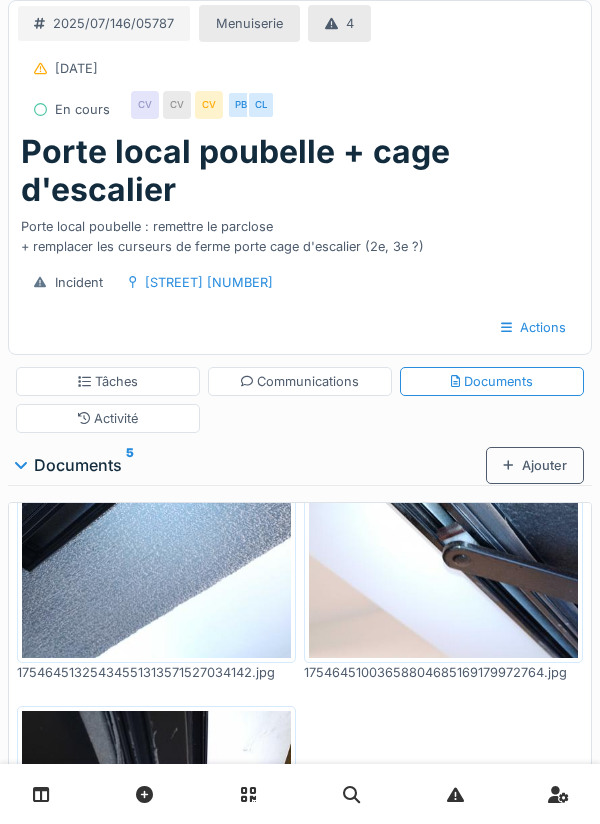 scroll, scrollTop: 660, scrollLeft: 0, axis: vertical 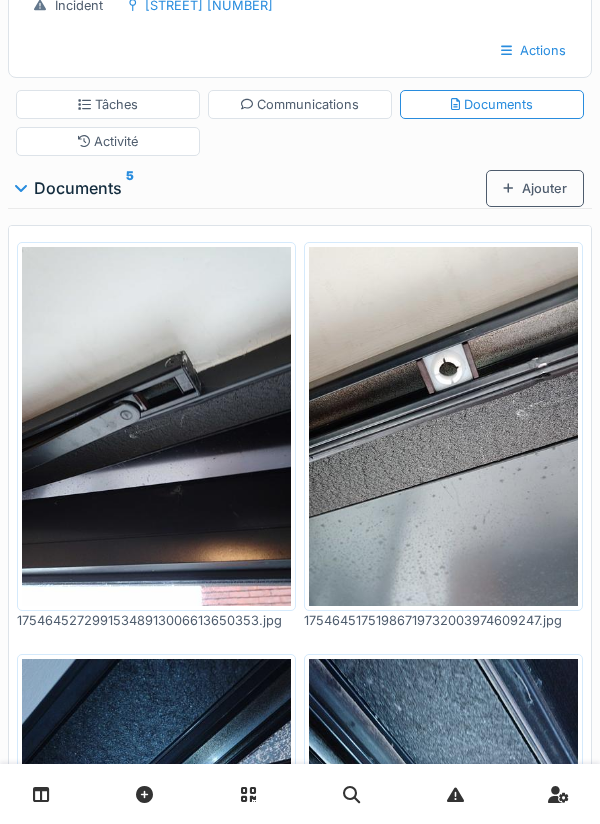 click on "Communications" at bounding box center [300, 104] 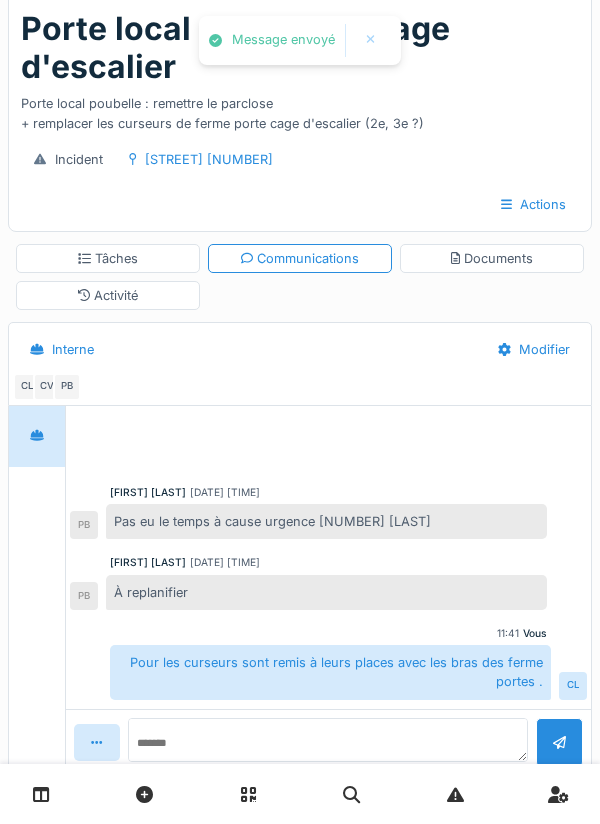 scroll, scrollTop: 45, scrollLeft: 0, axis: vertical 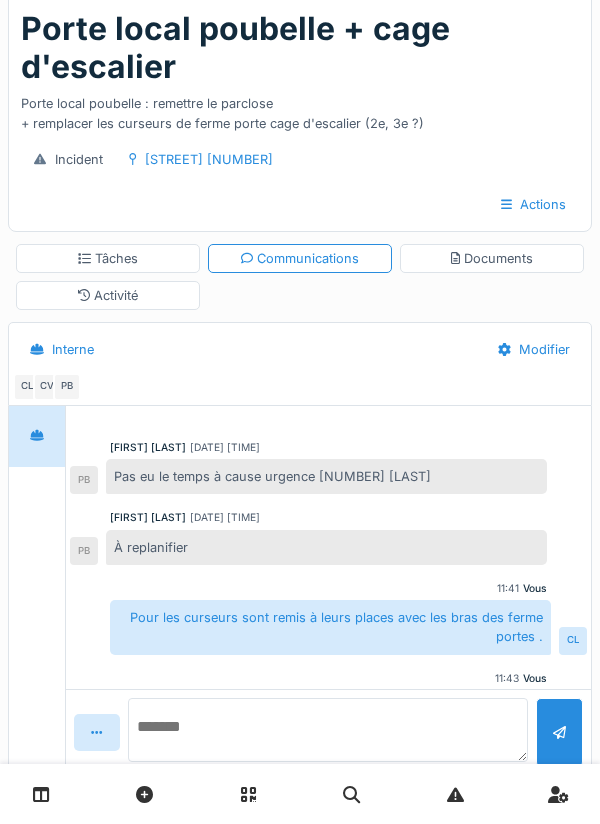 click at bounding box center [328, 730] 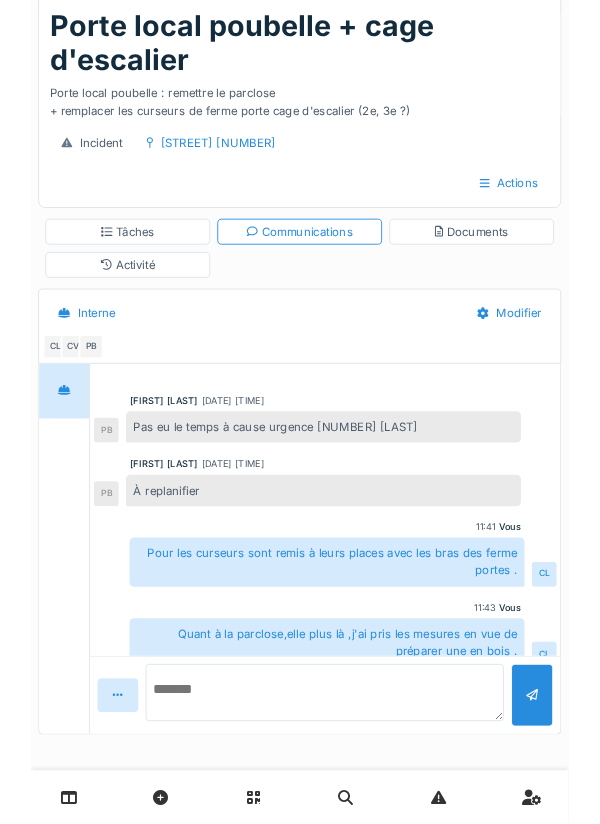 scroll, scrollTop: 175, scrollLeft: 0, axis: vertical 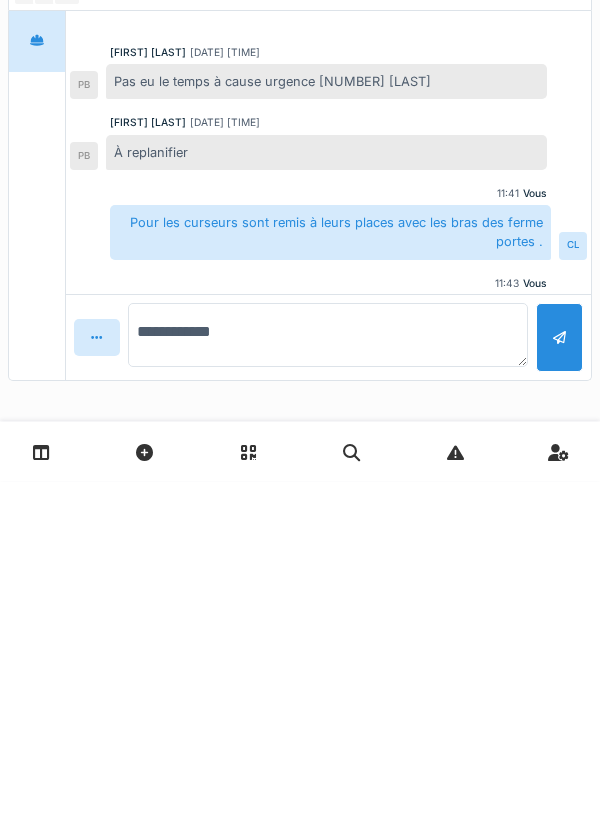 type on "**********" 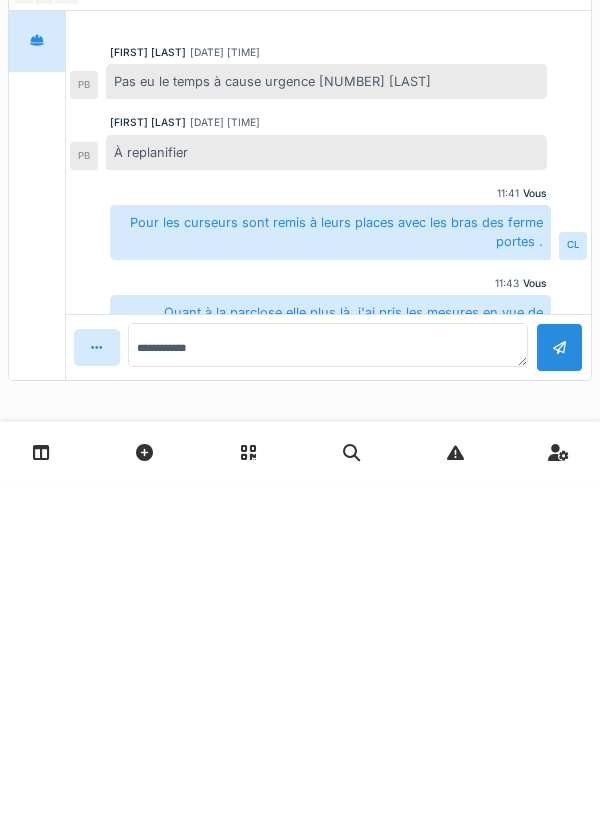 click at bounding box center [559, 690] 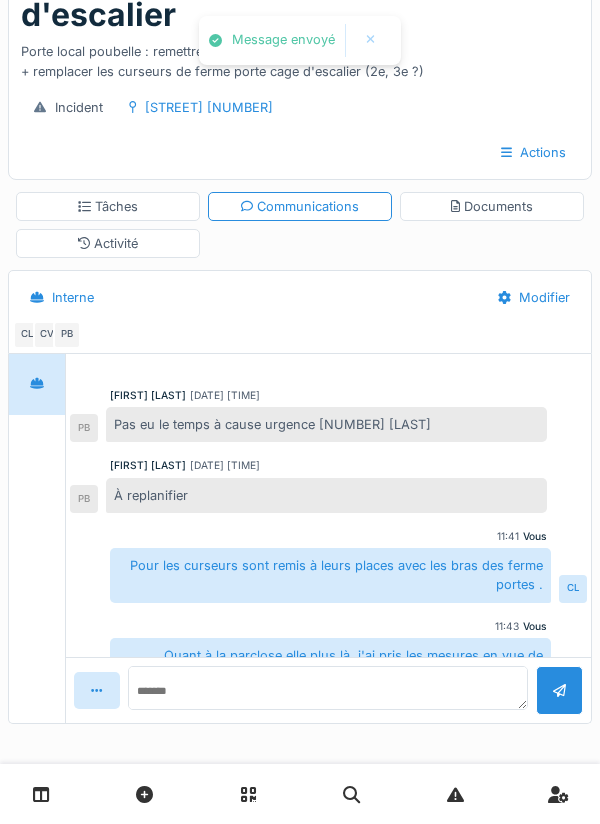 scroll, scrollTop: 159, scrollLeft: 0, axis: vertical 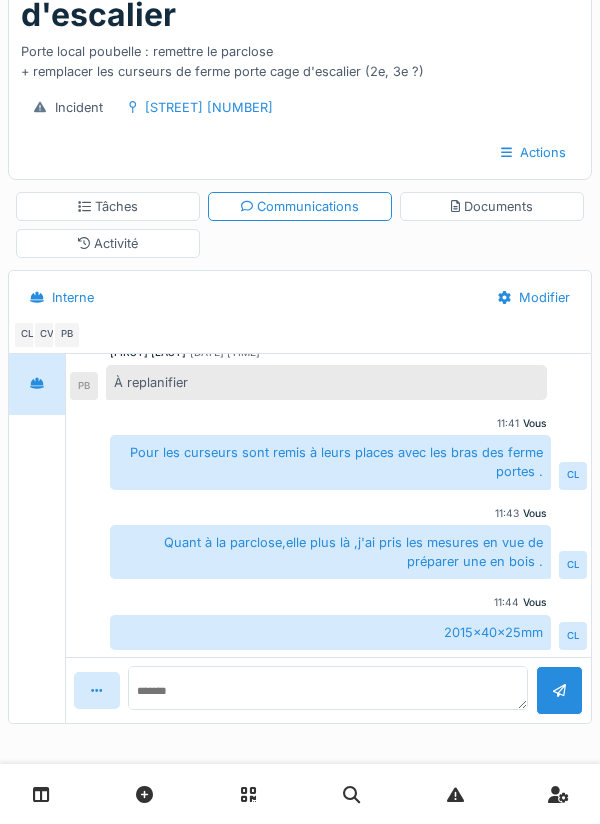 click on "Documents" at bounding box center (492, 206) 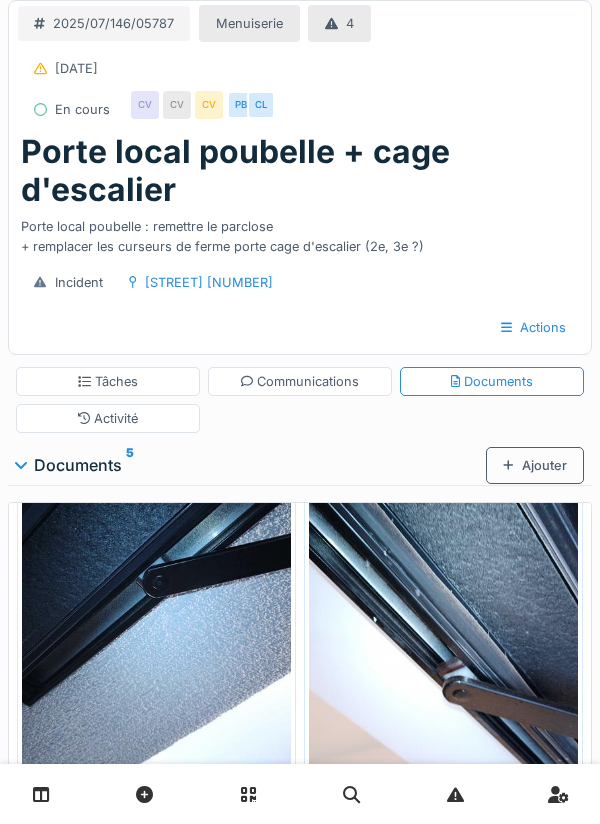 scroll, scrollTop: 589, scrollLeft: 0, axis: vertical 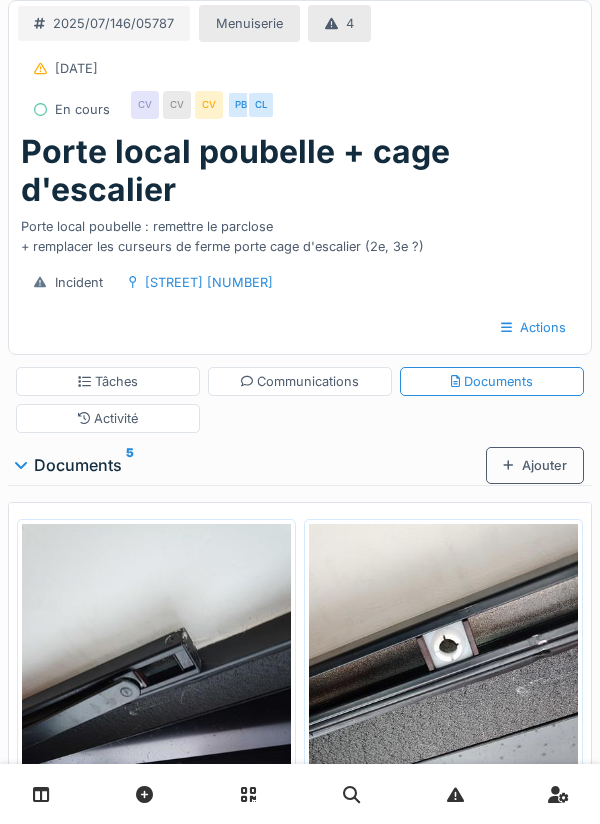 click on "Tâches" at bounding box center (108, 381) 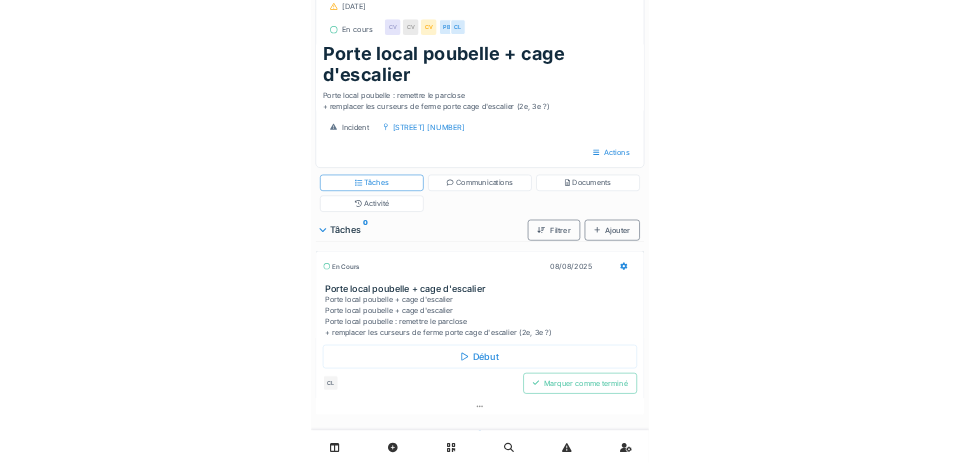 scroll, scrollTop: 0, scrollLeft: 0, axis: both 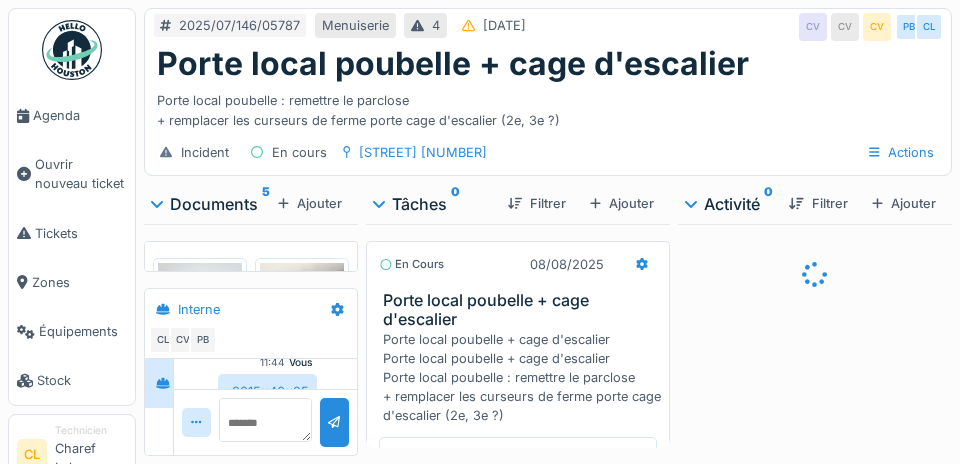 click on "Agenda" at bounding box center (80, 115) 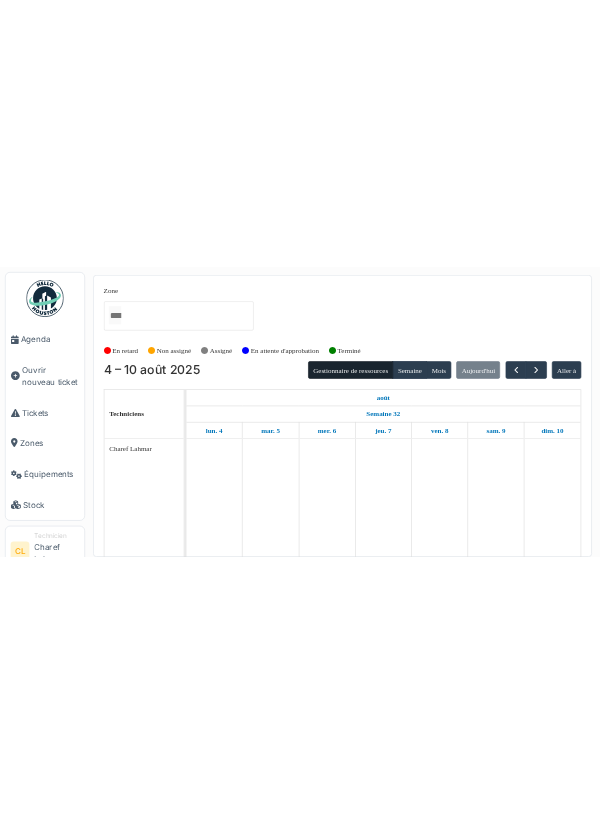scroll, scrollTop: 0, scrollLeft: 0, axis: both 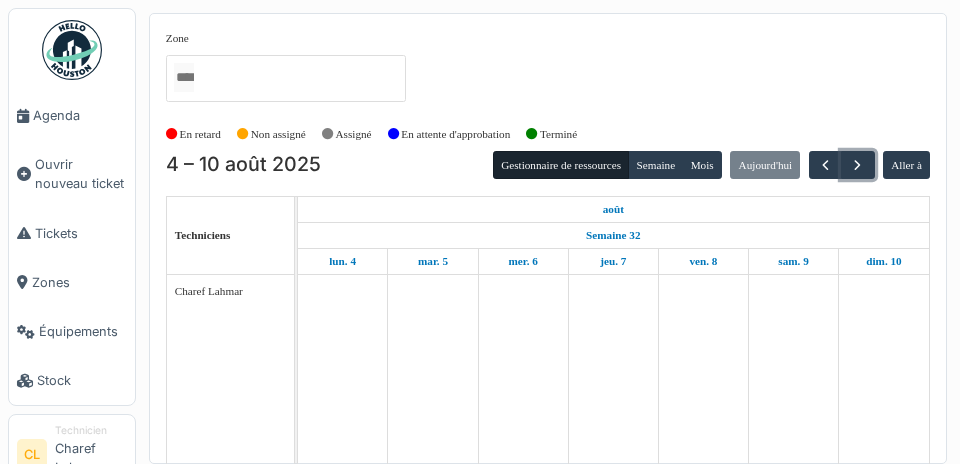 click at bounding box center (857, 165) 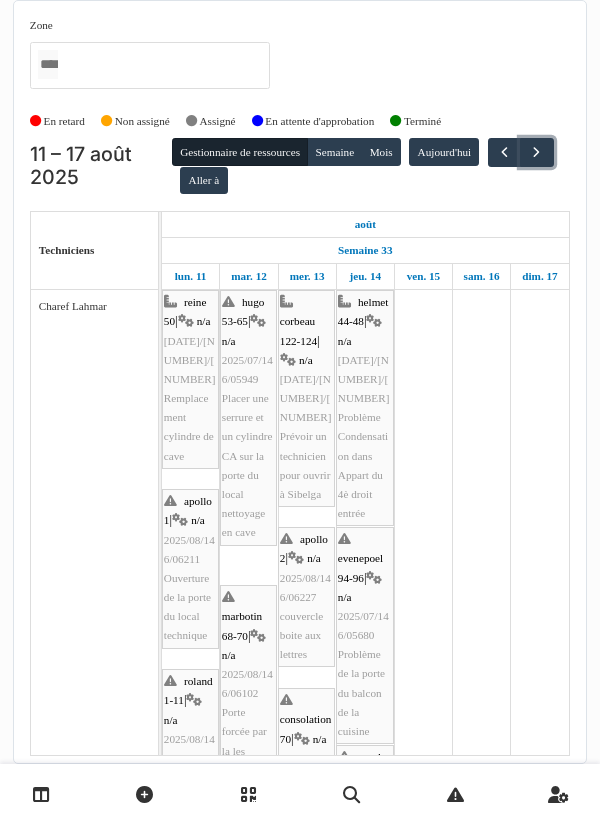 click at bounding box center (536, 152) 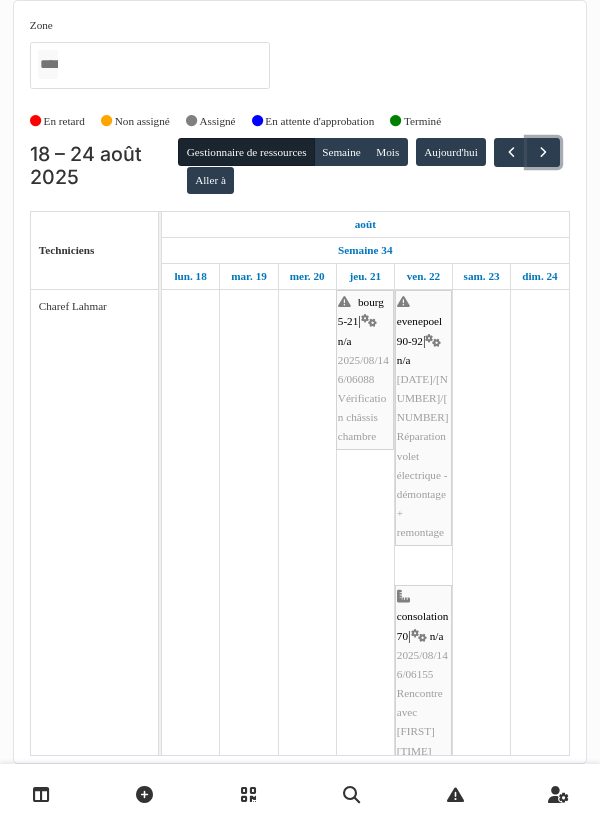scroll, scrollTop: 0, scrollLeft: 0, axis: both 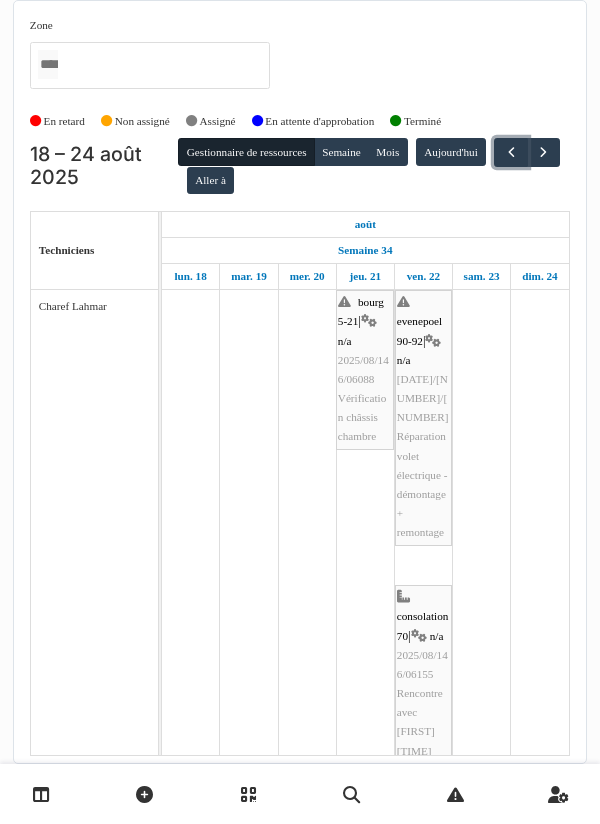 click at bounding box center [510, 152] 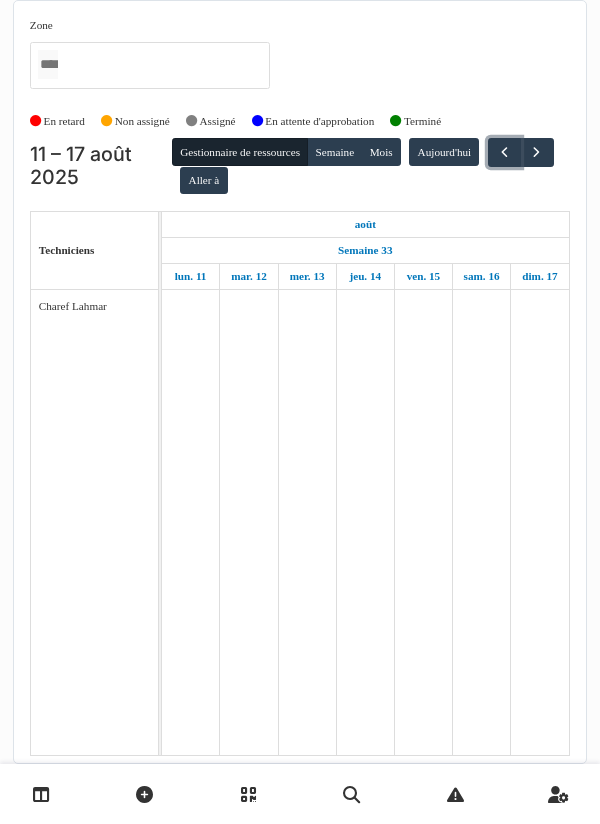 click at bounding box center [504, 152] 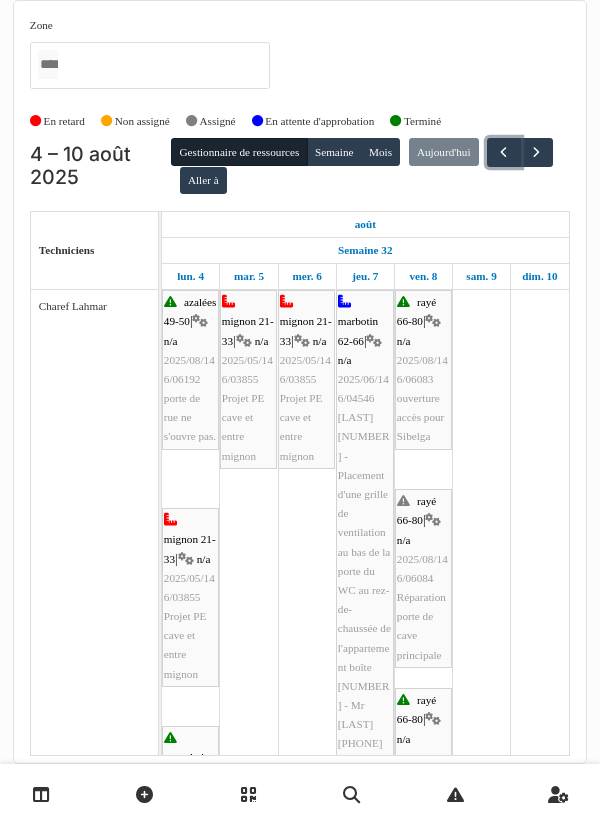scroll, scrollTop: 138, scrollLeft: 0, axis: vertical 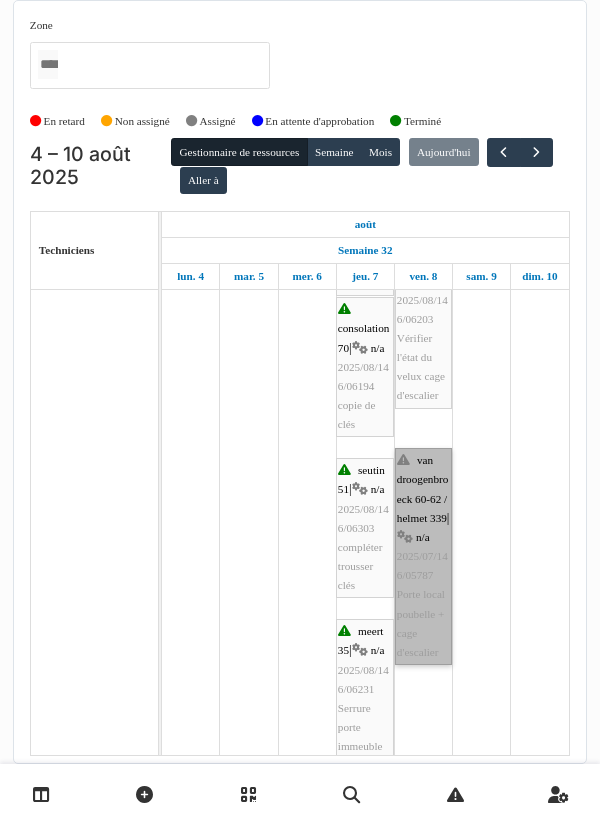 click on "van droogenbroeck 60-62 / helmet 339
|     n/a
2025/07/146/05787
Porte local poubelle + cage d'escalier" at bounding box center [423, 556] 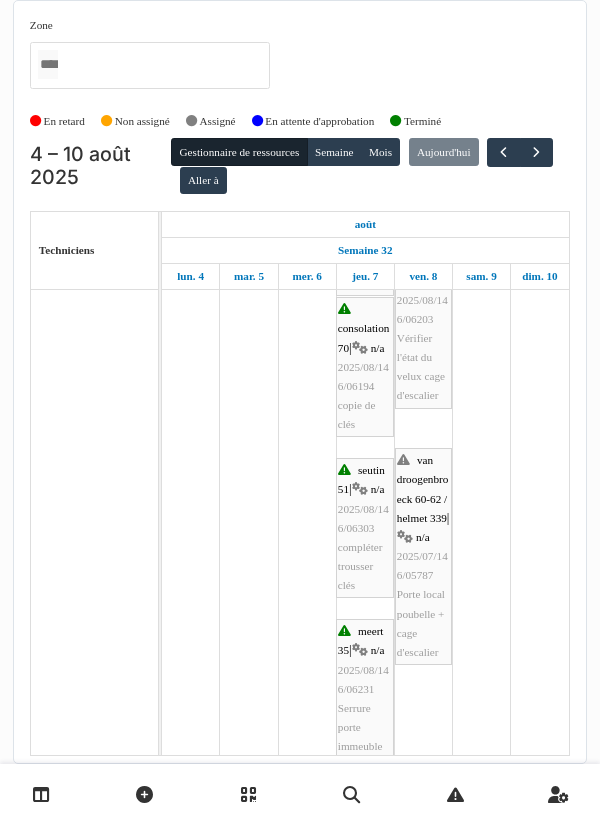 scroll, scrollTop: 1127, scrollLeft: 0, axis: vertical 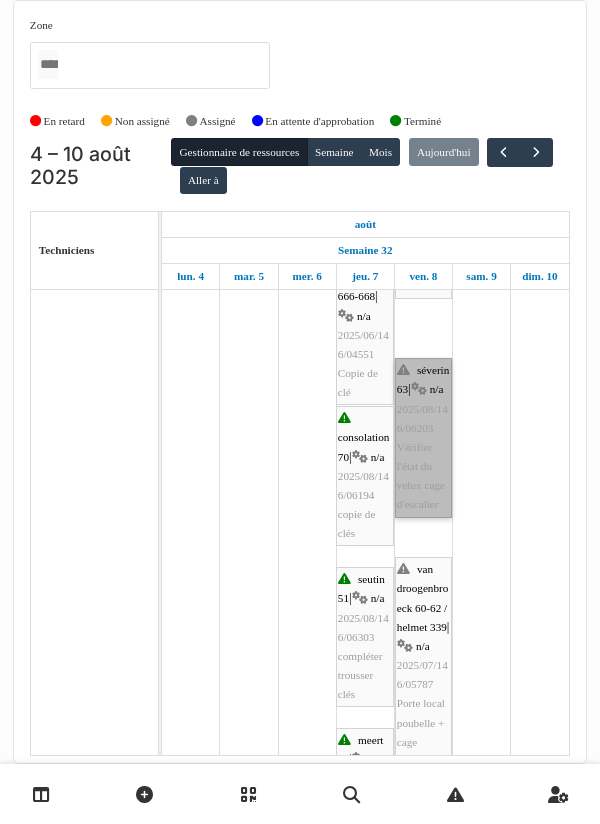 click on "séverin 63
|     n/a
2025/08/146/06203
Vérifier l'état du velux cage d'escalier" at bounding box center [423, 438] 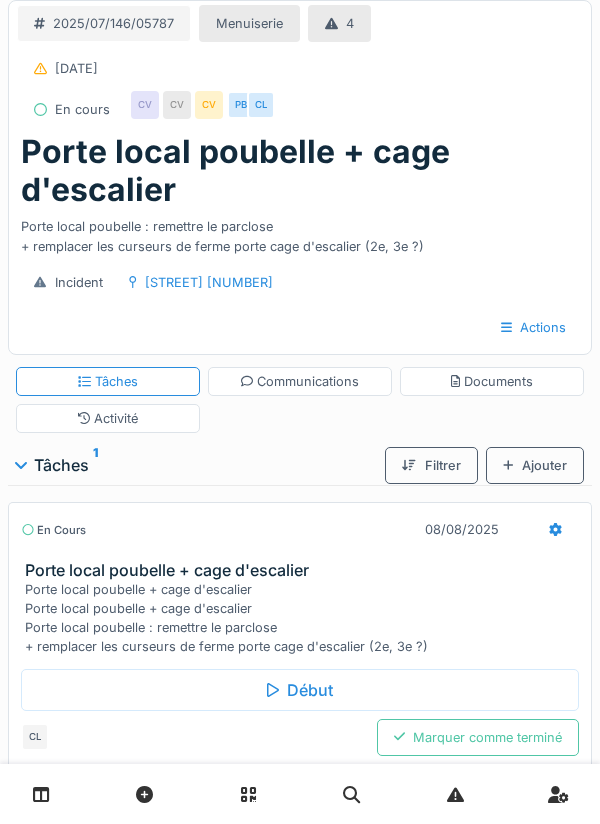 scroll, scrollTop: 0, scrollLeft: 0, axis: both 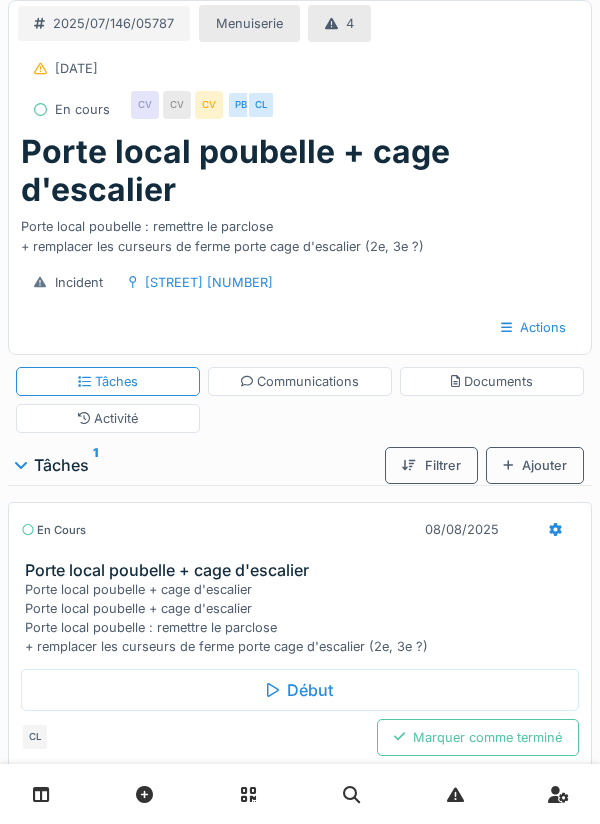 click on "Communications" at bounding box center [300, 381] 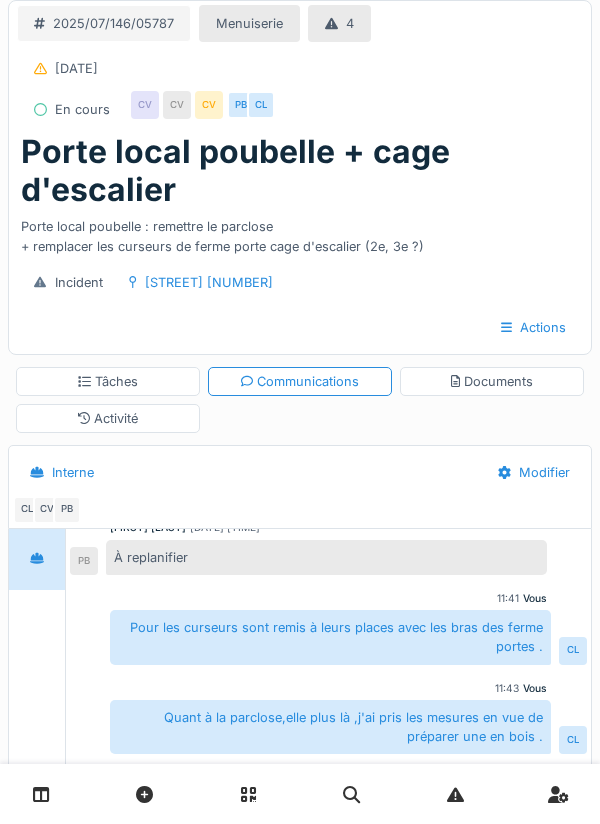 scroll, scrollTop: 159, scrollLeft: 0, axis: vertical 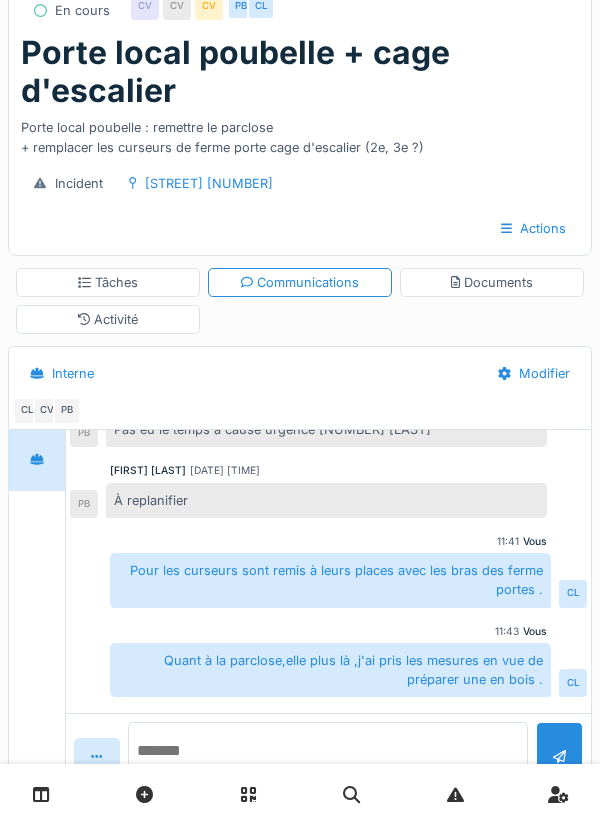 click at bounding box center [328, 754] 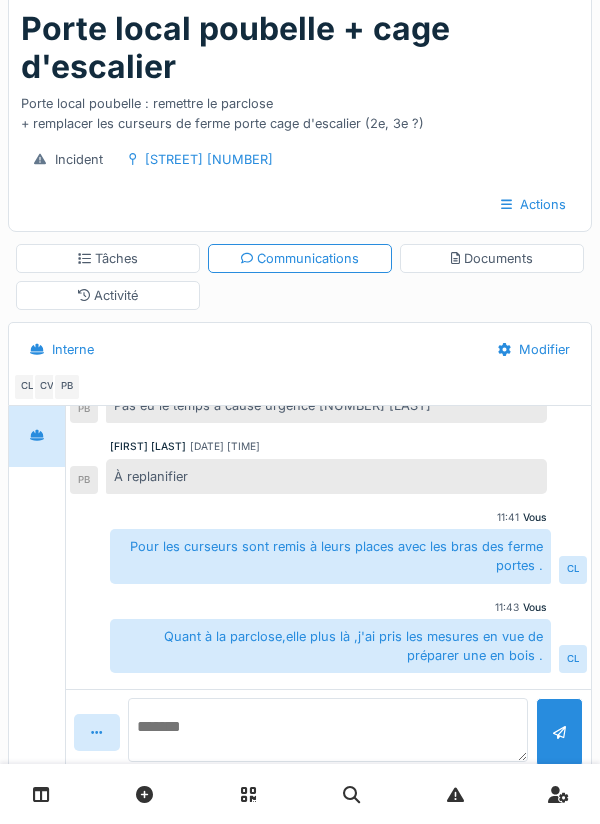 scroll, scrollTop: 159, scrollLeft: 0, axis: vertical 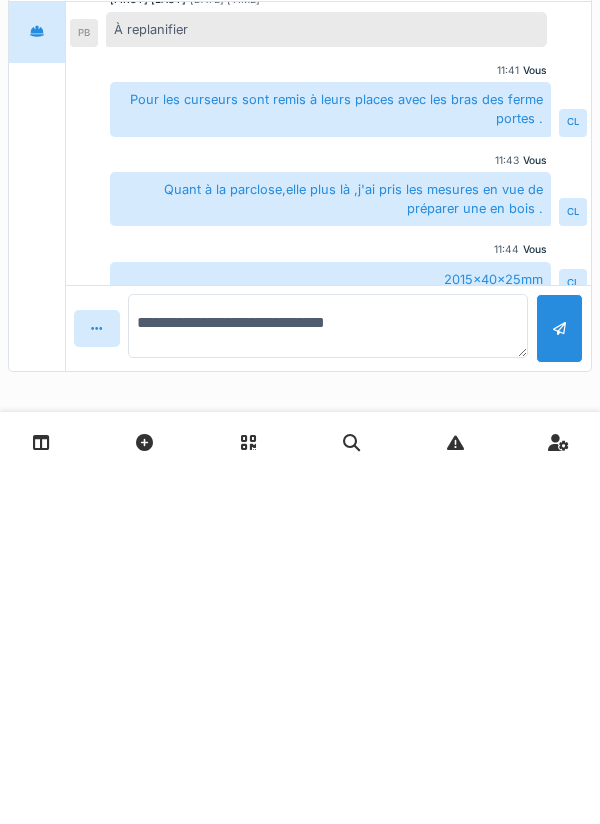 type on "**********" 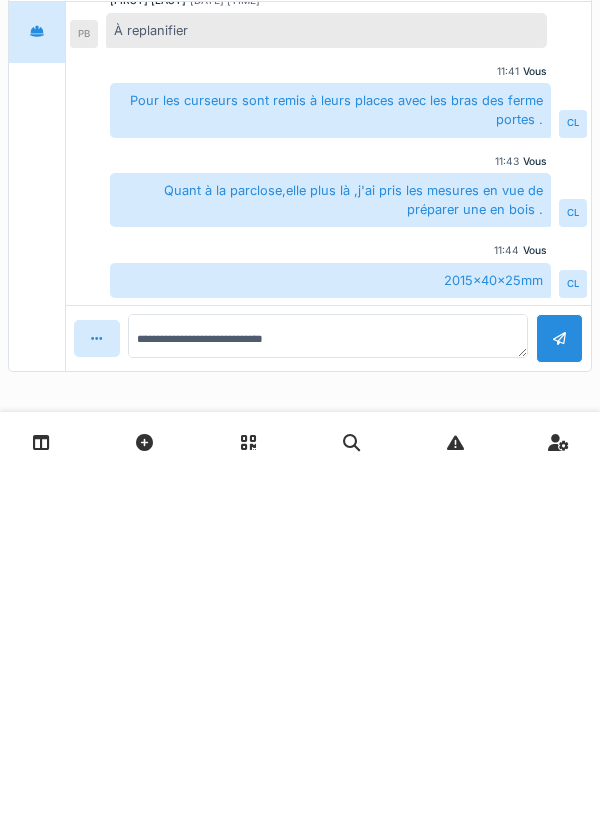click at bounding box center (559, 690) 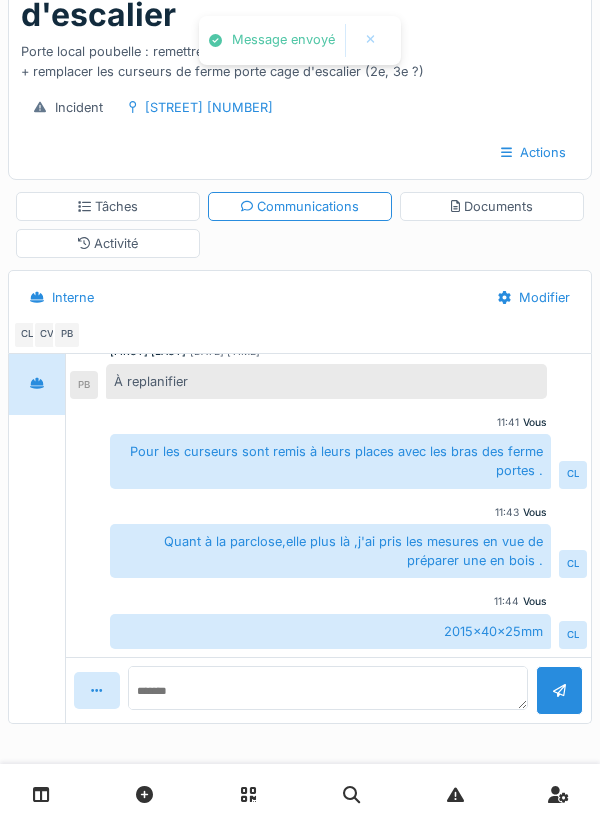 scroll, scrollTop: 230, scrollLeft: 0, axis: vertical 